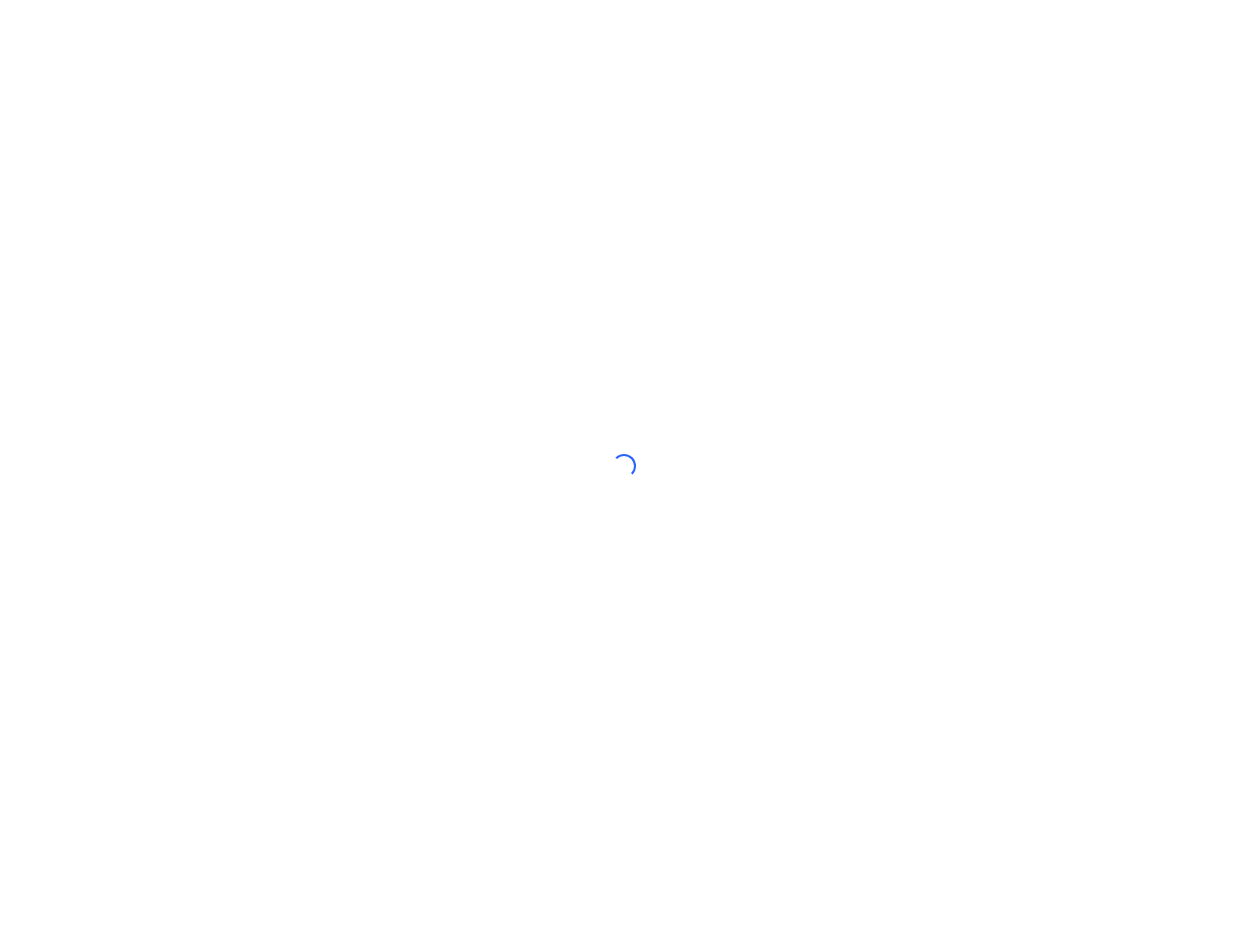 scroll, scrollTop: 0, scrollLeft: 0, axis: both 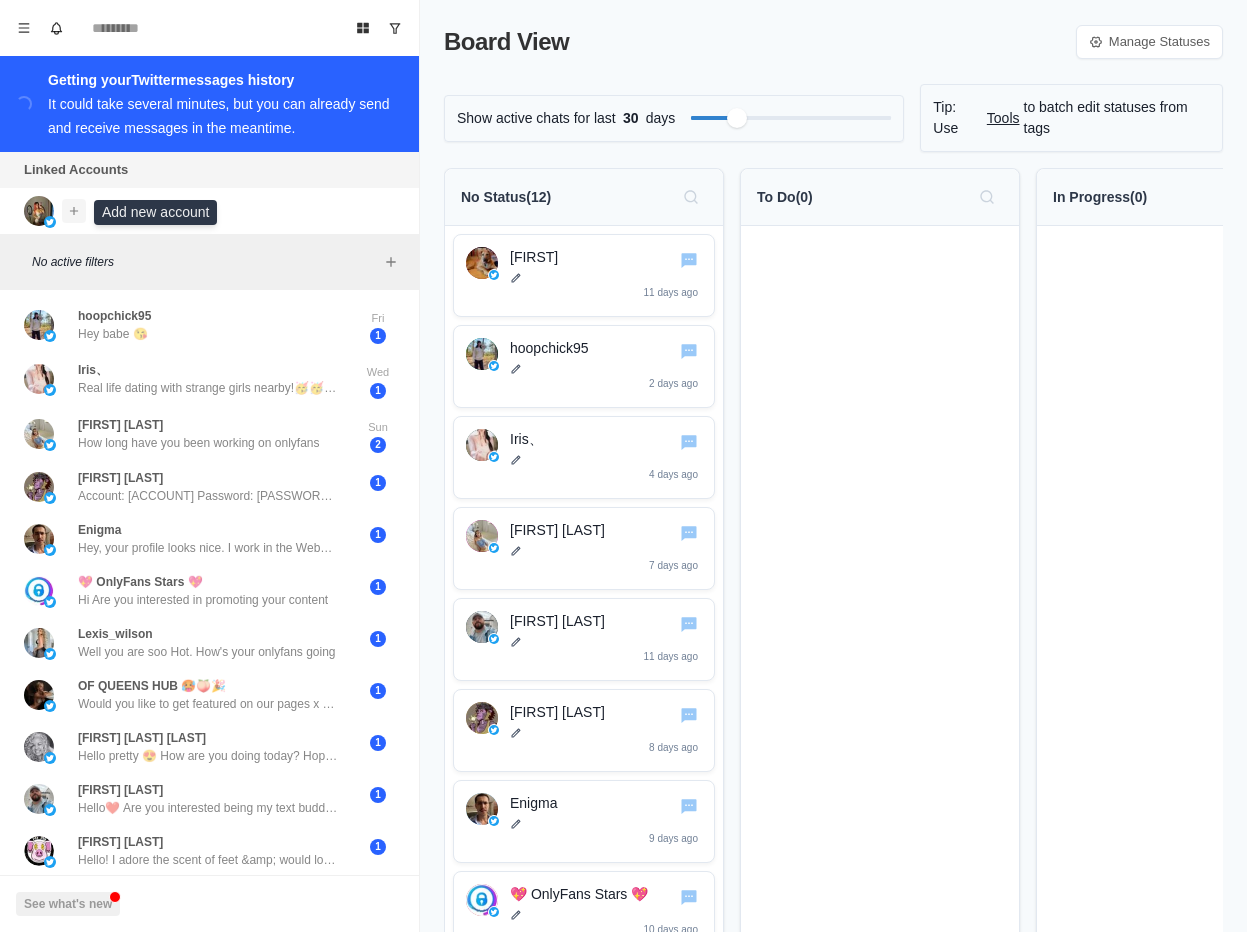 click 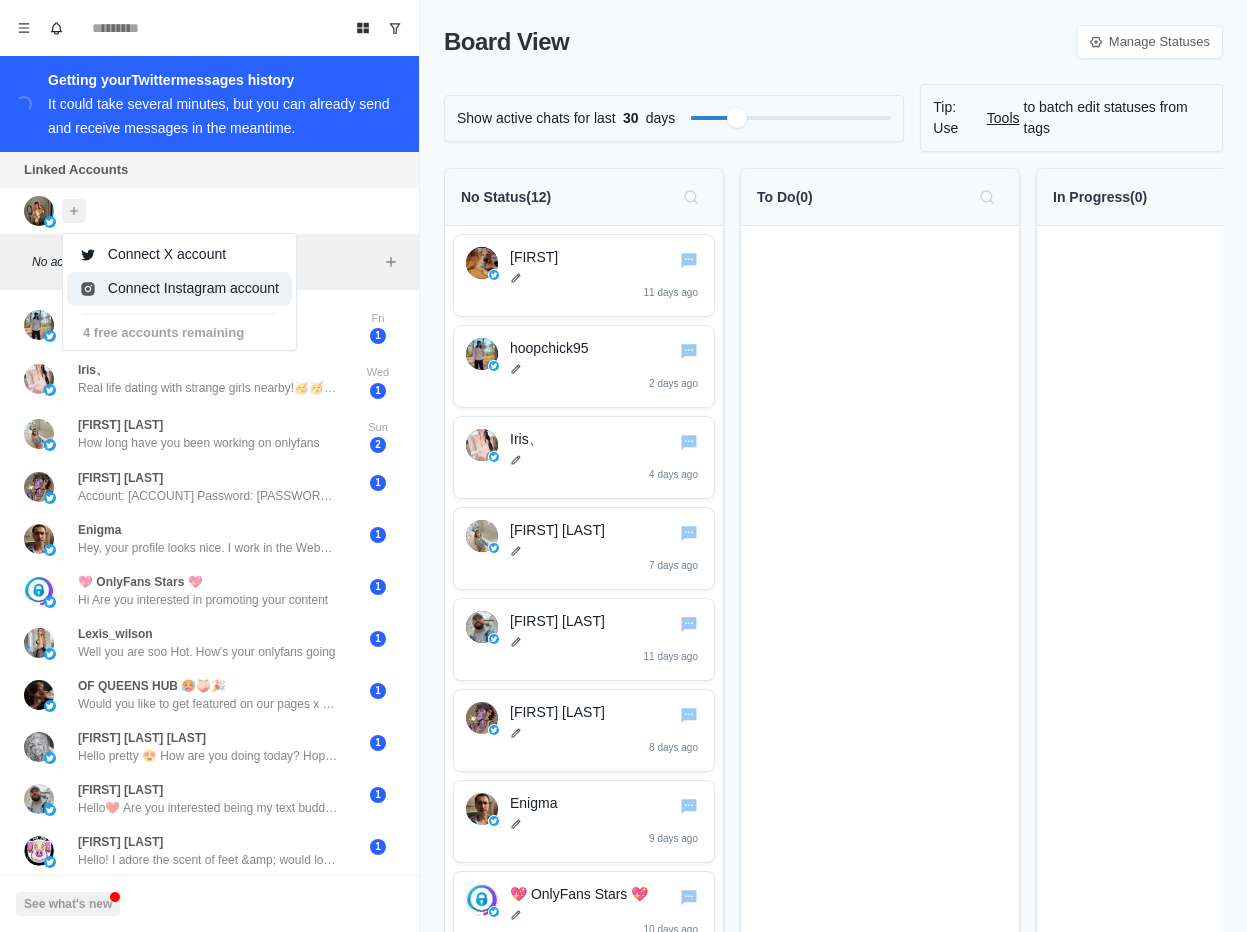 click on "Connect Instagram account" at bounding box center [179, 289] 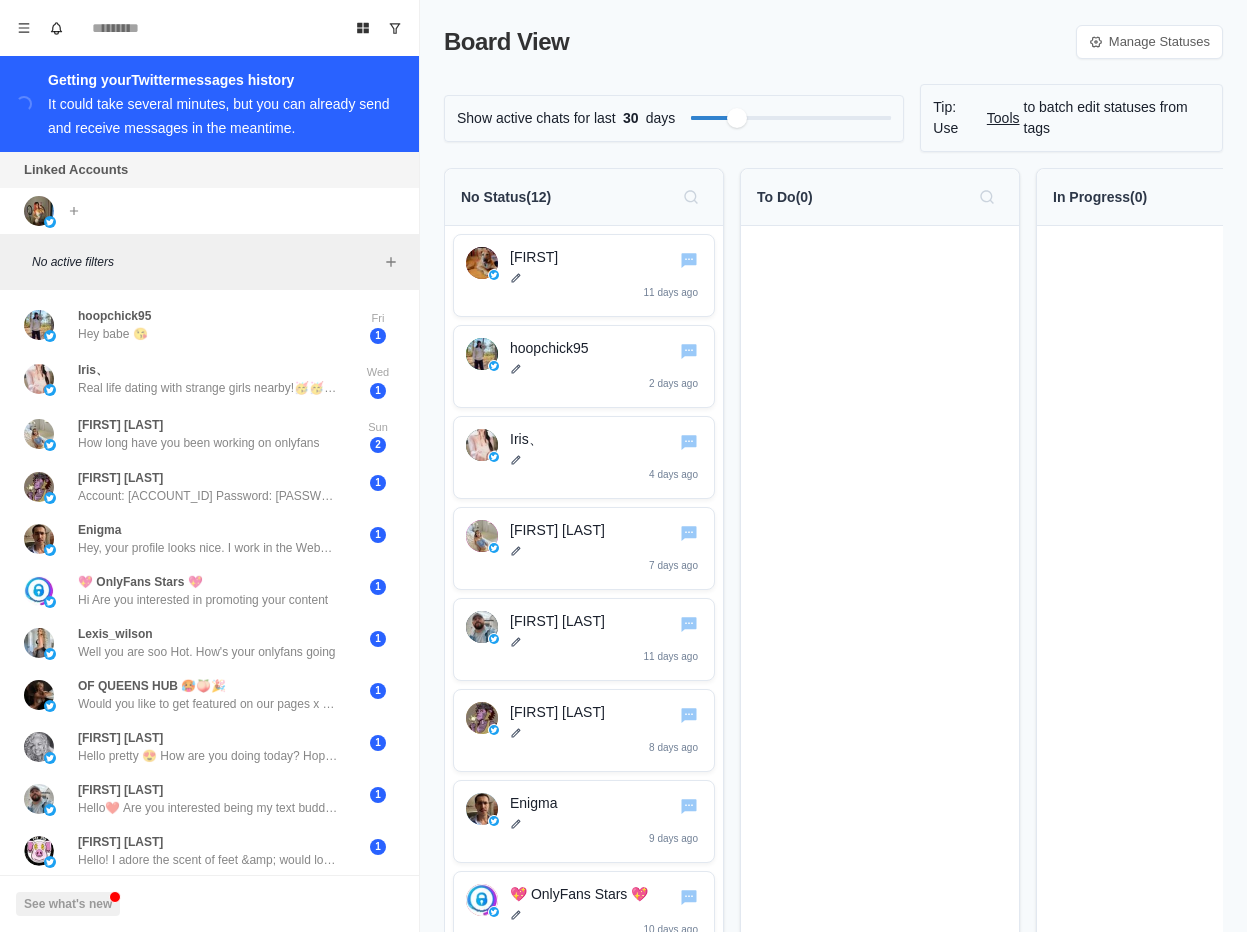 scroll, scrollTop: 0, scrollLeft: 0, axis: both 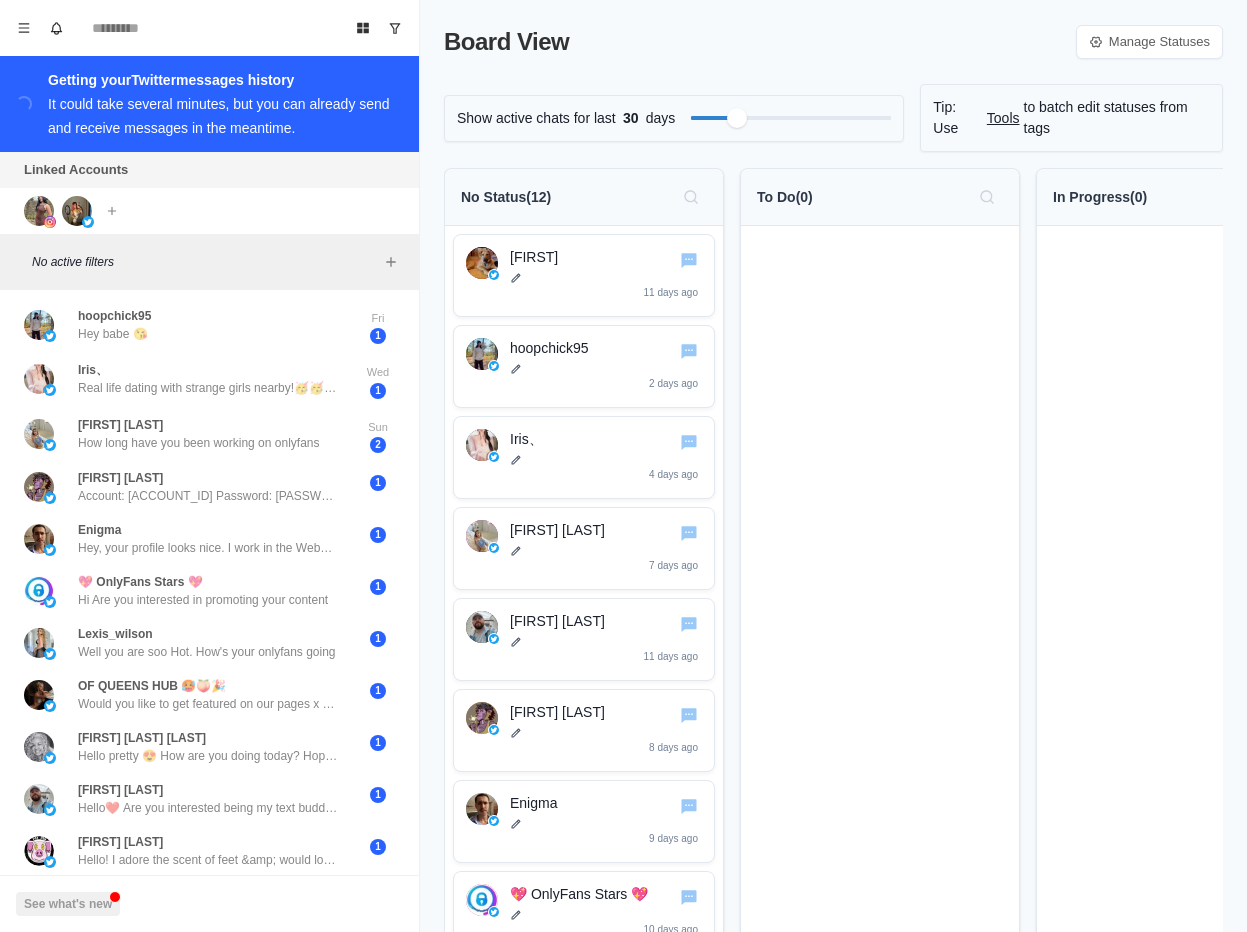 click on "Tools" at bounding box center (1003, 118) 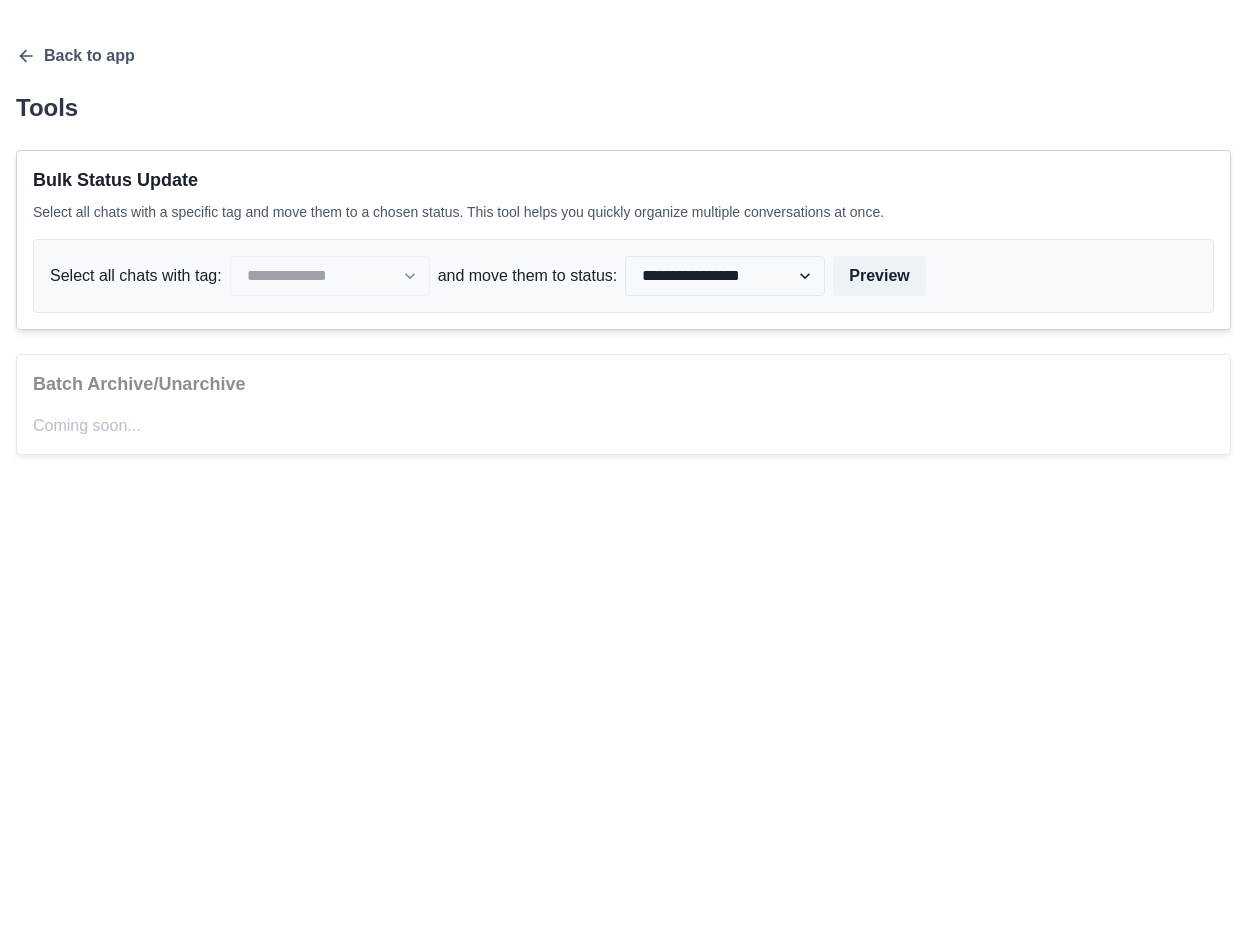 scroll, scrollTop: 0, scrollLeft: 0, axis: both 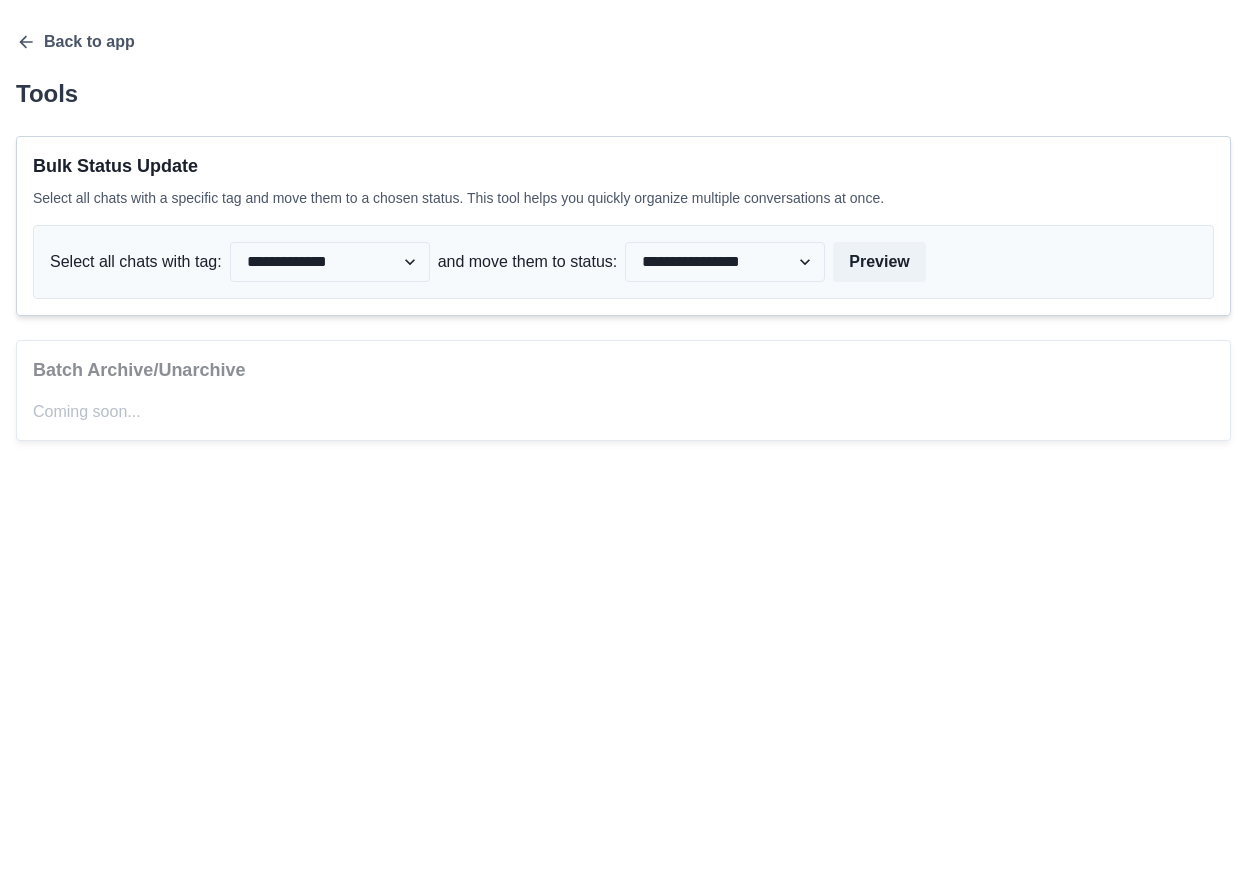 click on "**********" at bounding box center [623, 236] 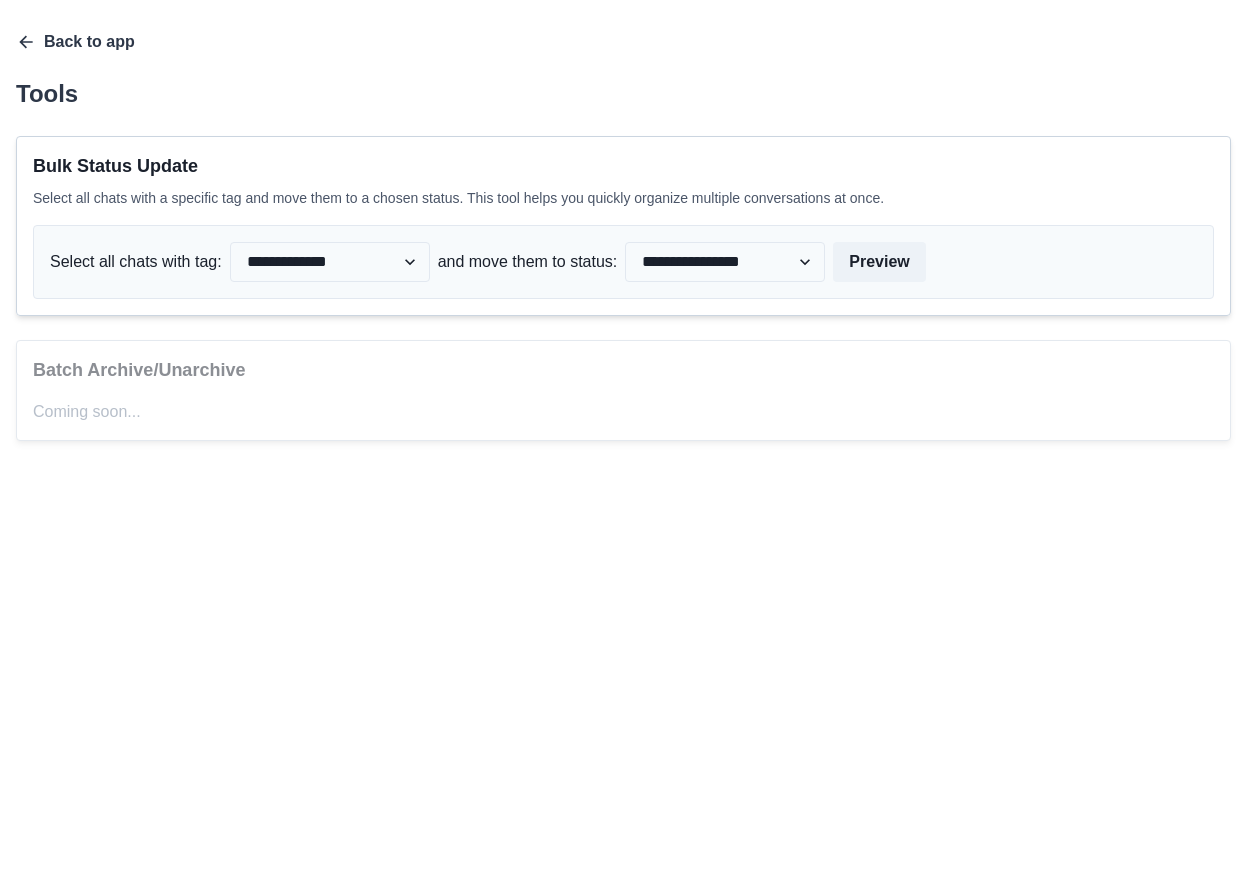 click 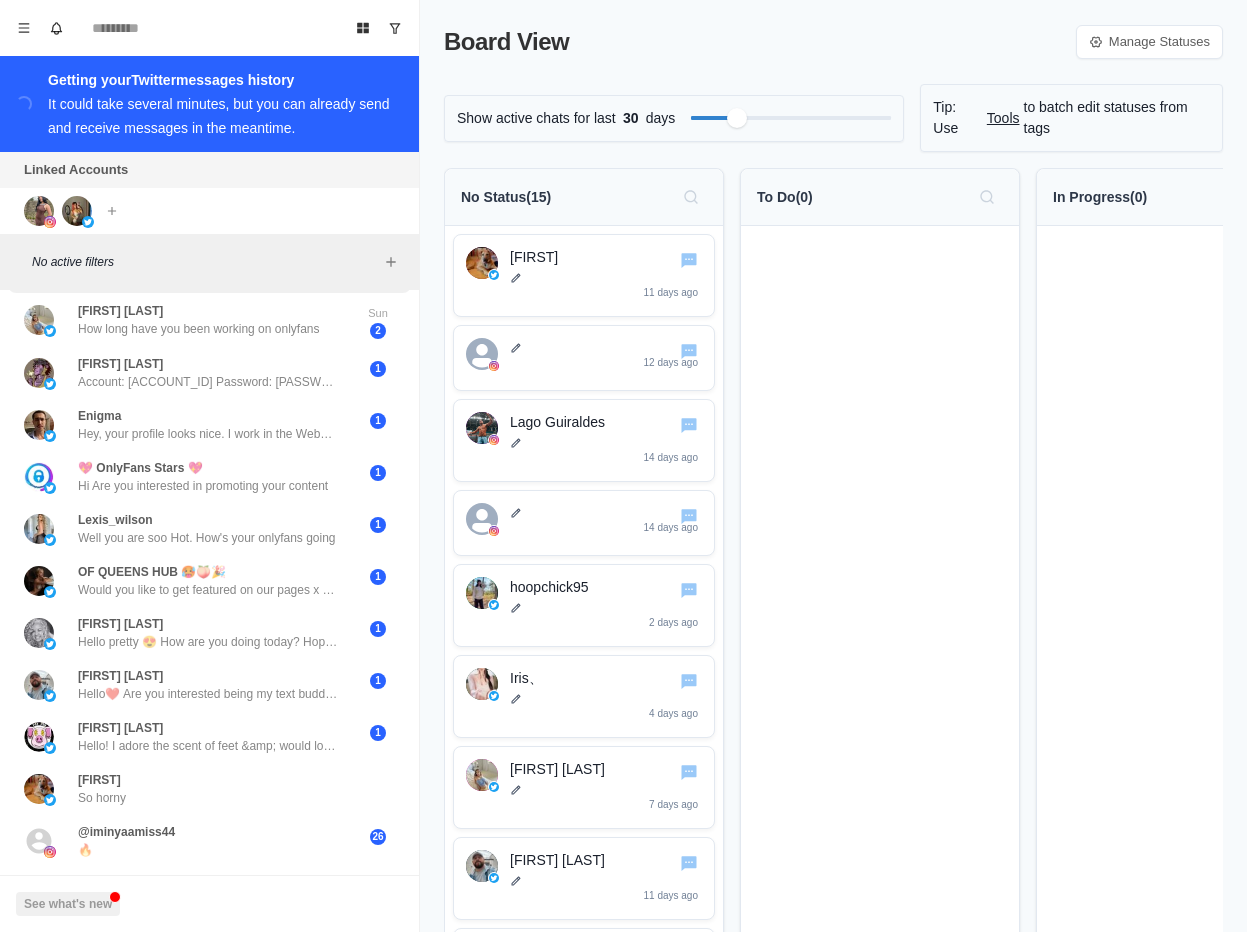 scroll, scrollTop: 226, scrollLeft: 0, axis: vertical 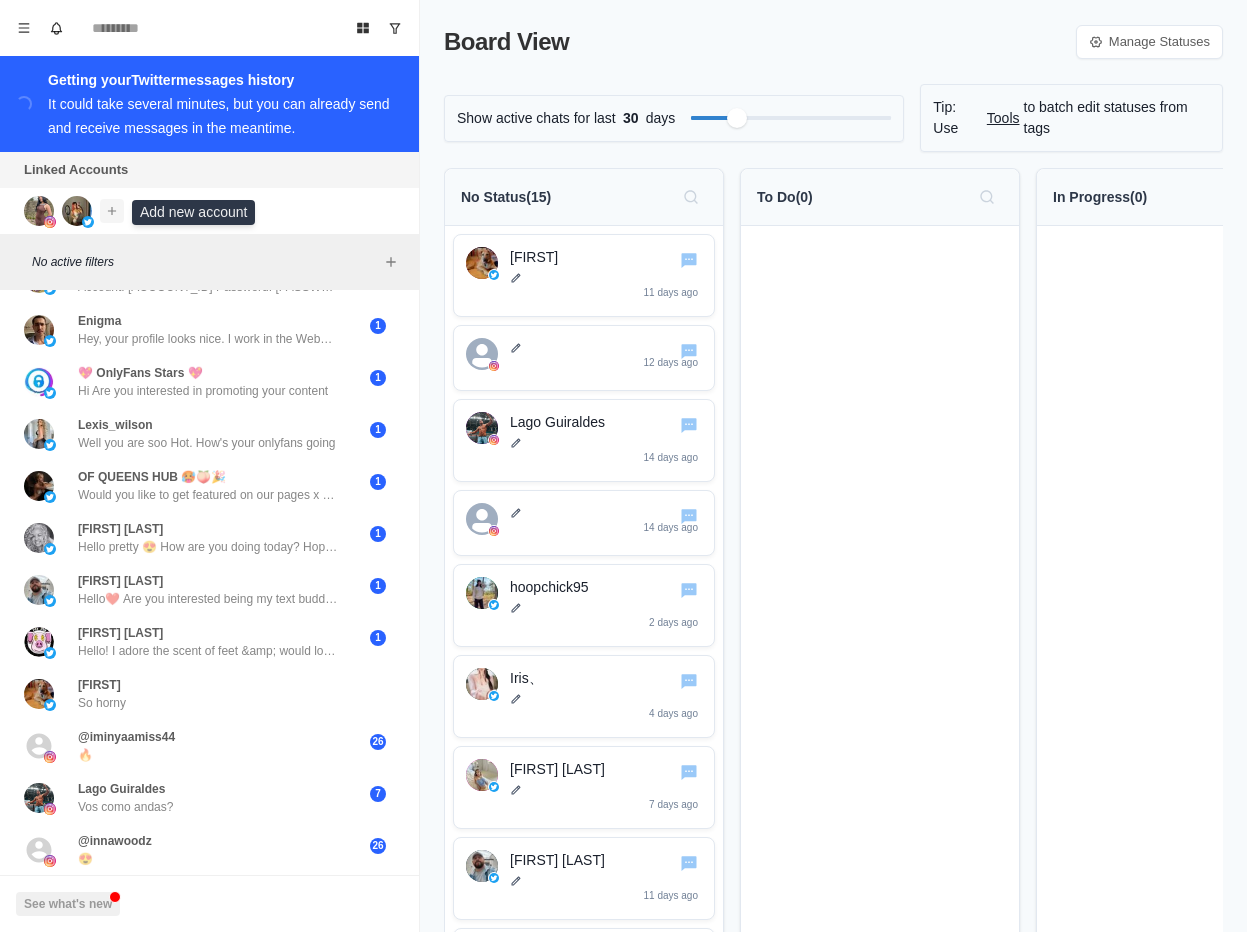click 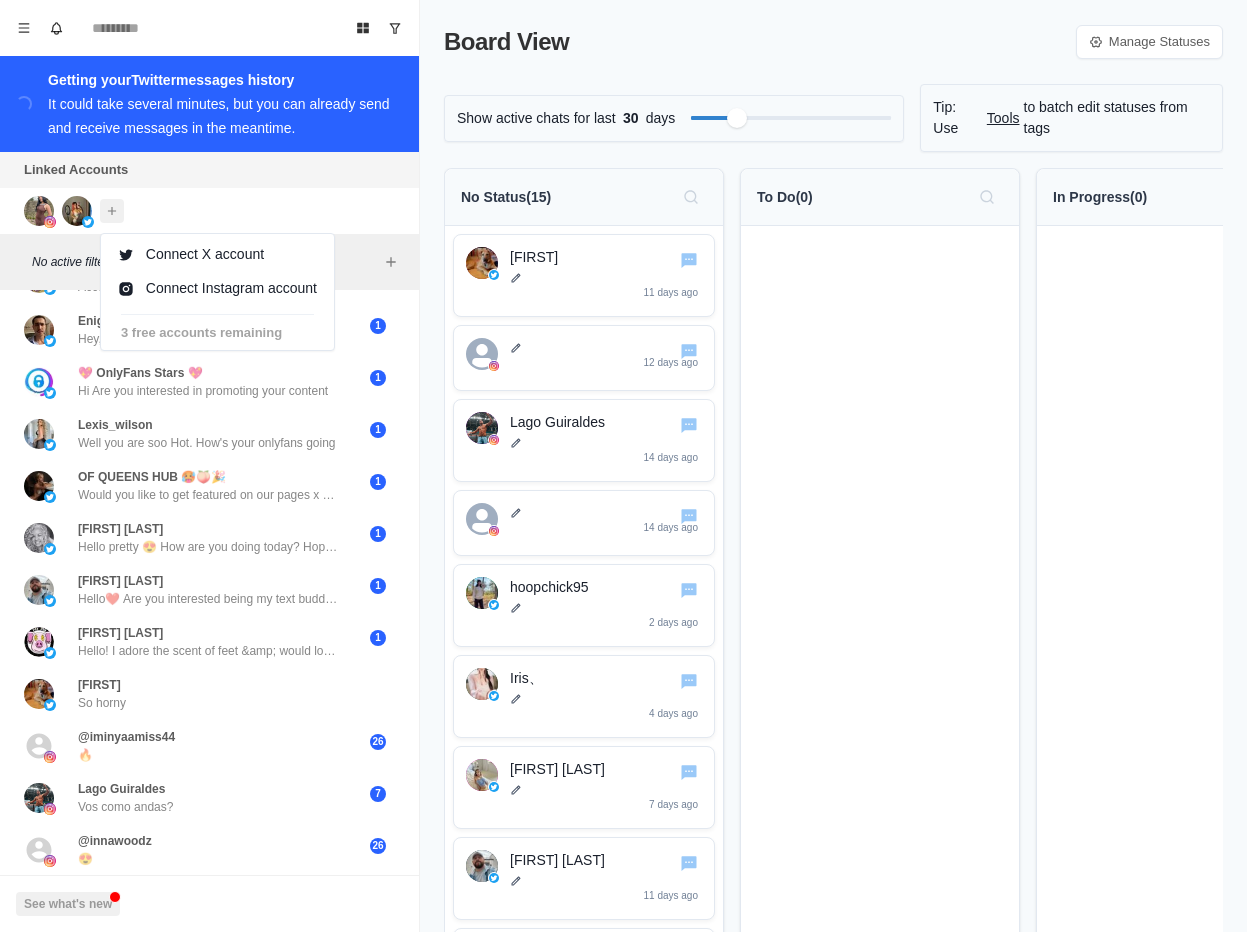 click on "Linked Accounts Connect X account Connect Instagram account 3 free accounts remaining" at bounding box center [209, 193] 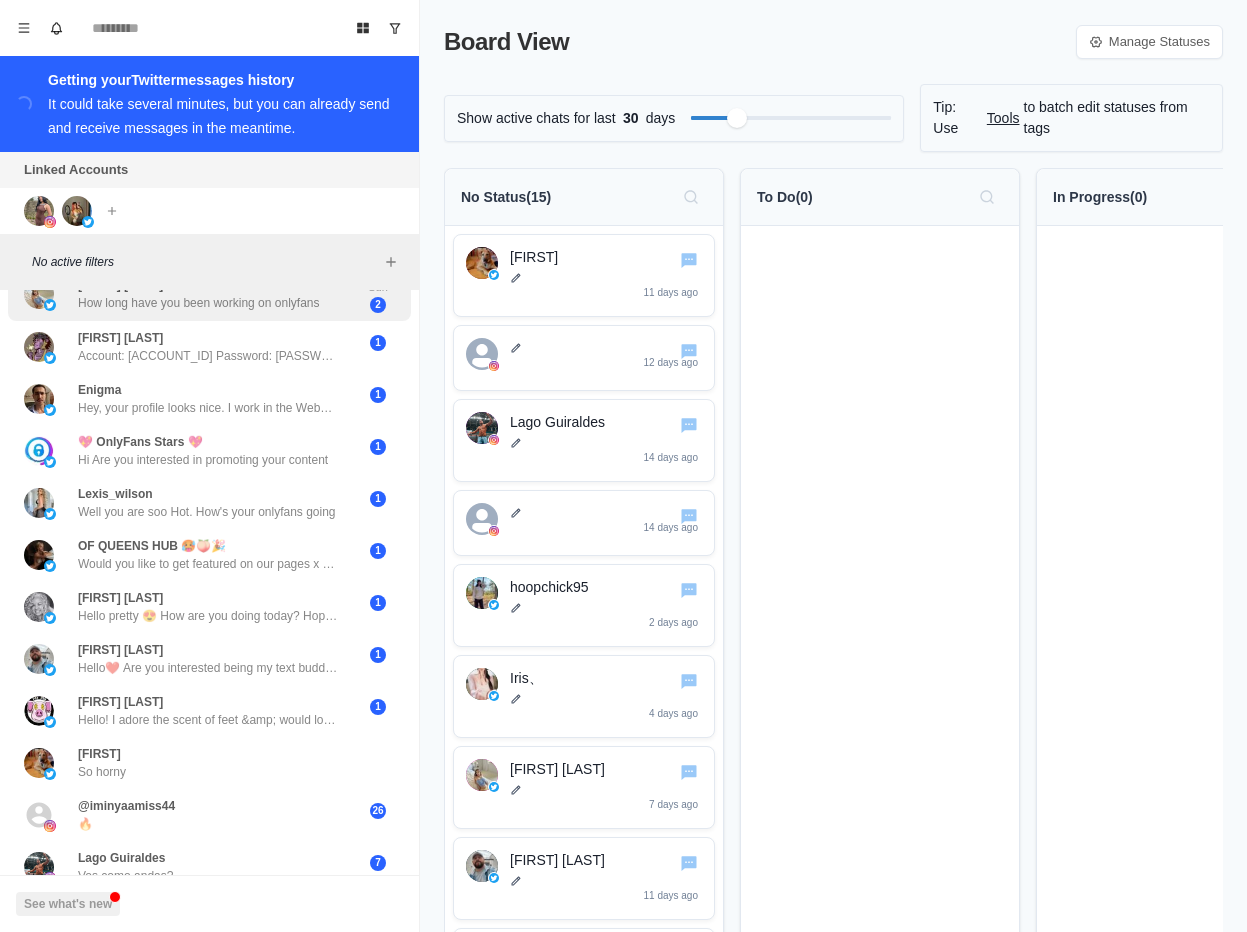 scroll, scrollTop: 0, scrollLeft: 0, axis: both 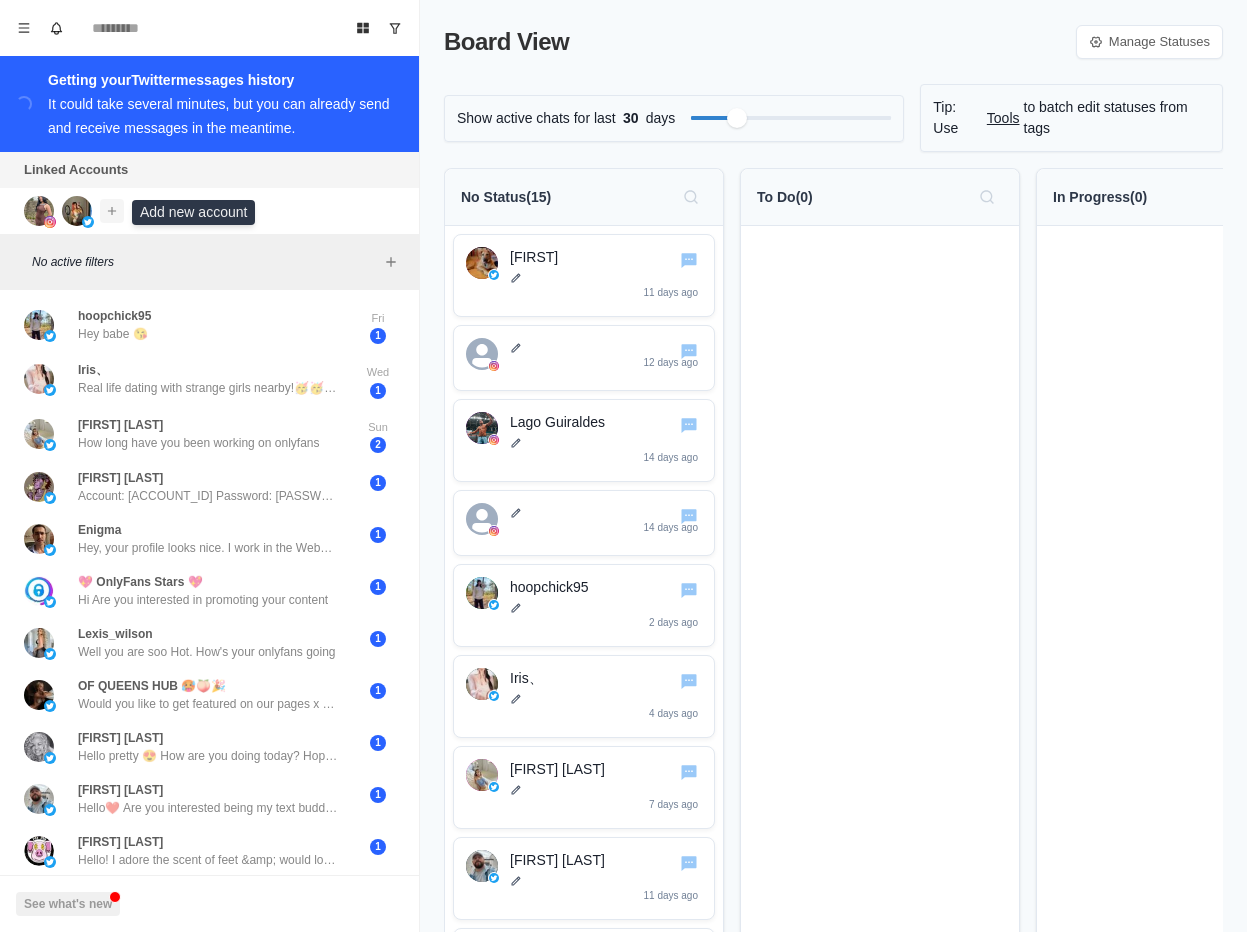 click at bounding box center [112, 211] 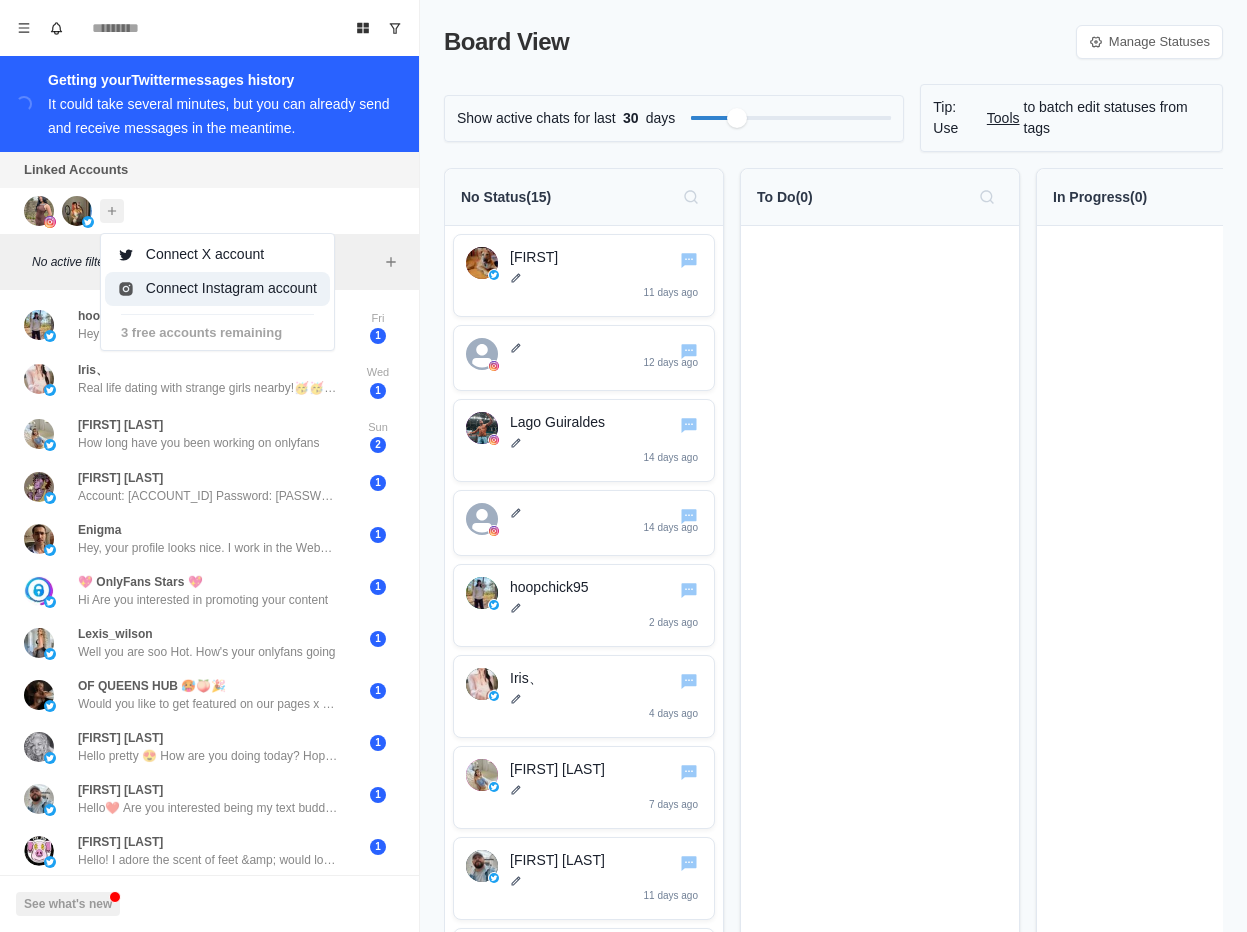 click on "Connect Instagram account" at bounding box center [217, 289] 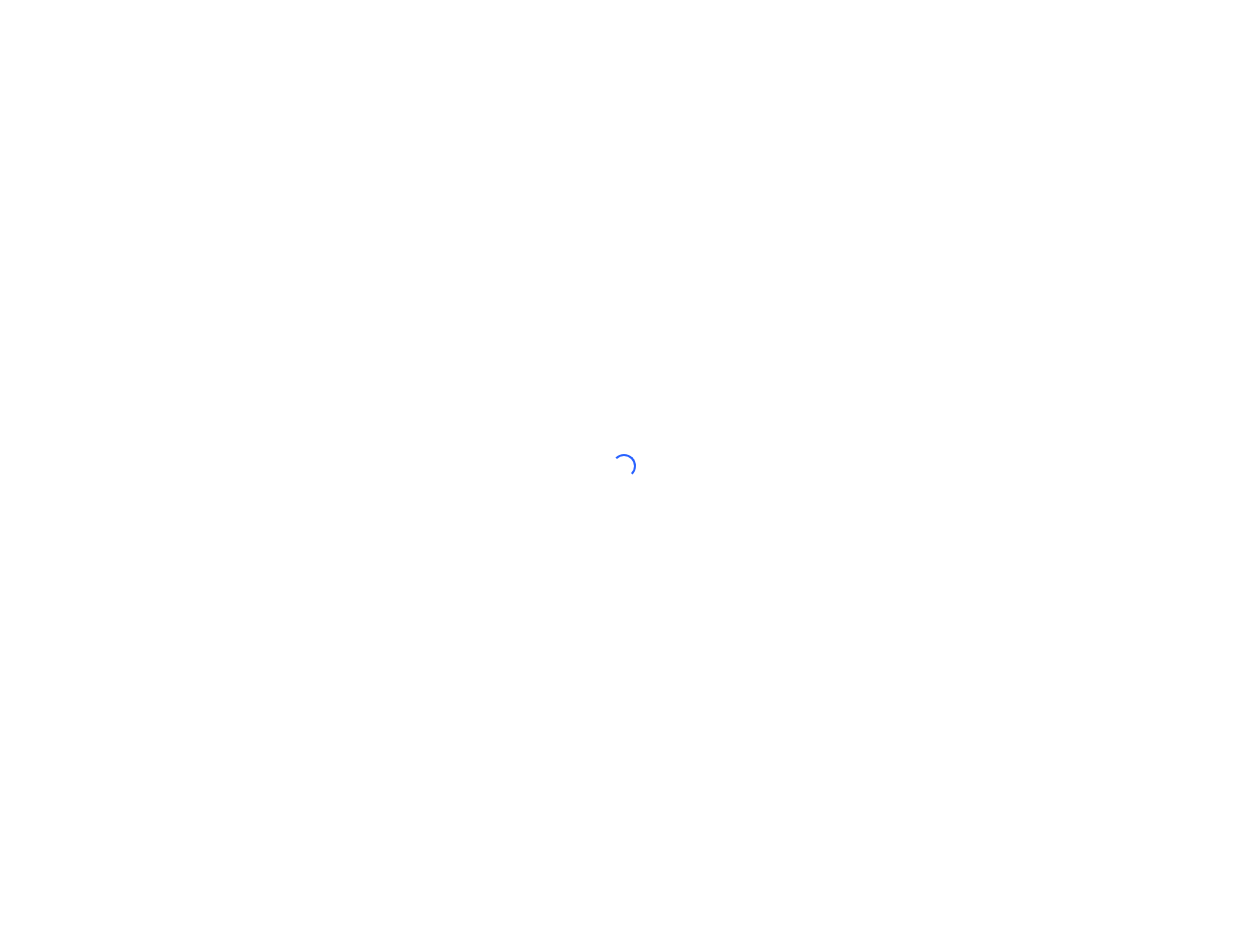 scroll, scrollTop: 0, scrollLeft: 0, axis: both 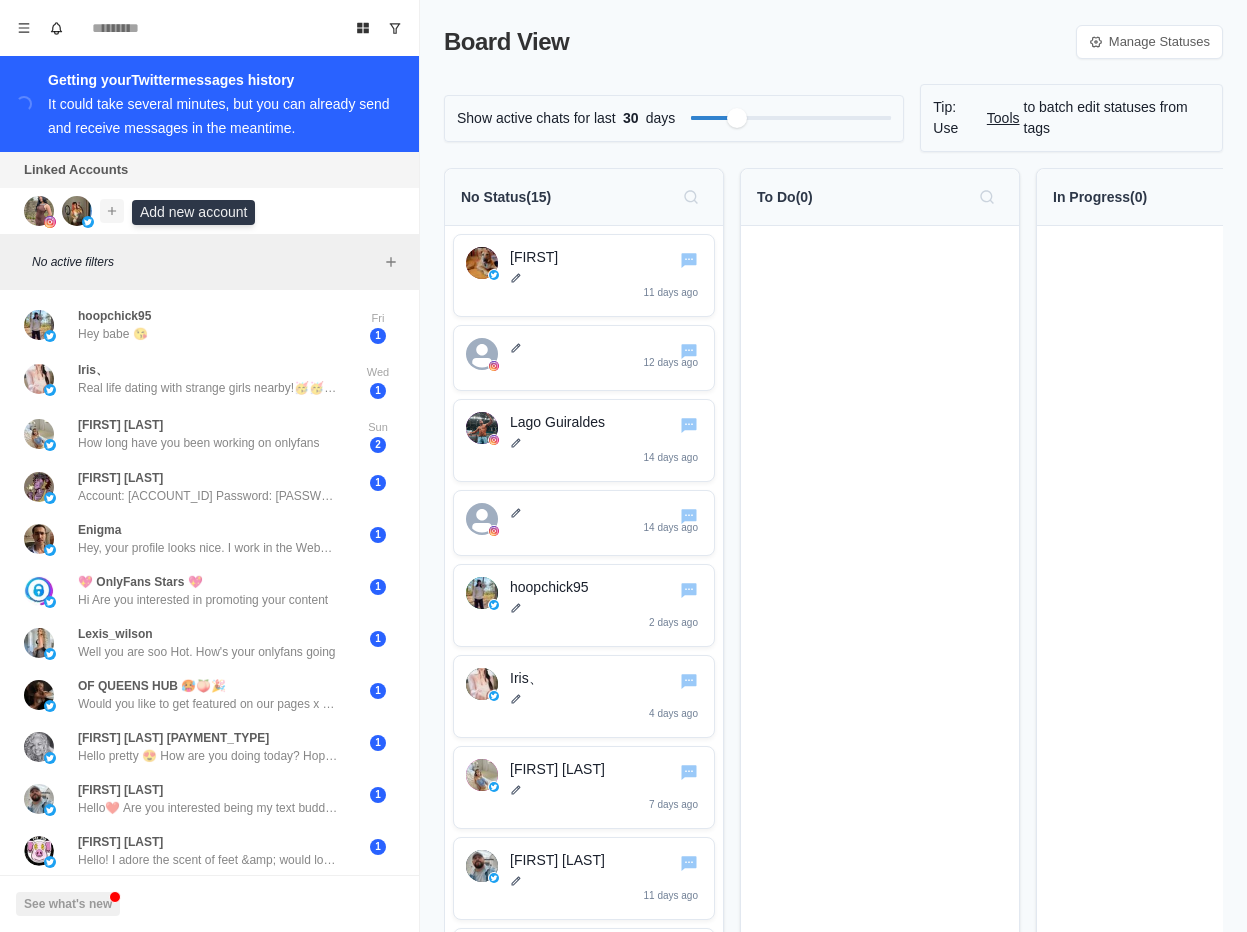 click 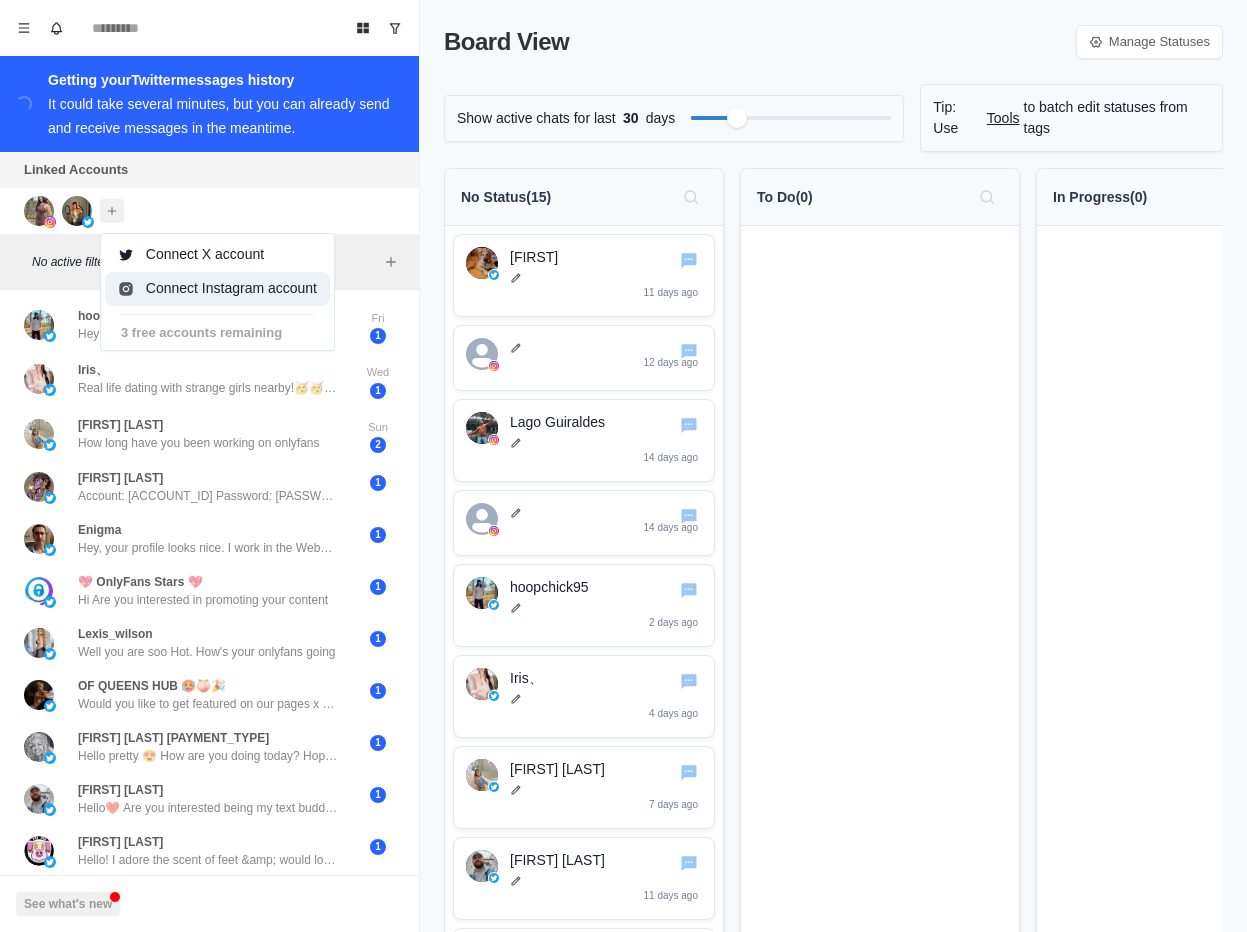 click on "Connect Instagram account" at bounding box center (217, 289) 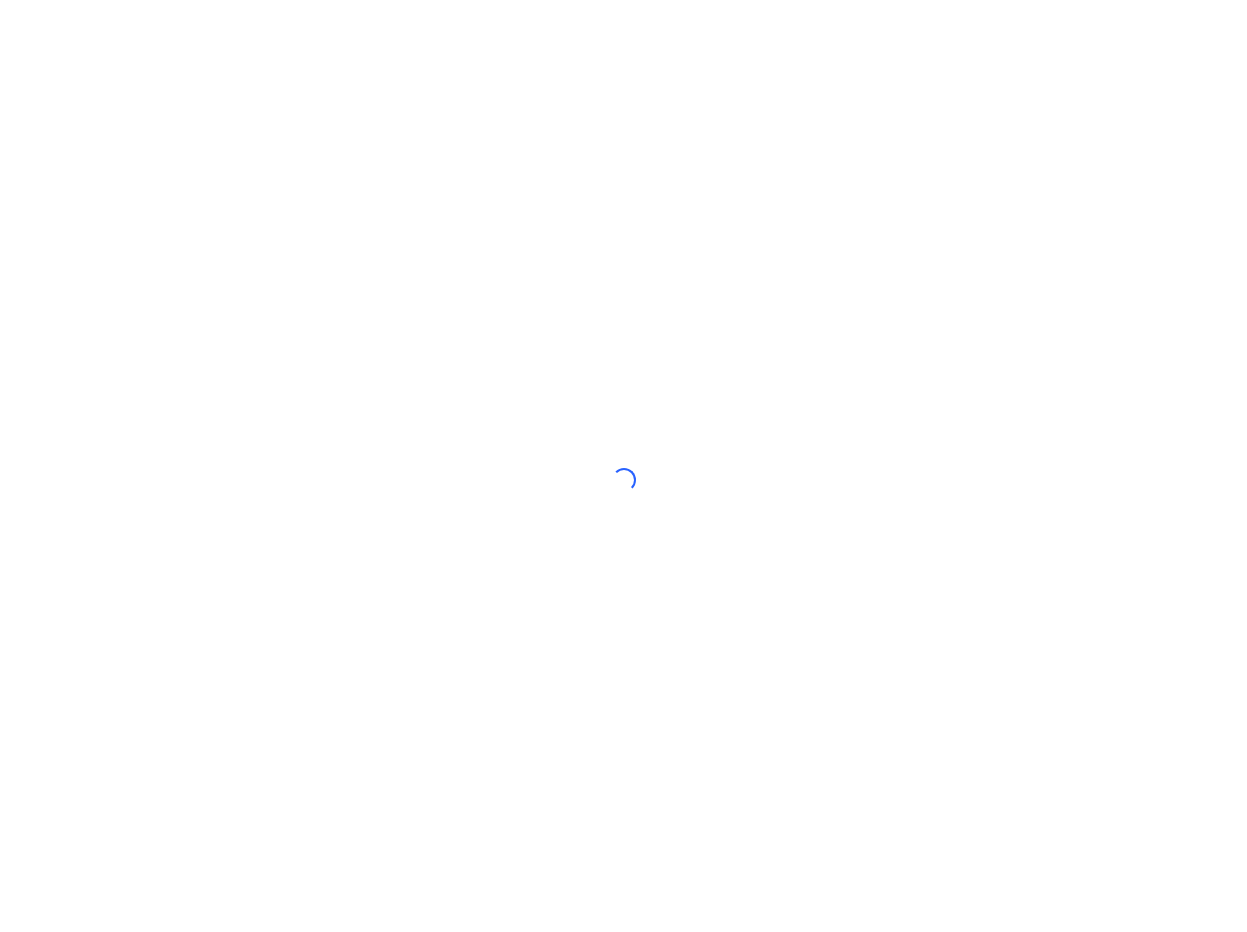 scroll, scrollTop: 0, scrollLeft: 0, axis: both 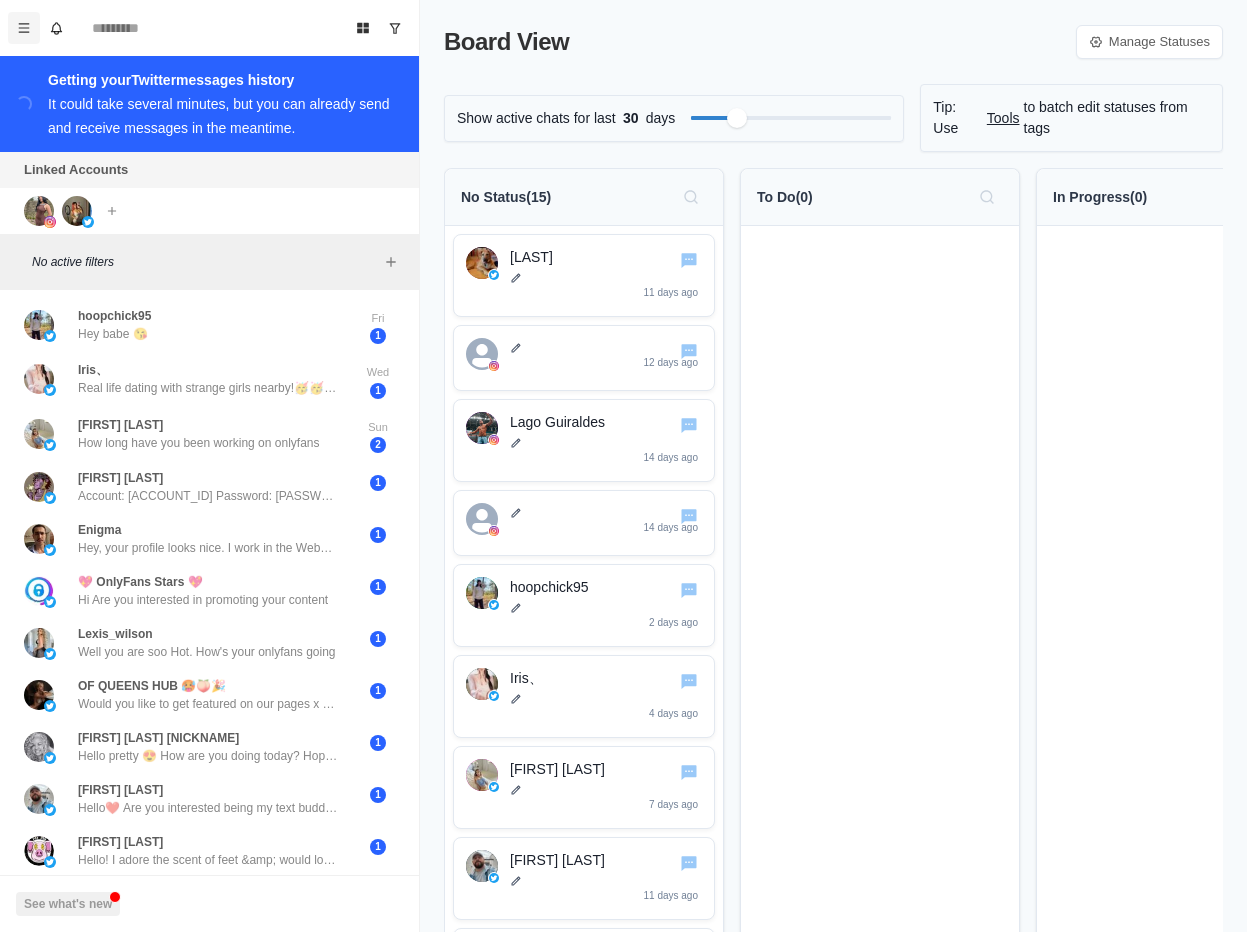 click at bounding box center (24, 28) 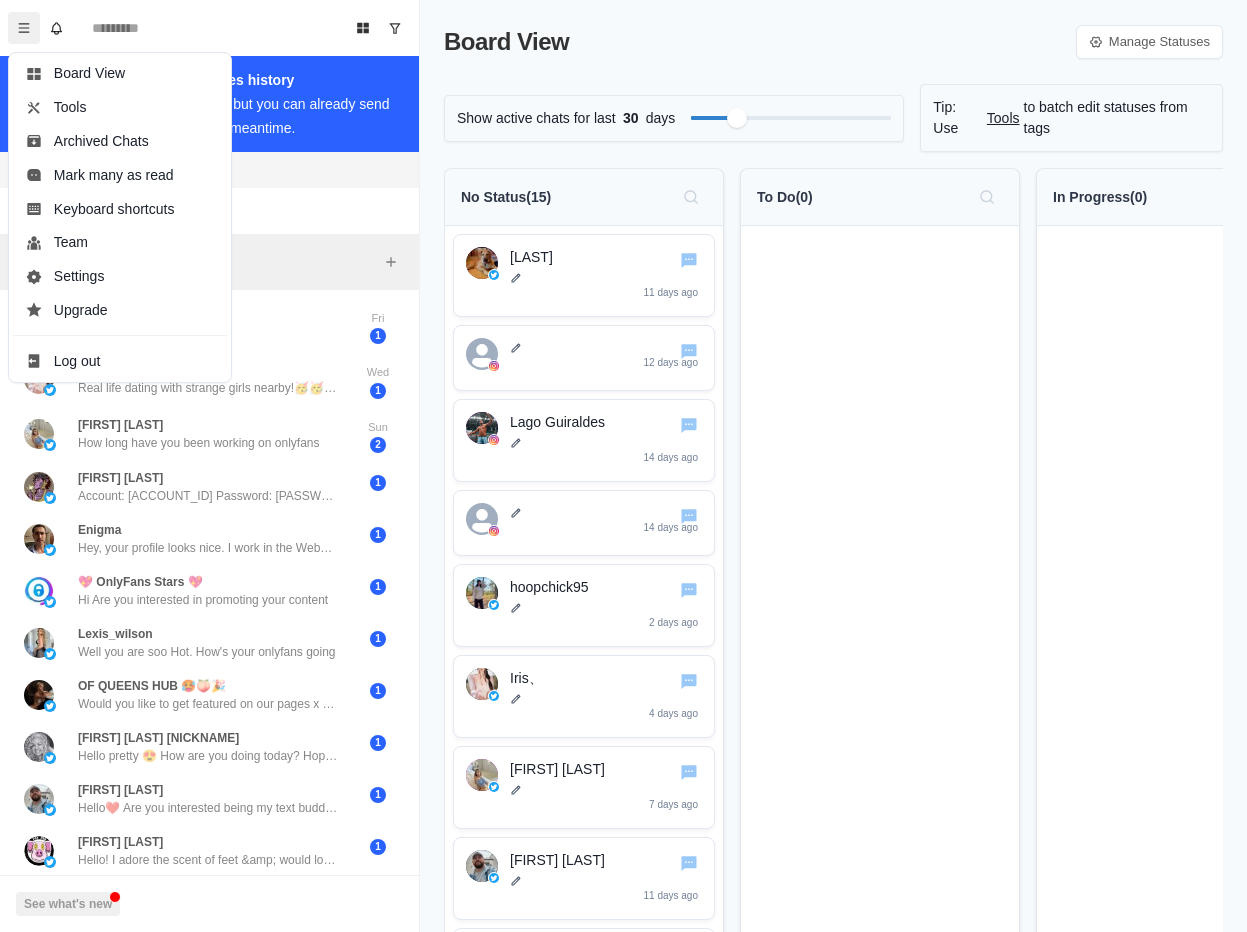 click on "Board View Manage Statuses" at bounding box center (833, 42) 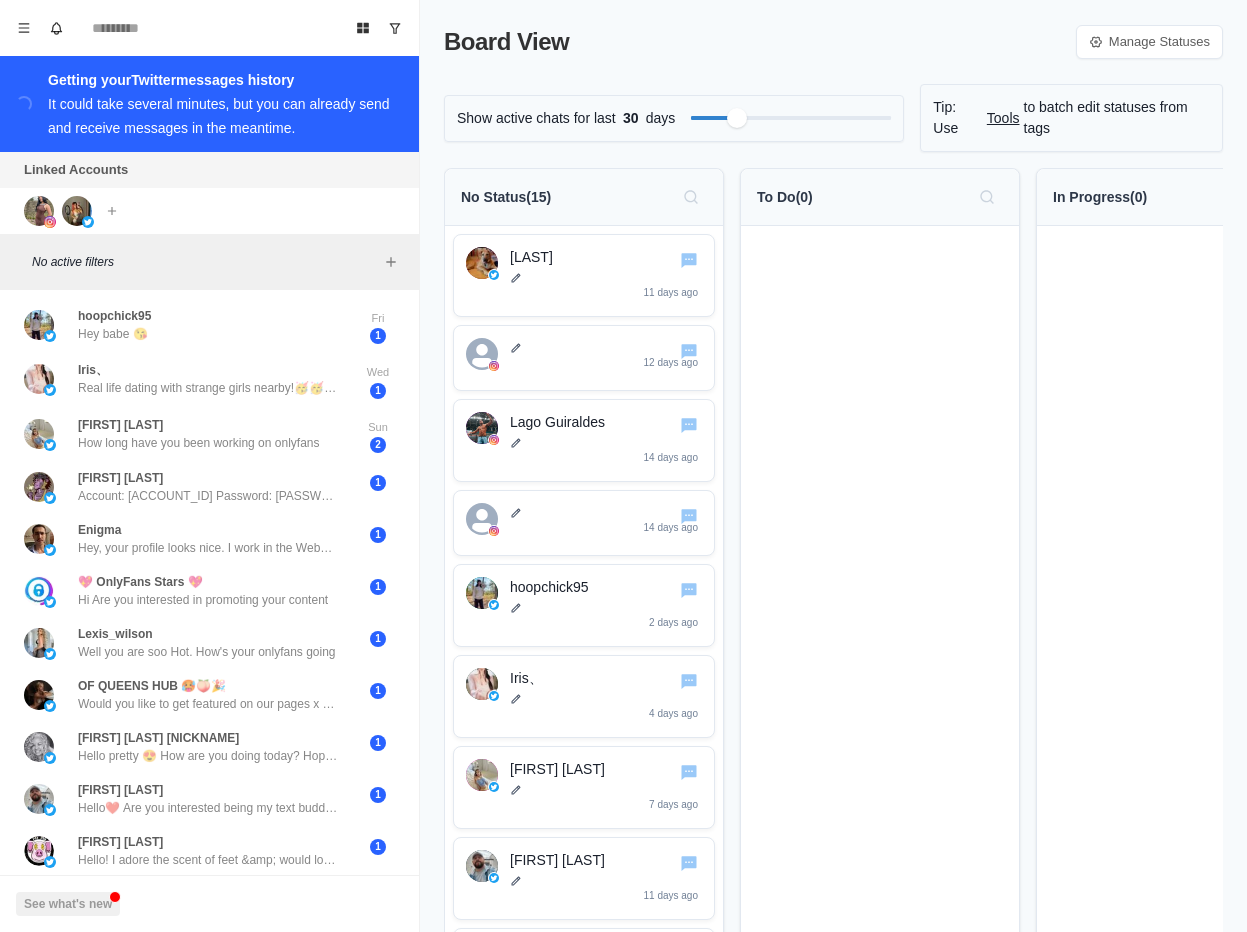 click on "It could take several minutes, but you can already send and receive messages in the meantime." at bounding box center [219, 116] 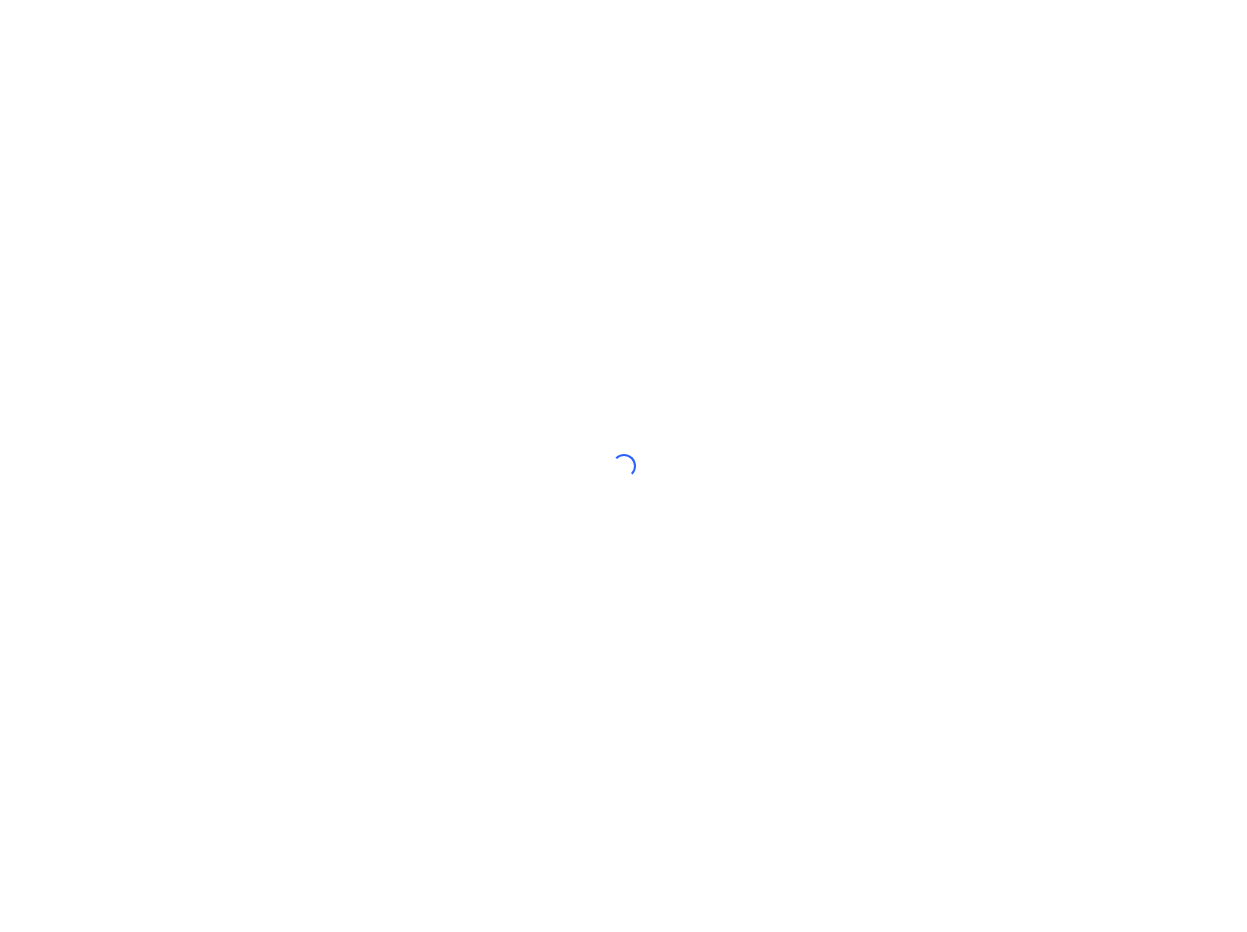 scroll, scrollTop: 0, scrollLeft: 0, axis: both 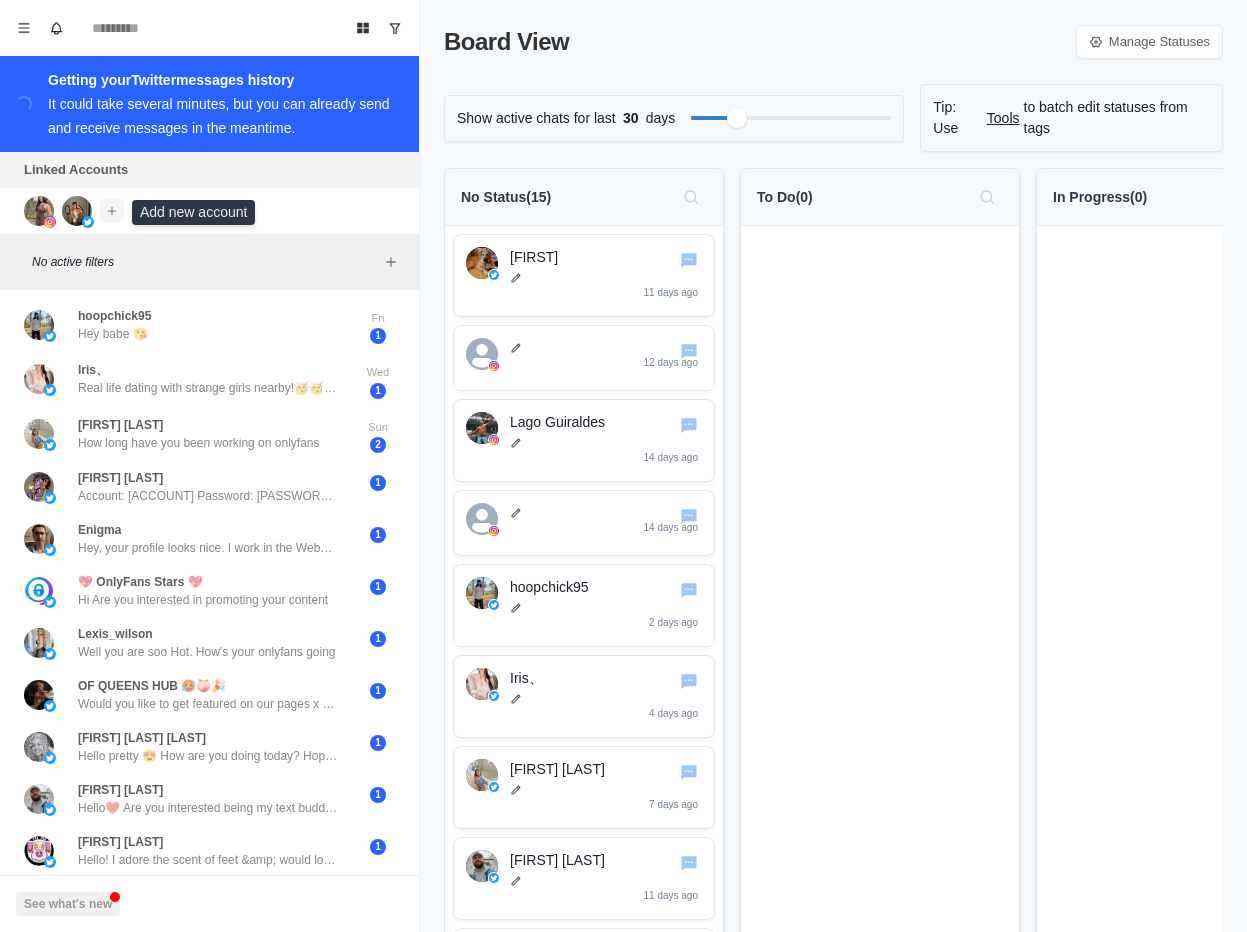 click 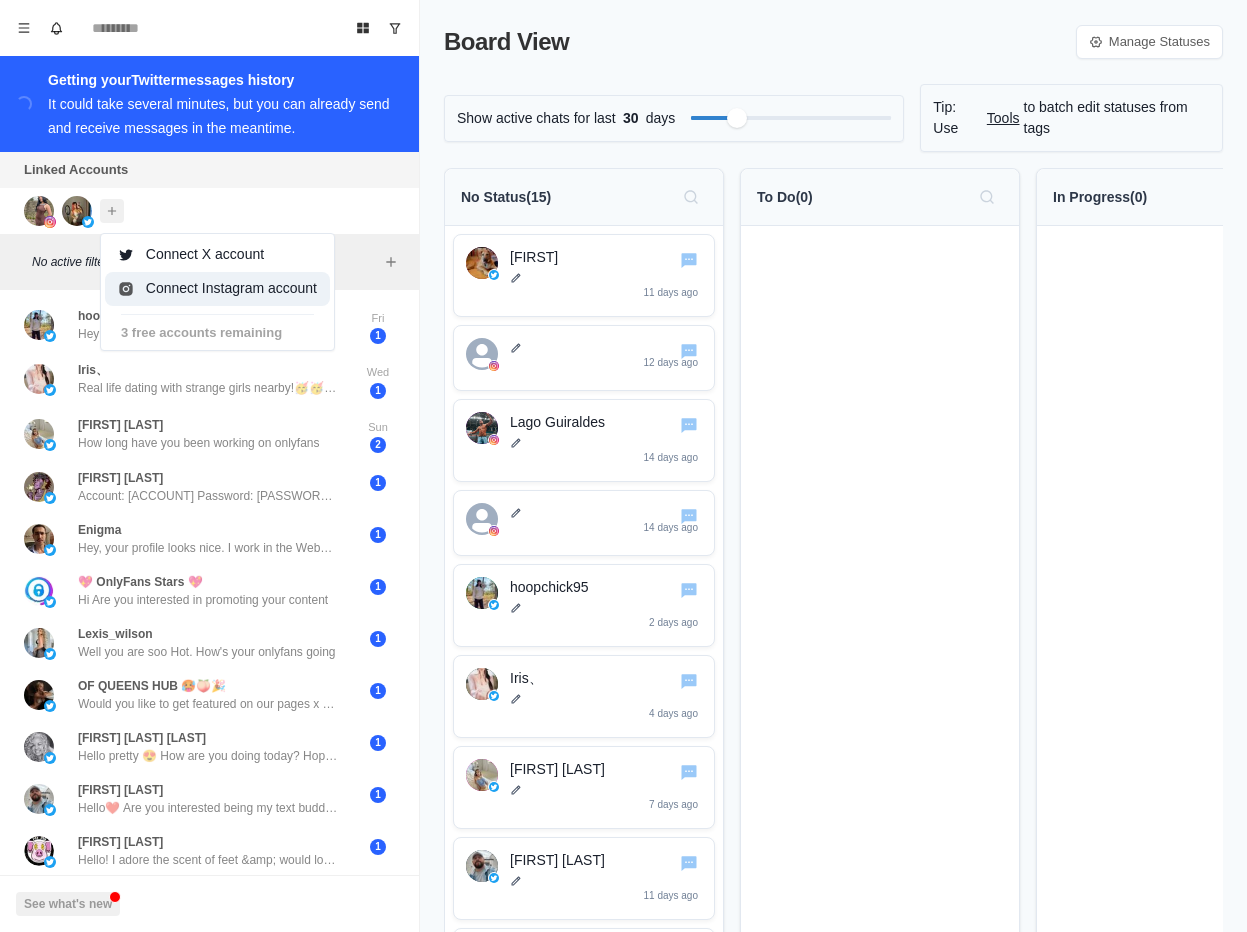 click on "Connect Instagram account" at bounding box center (217, 289) 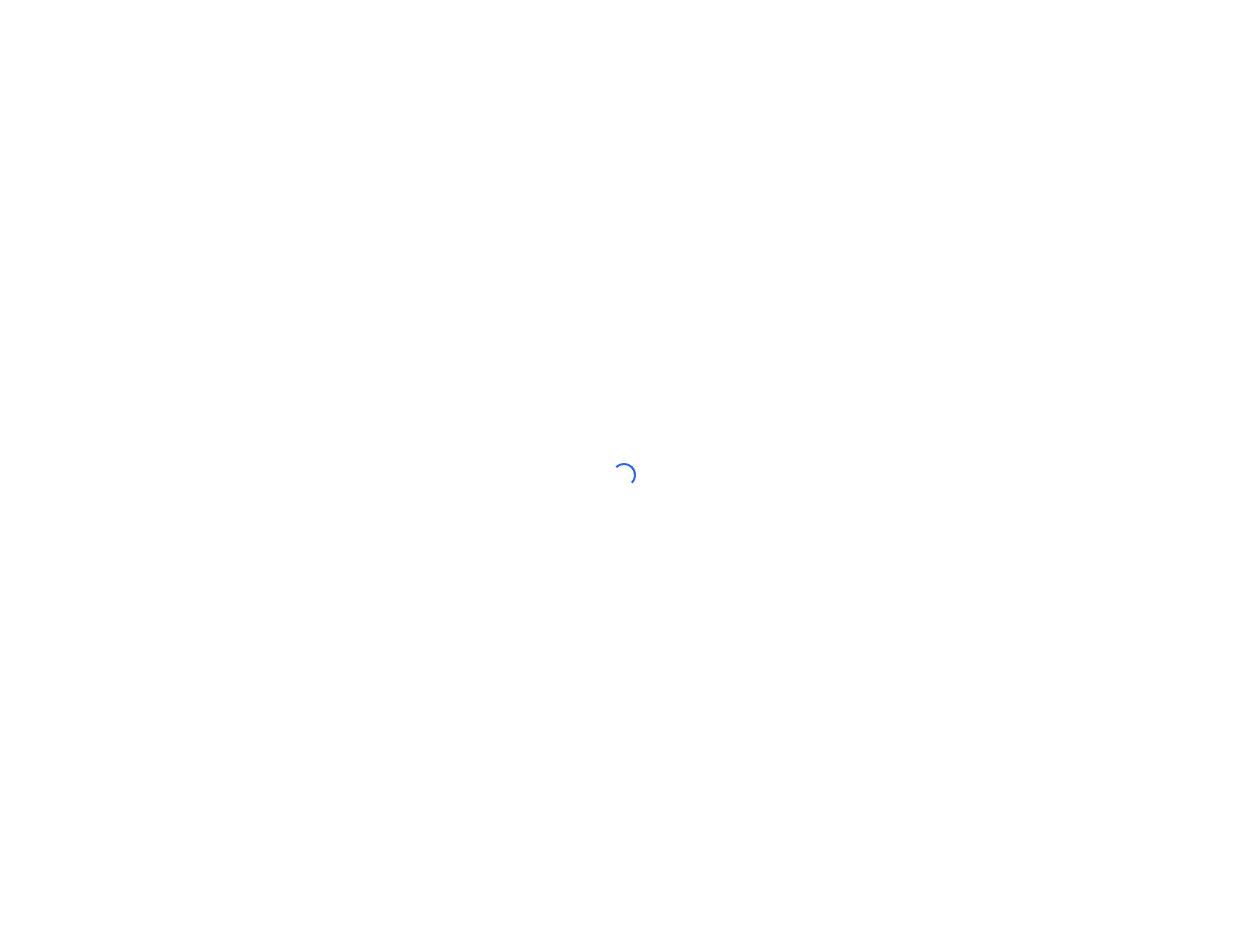 scroll, scrollTop: 0, scrollLeft: 0, axis: both 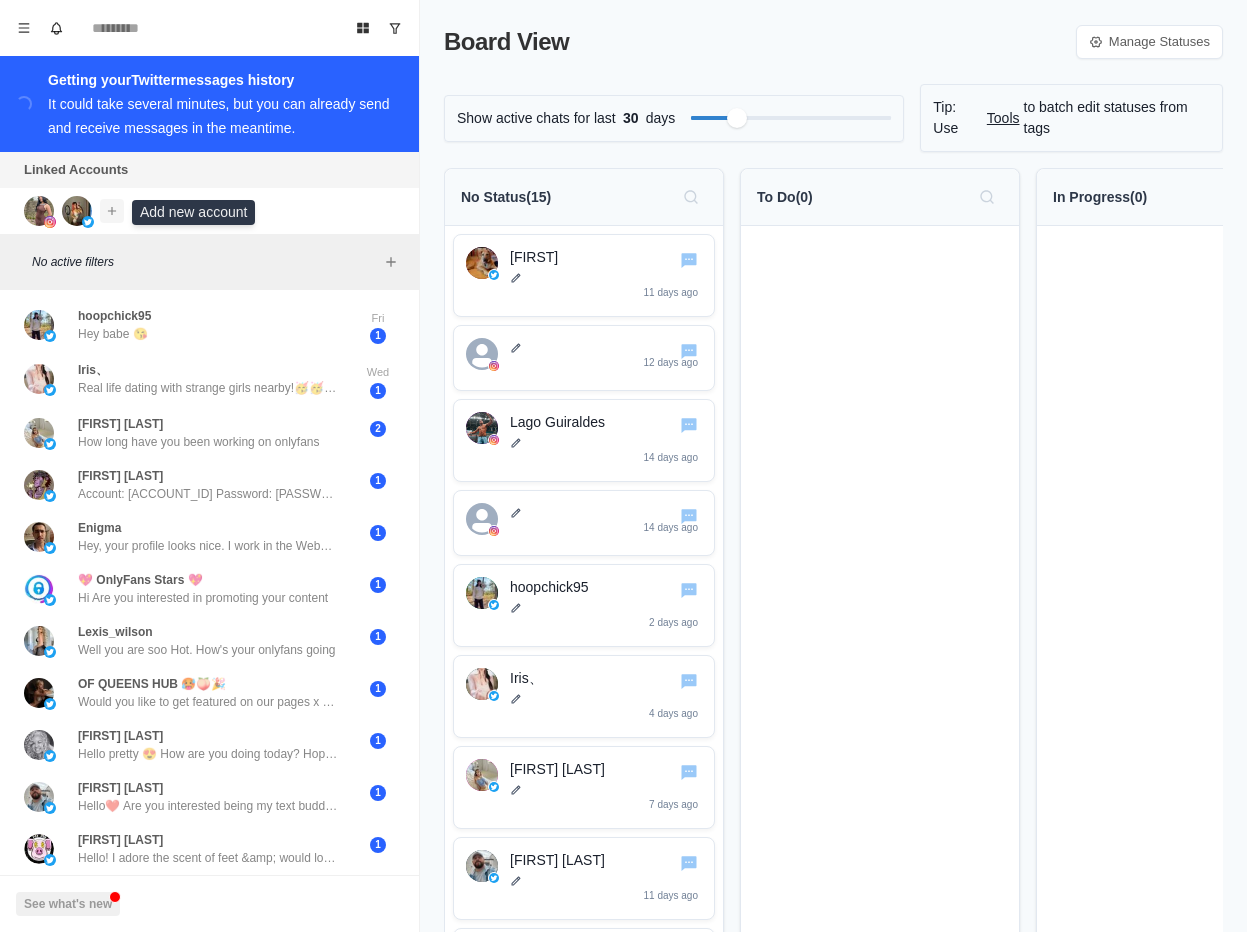 click at bounding box center [112, 211] 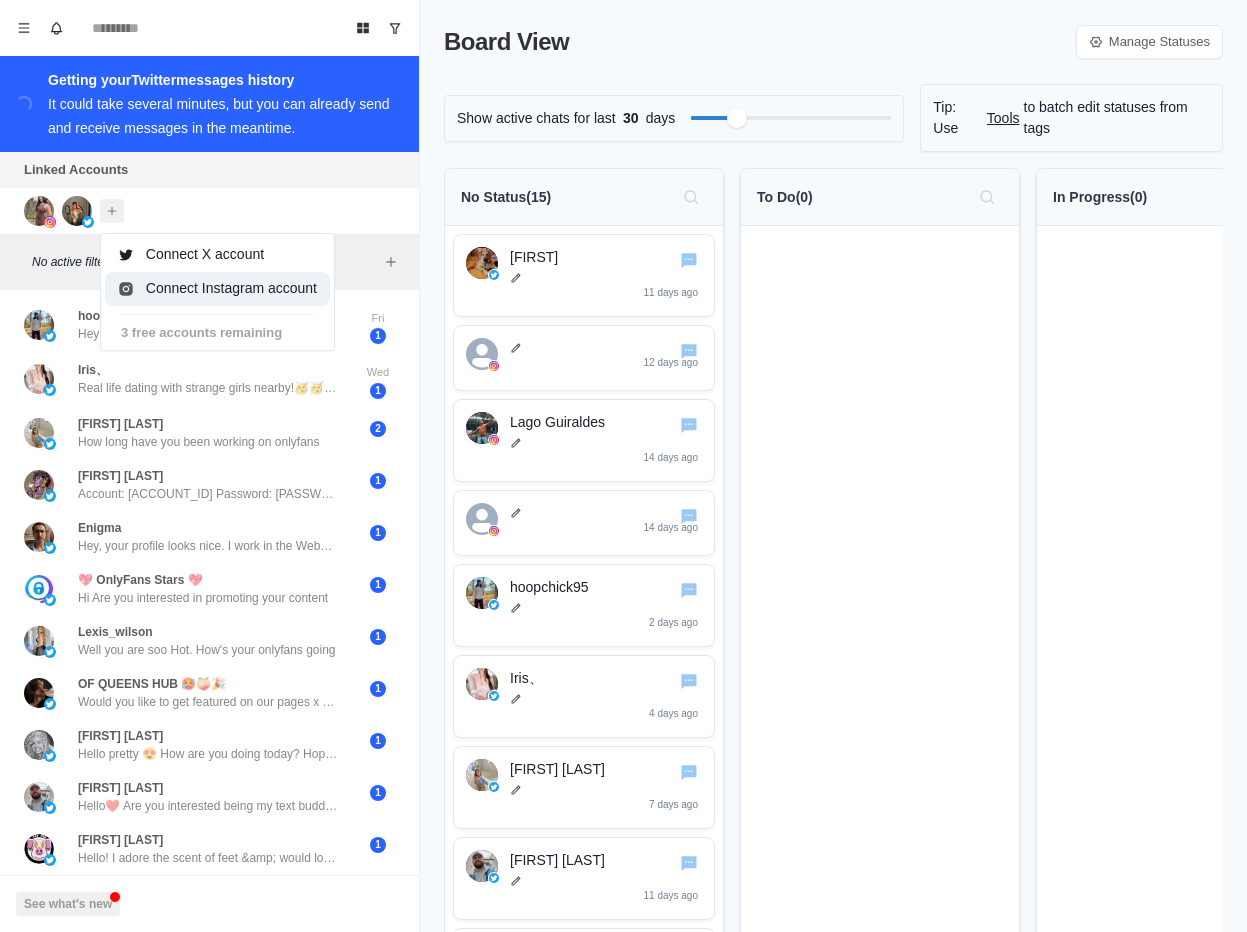 click on "Connect Instagram account" at bounding box center [217, 289] 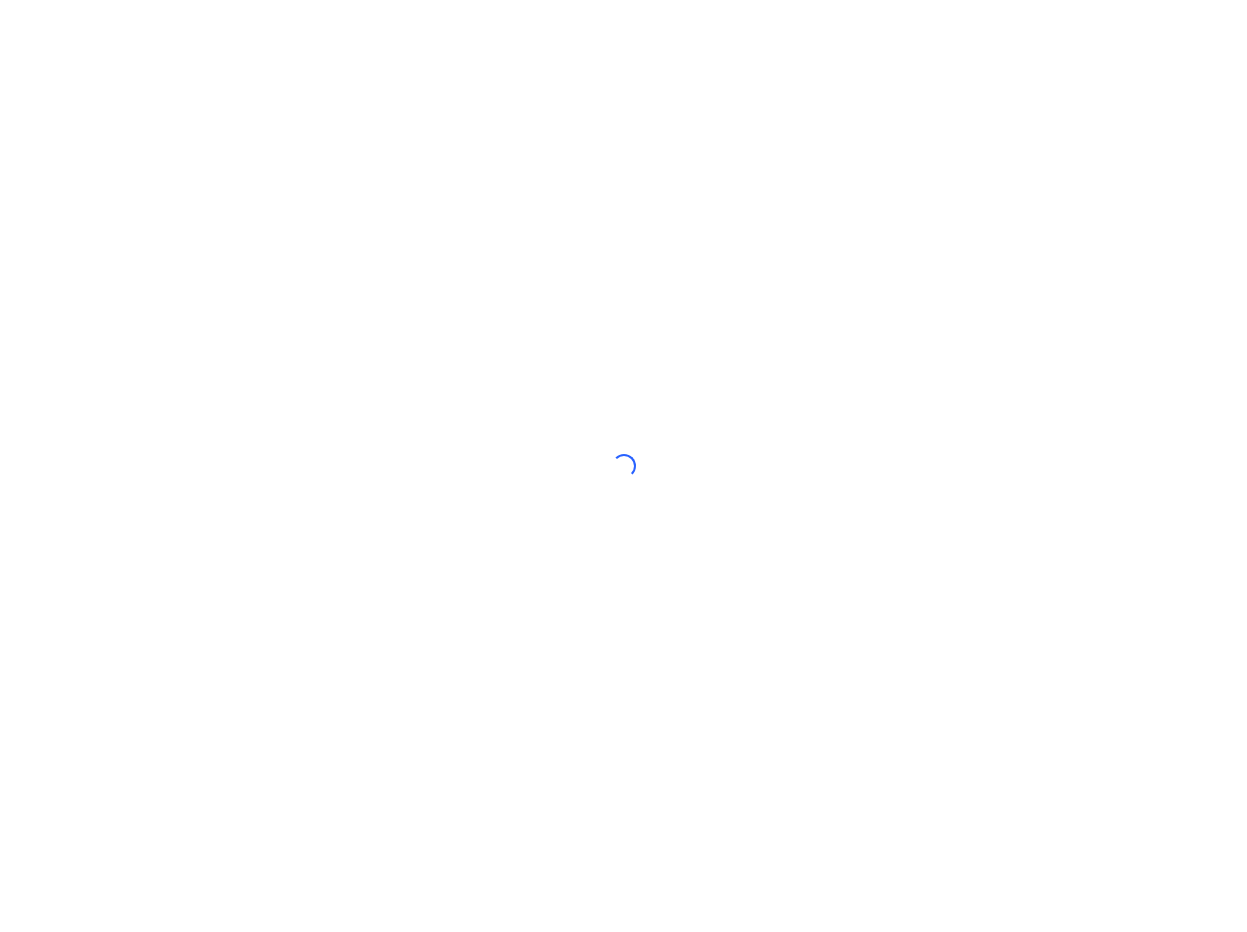 scroll, scrollTop: 0, scrollLeft: 0, axis: both 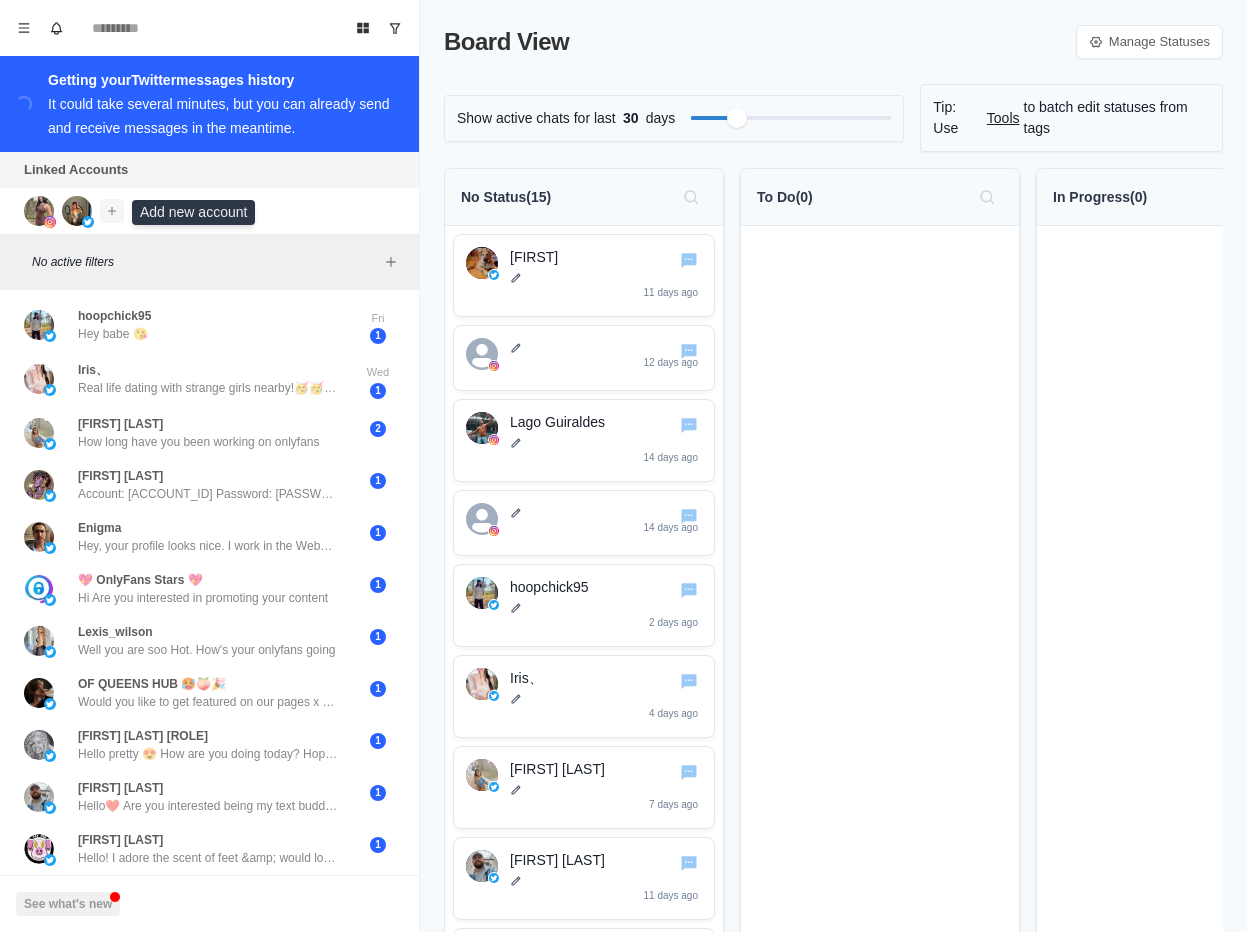 click 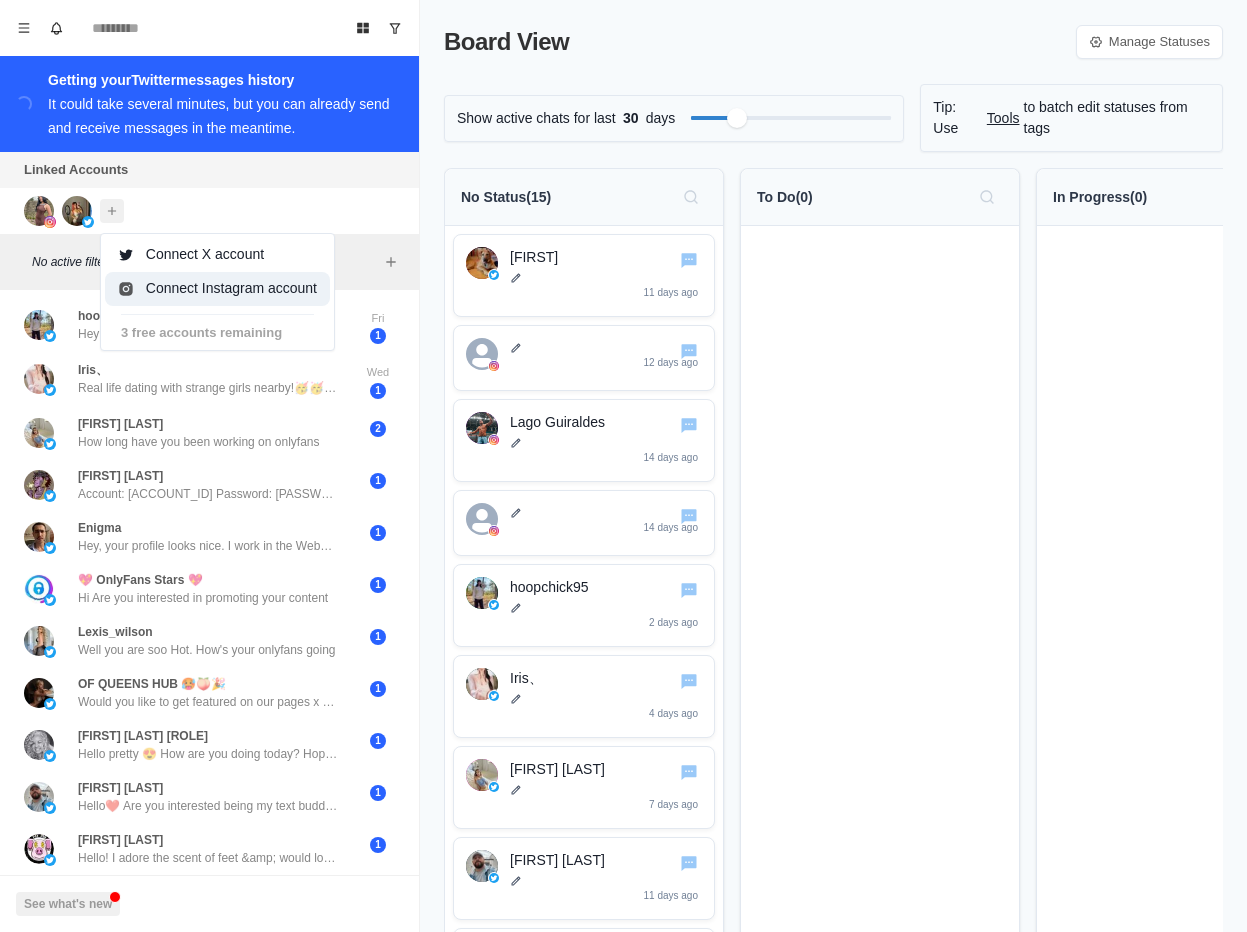 click on "Connect Instagram account" at bounding box center (217, 289) 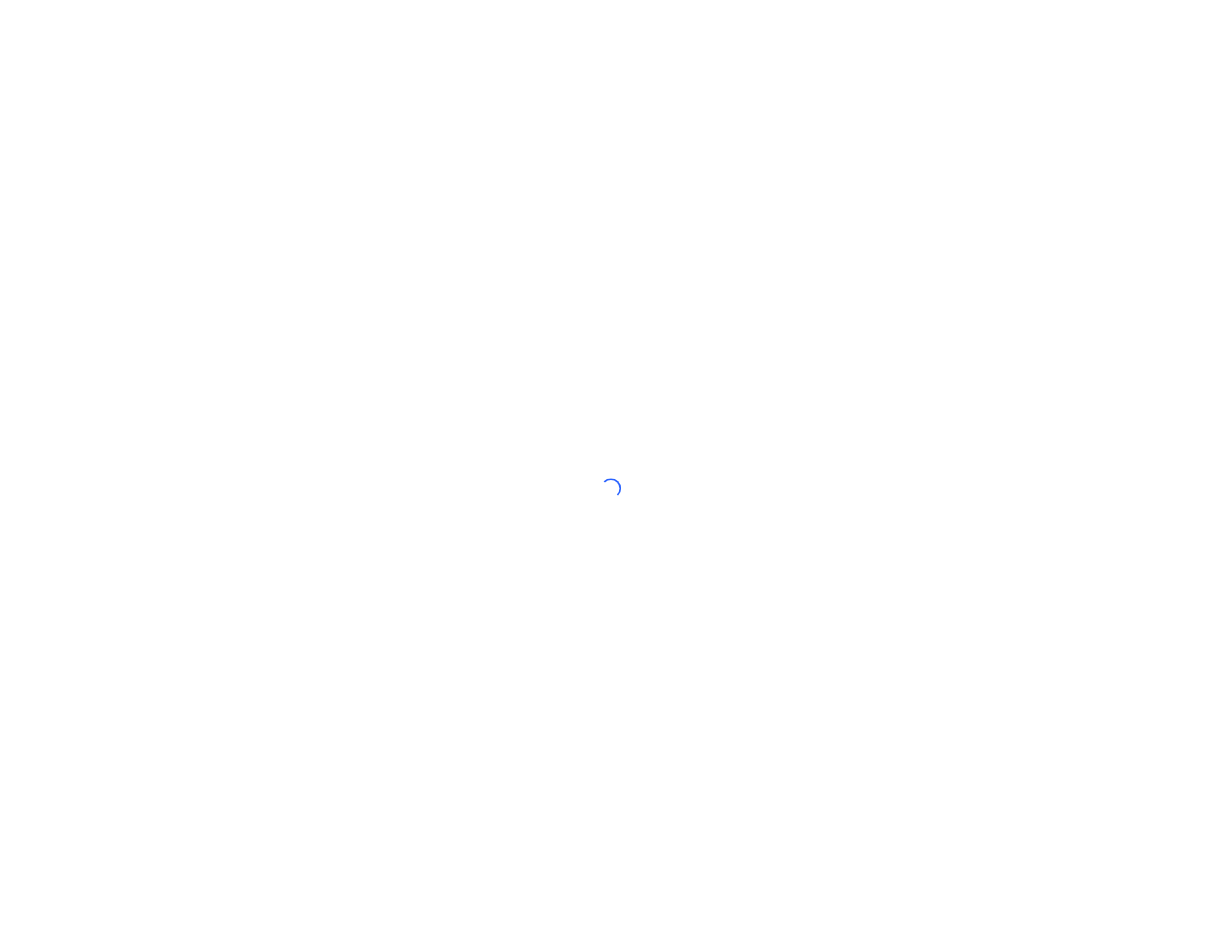 scroll, scrollTop: 0, scrollLeft: 0, axis: both 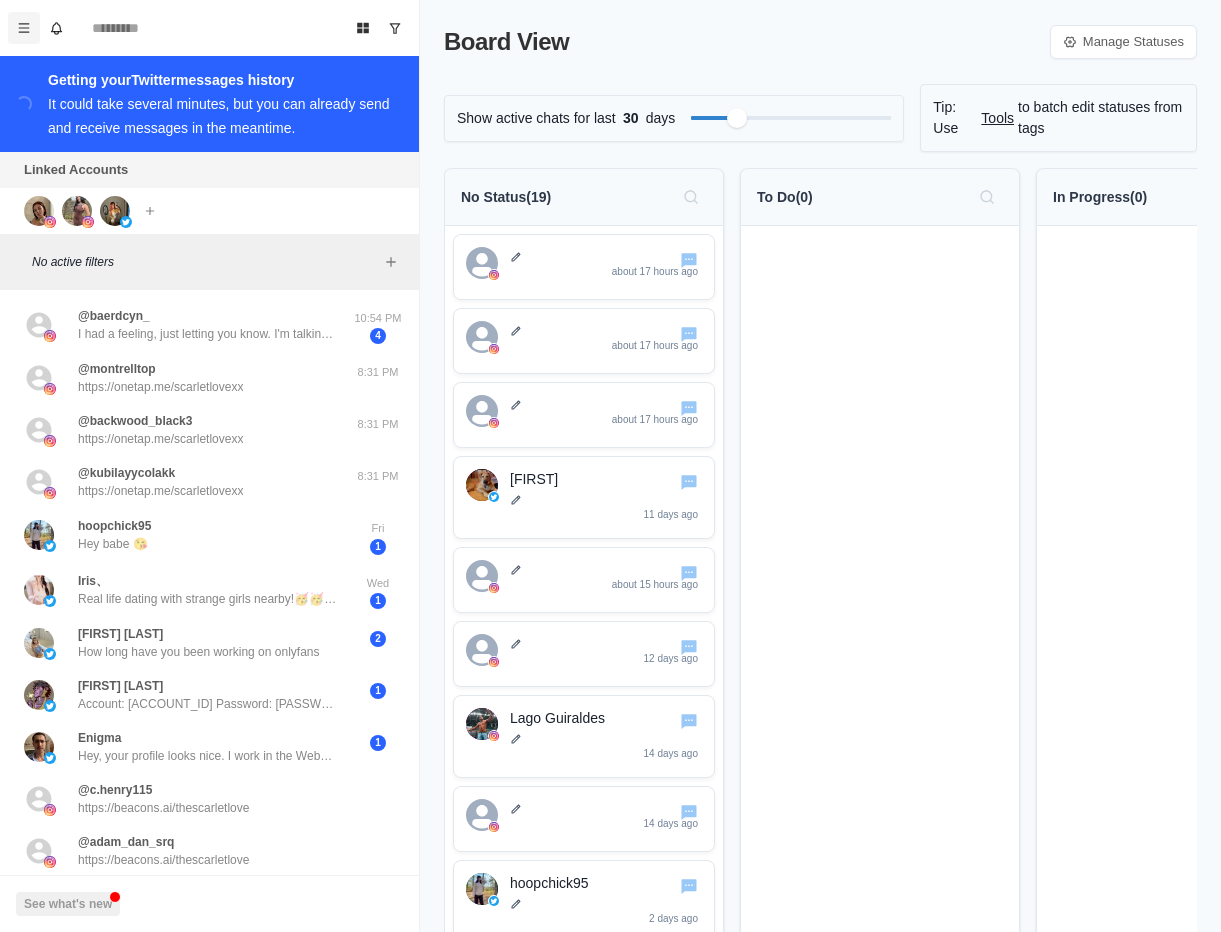 click 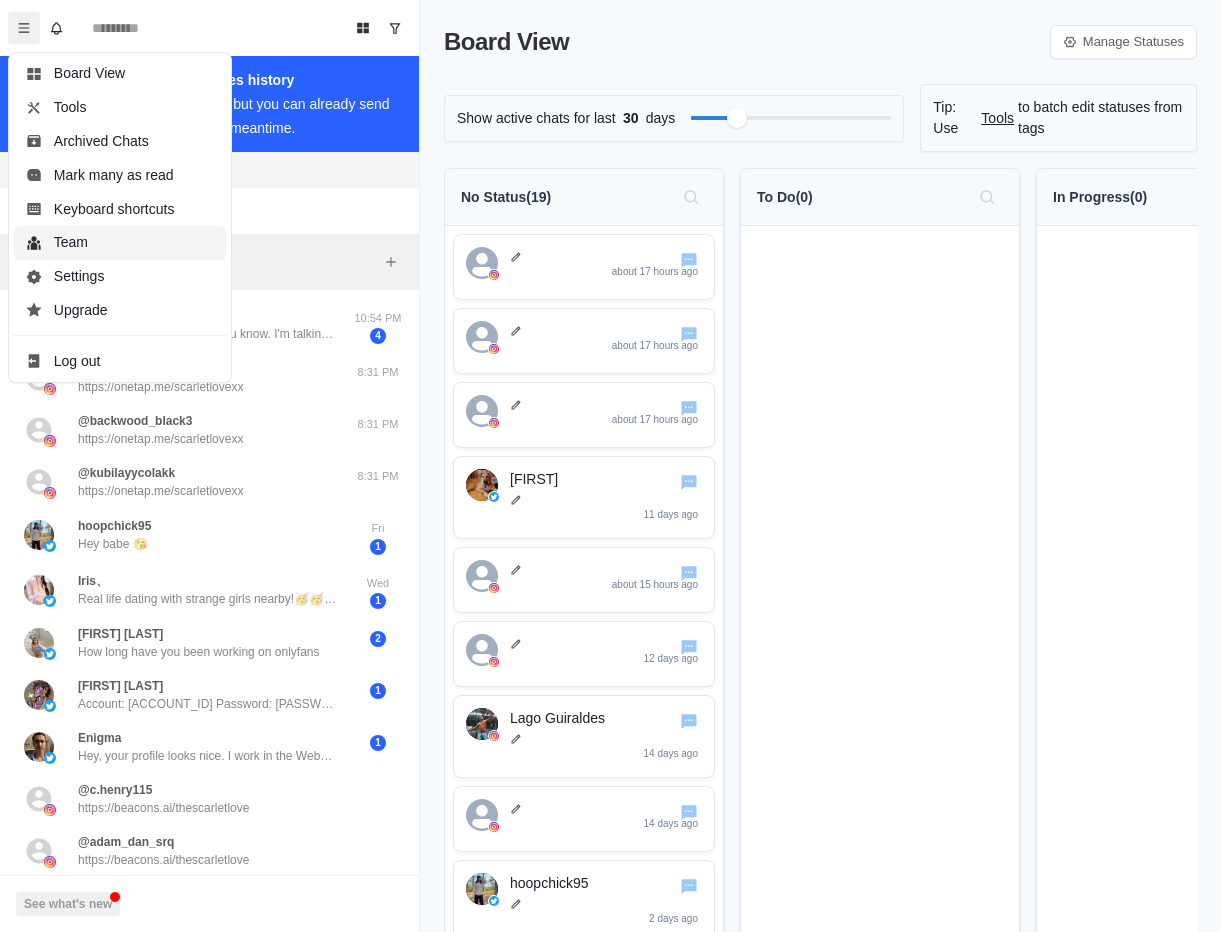 click on "Team" at bounding box center (120, 243) 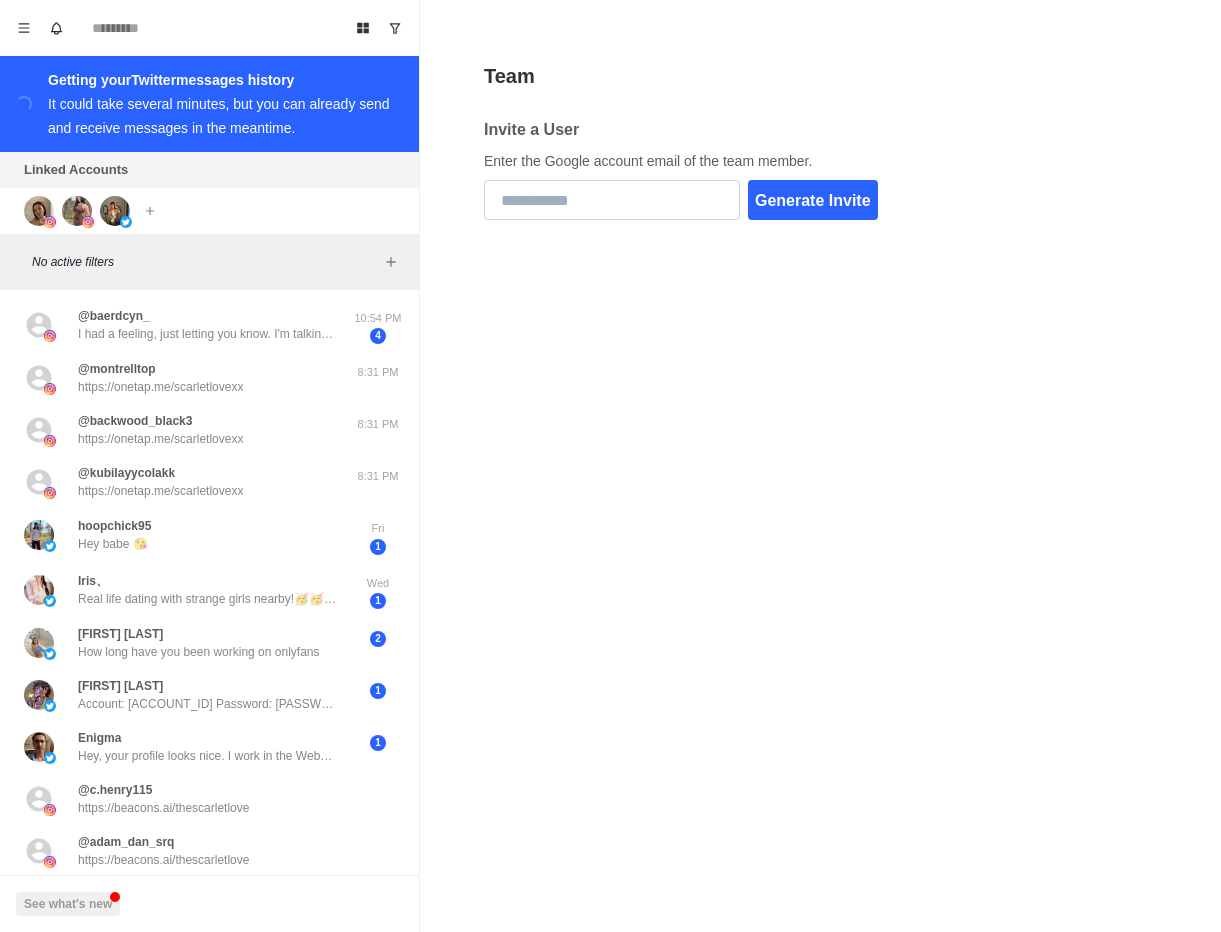 click at bounding box center (612, 200) 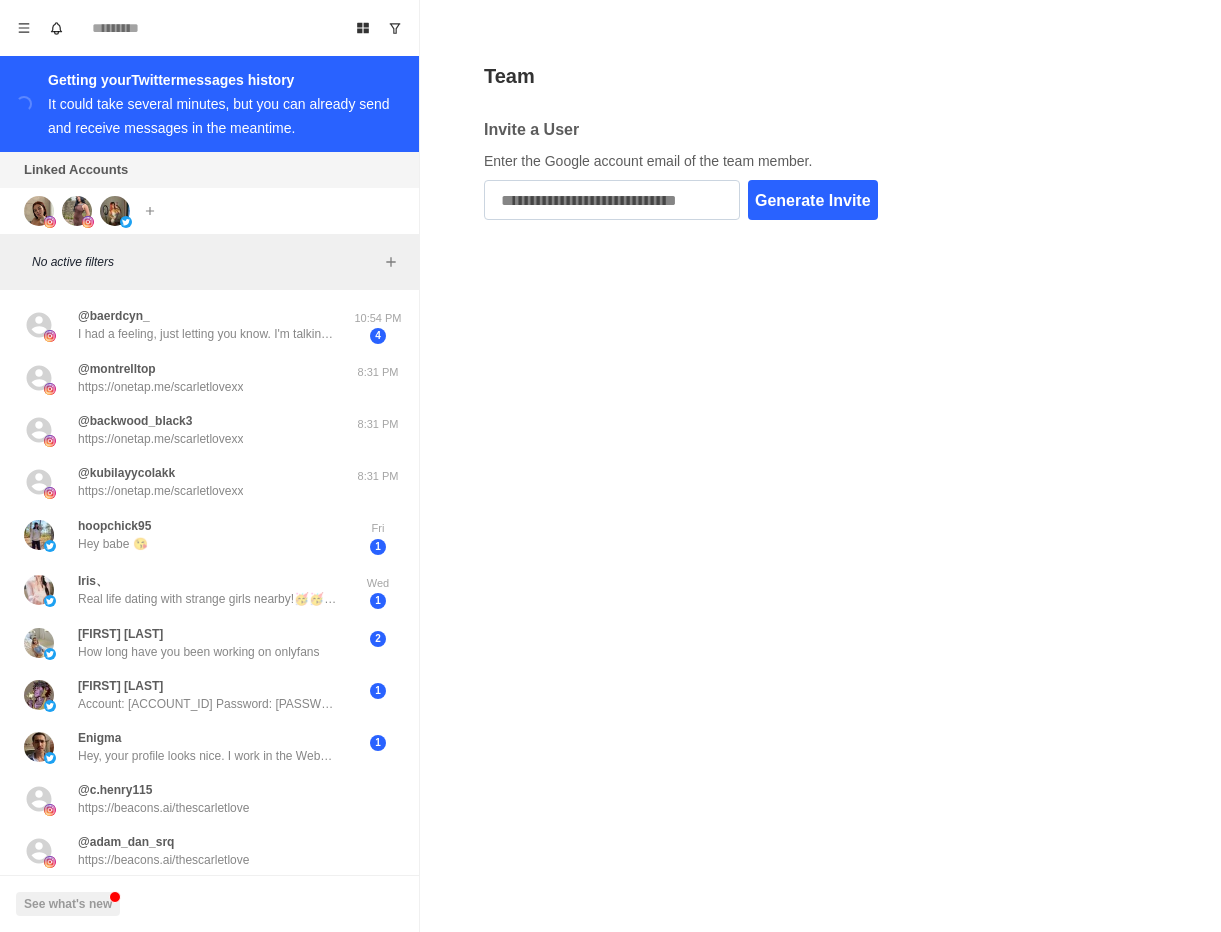 scroll, scrollTop: 0, scrollLeft: 19, axis: horizontal 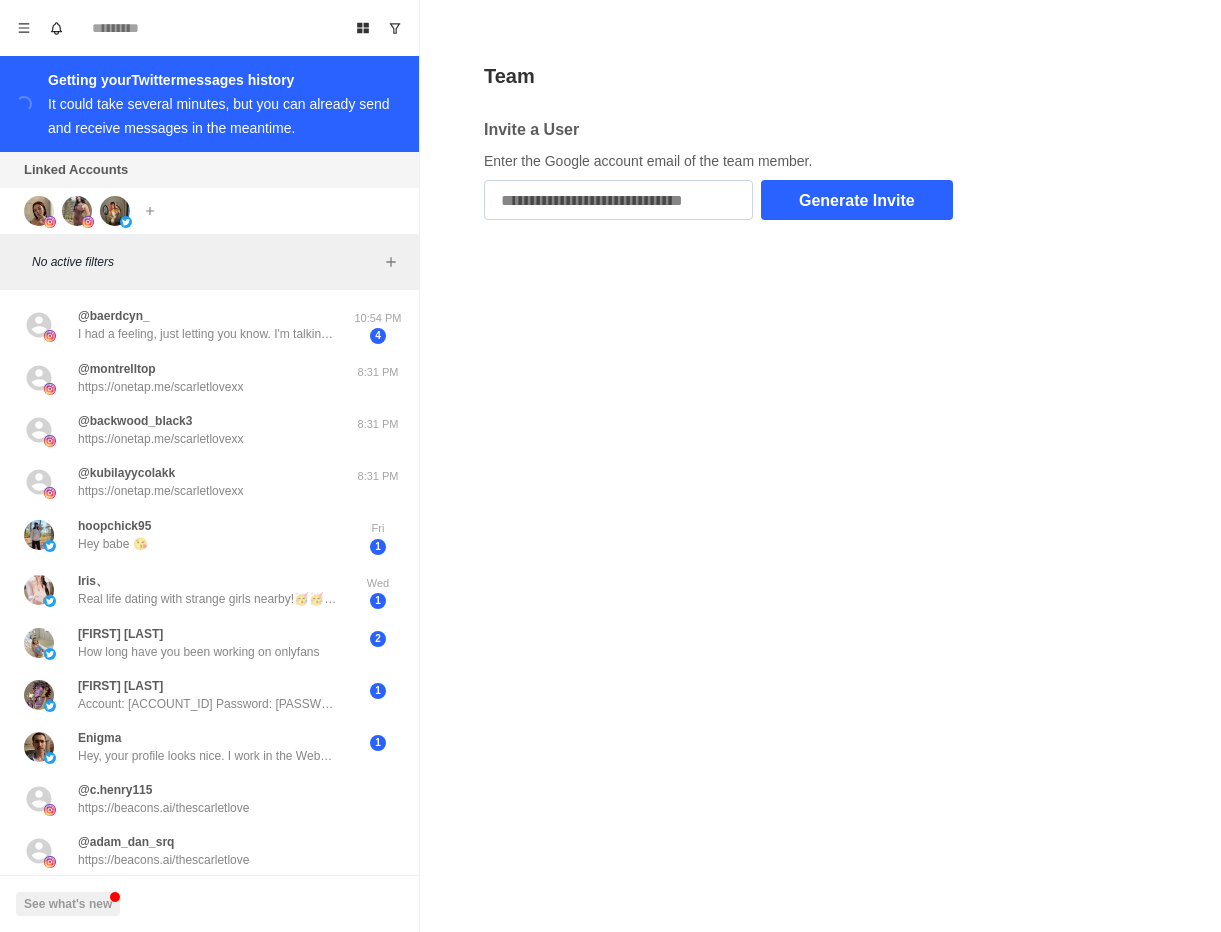 type on "**********" 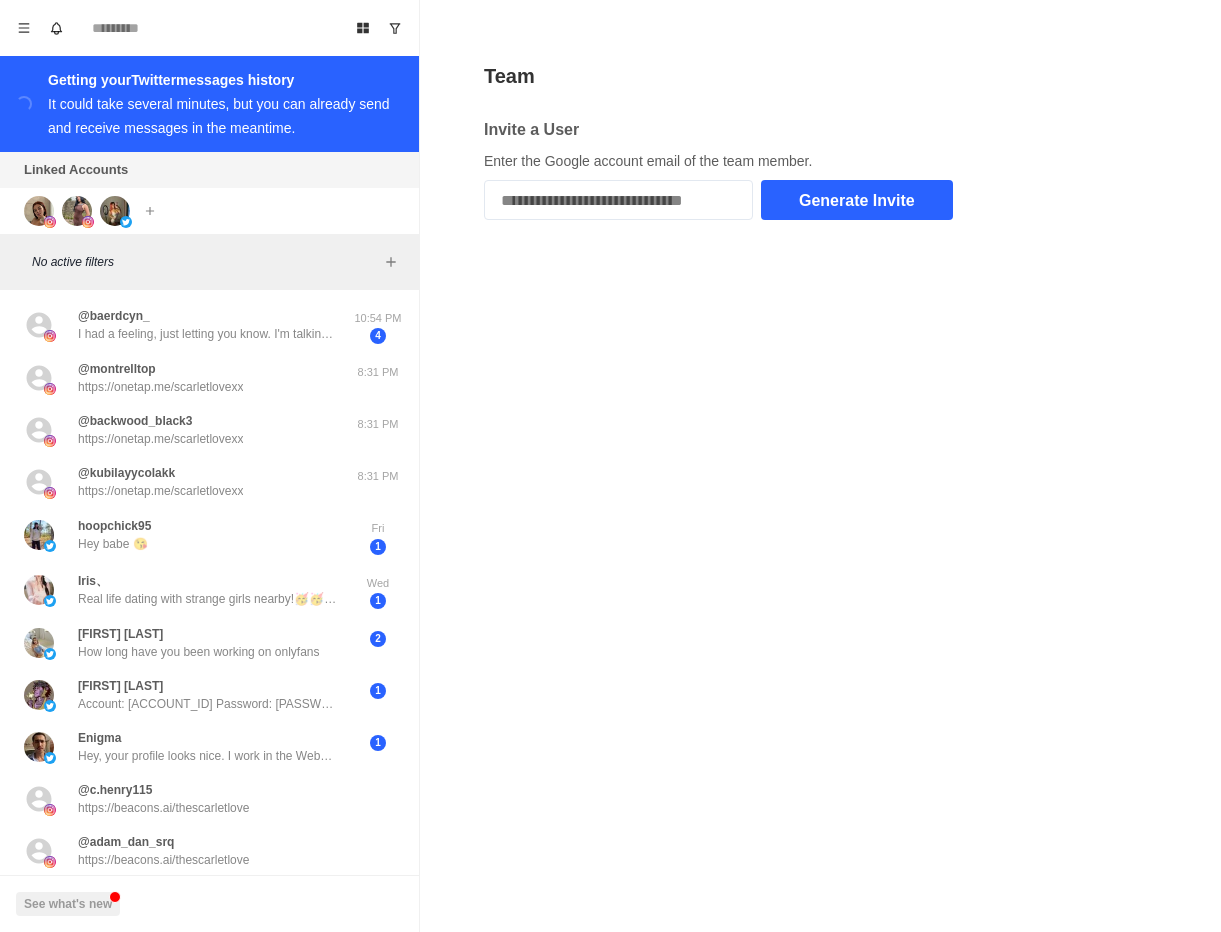 scroll, scrollTop: 0, scrollLeft: 0, axis: both 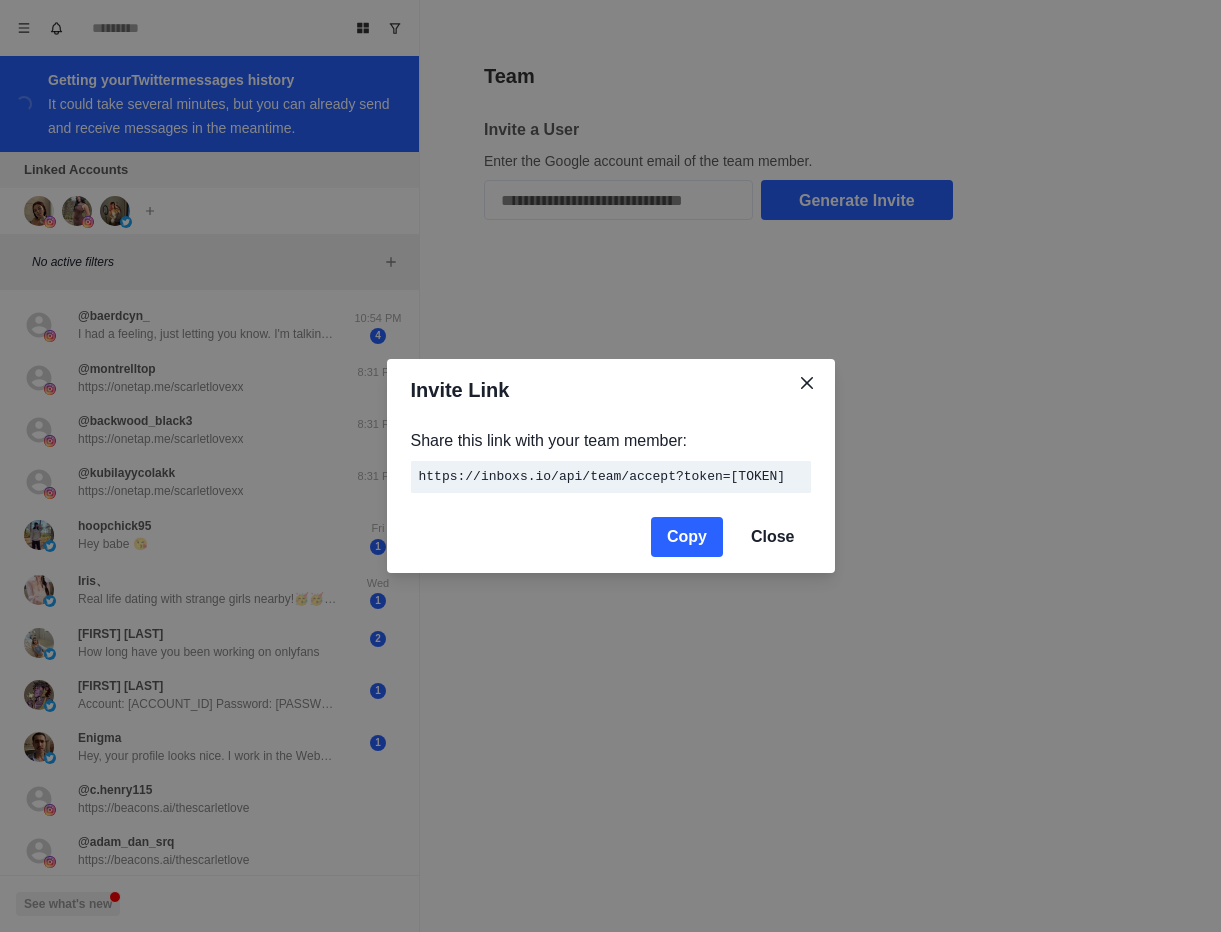 click on "Copy" at bounding box center (687, 537) 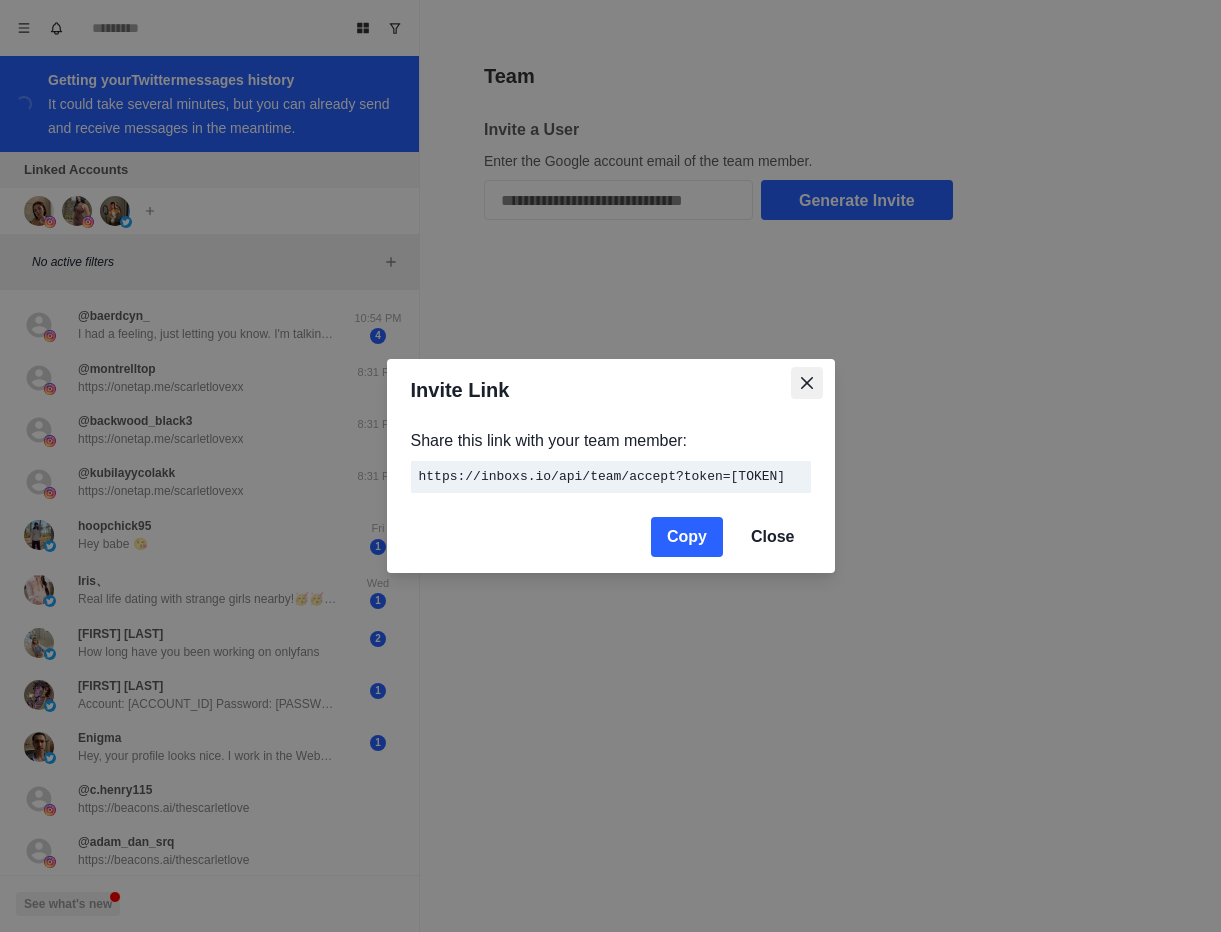 click 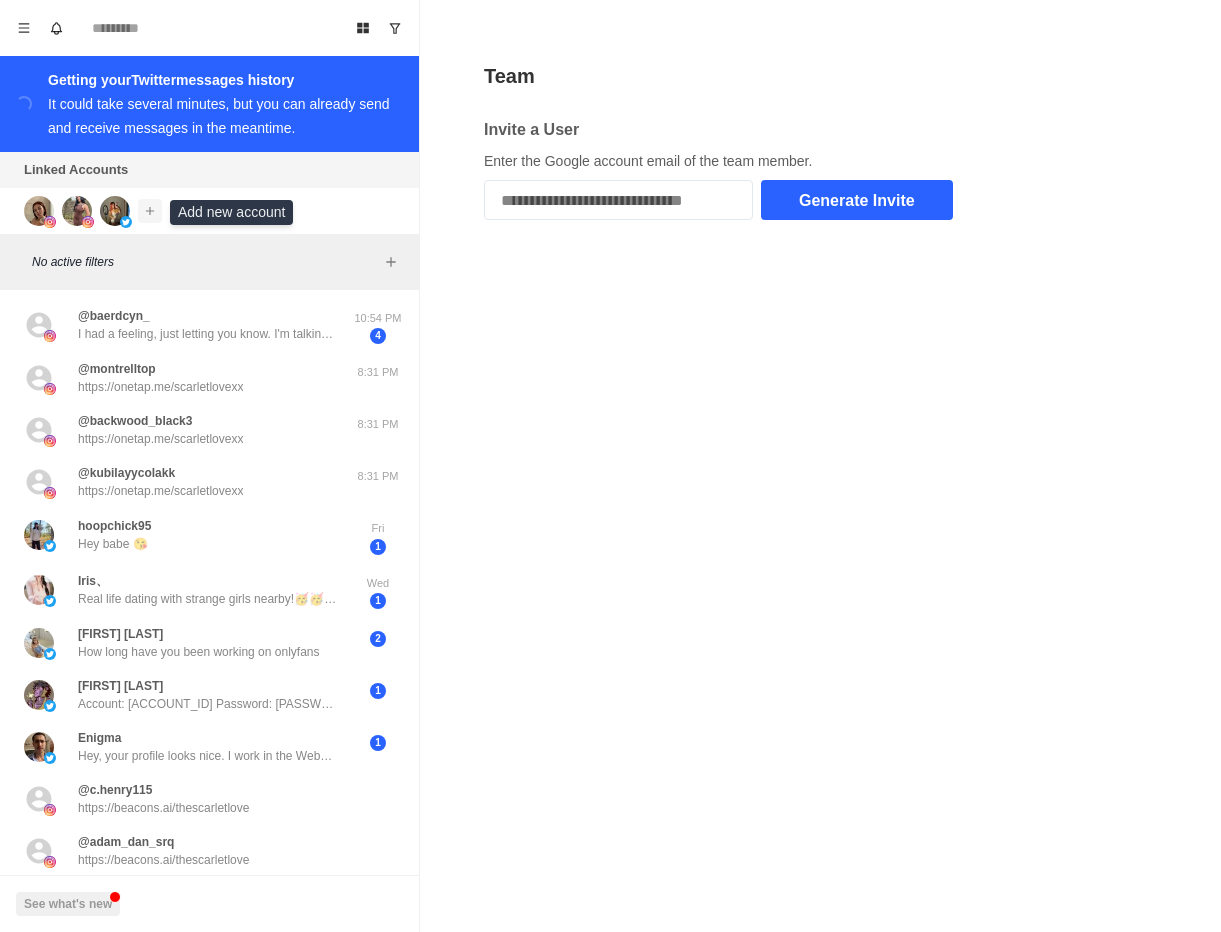 click at bounding box center [150, 211] 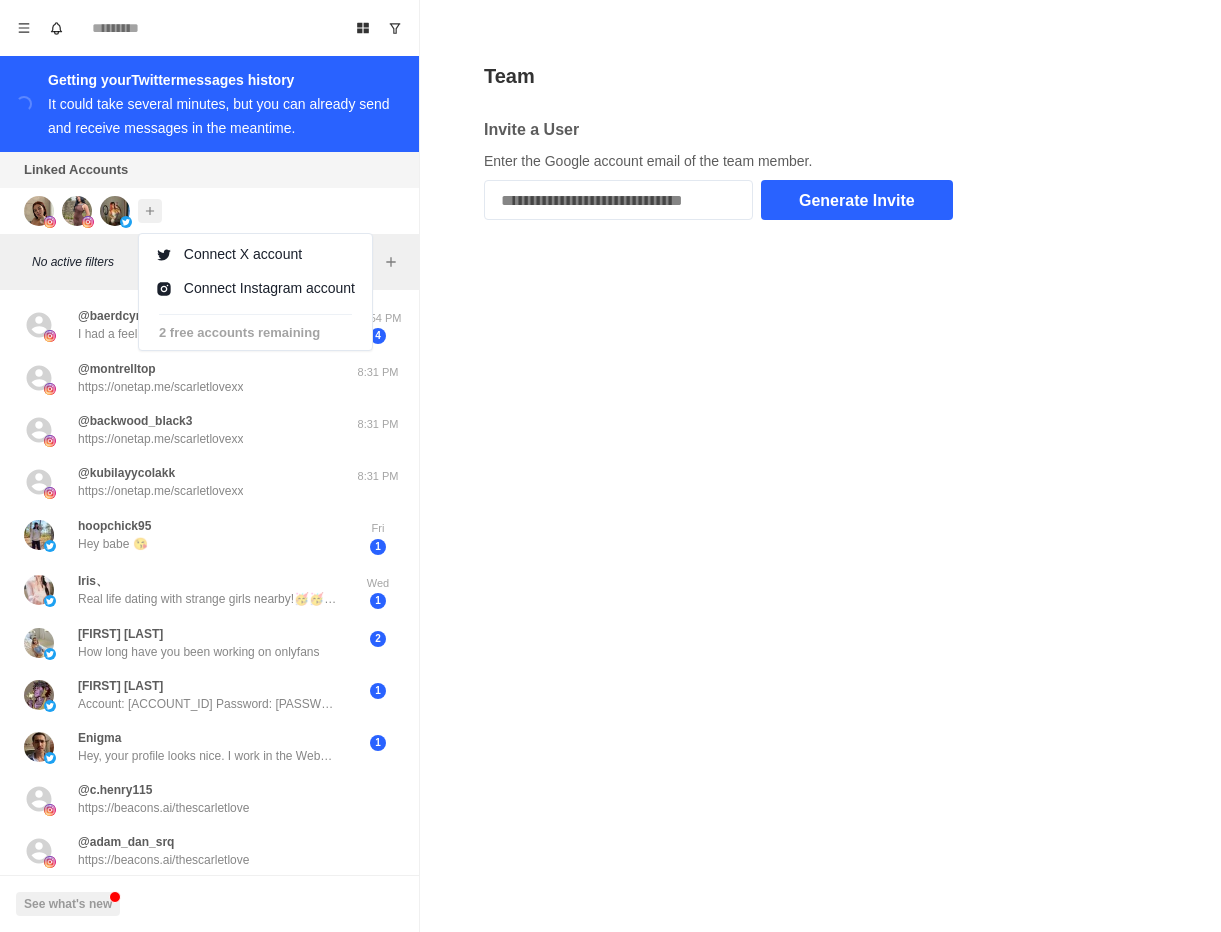 click on "Linked Accounts Connect X account Connect Instagram account 2 free accounts remaining" at bounding box center [209, 193] 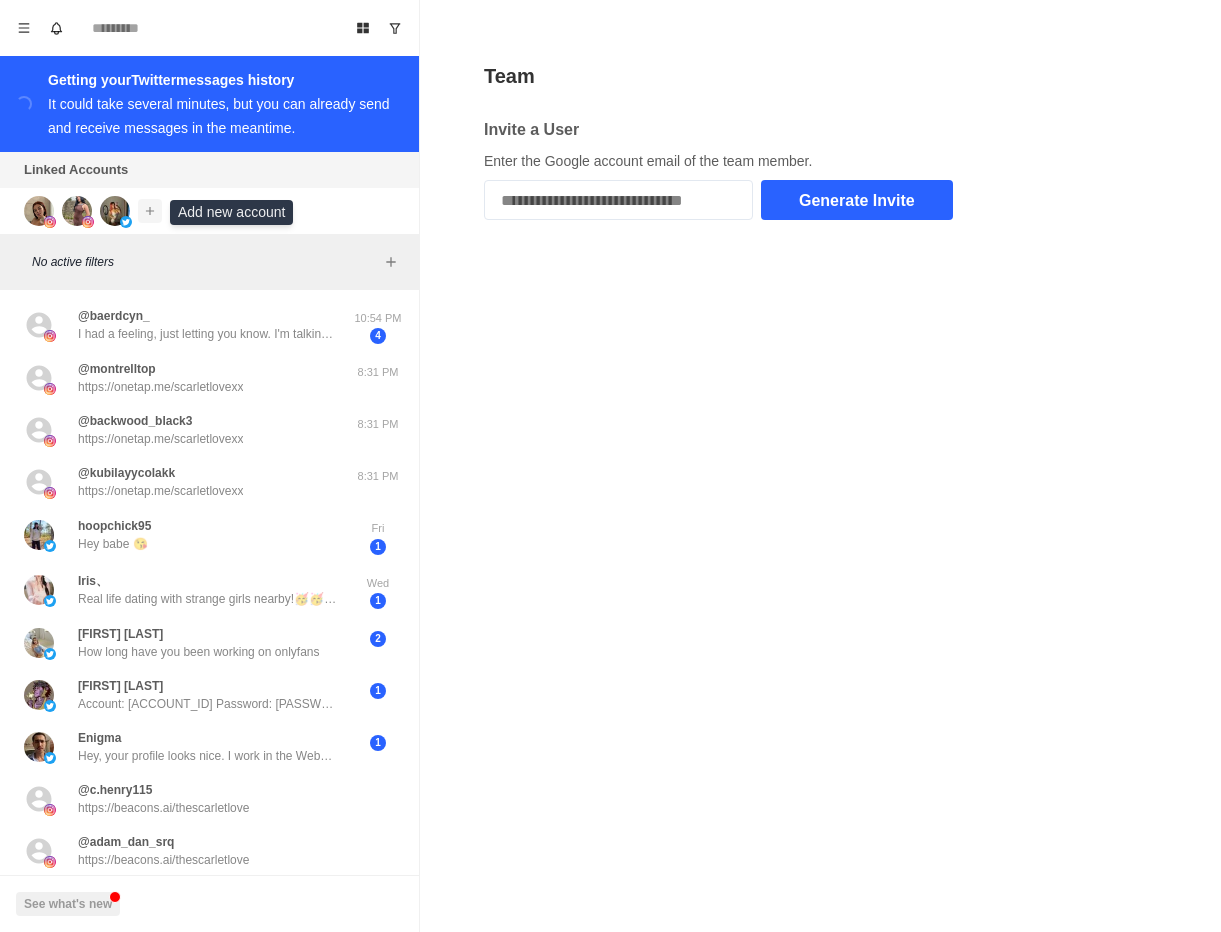 click at bounding box center [150, 211] 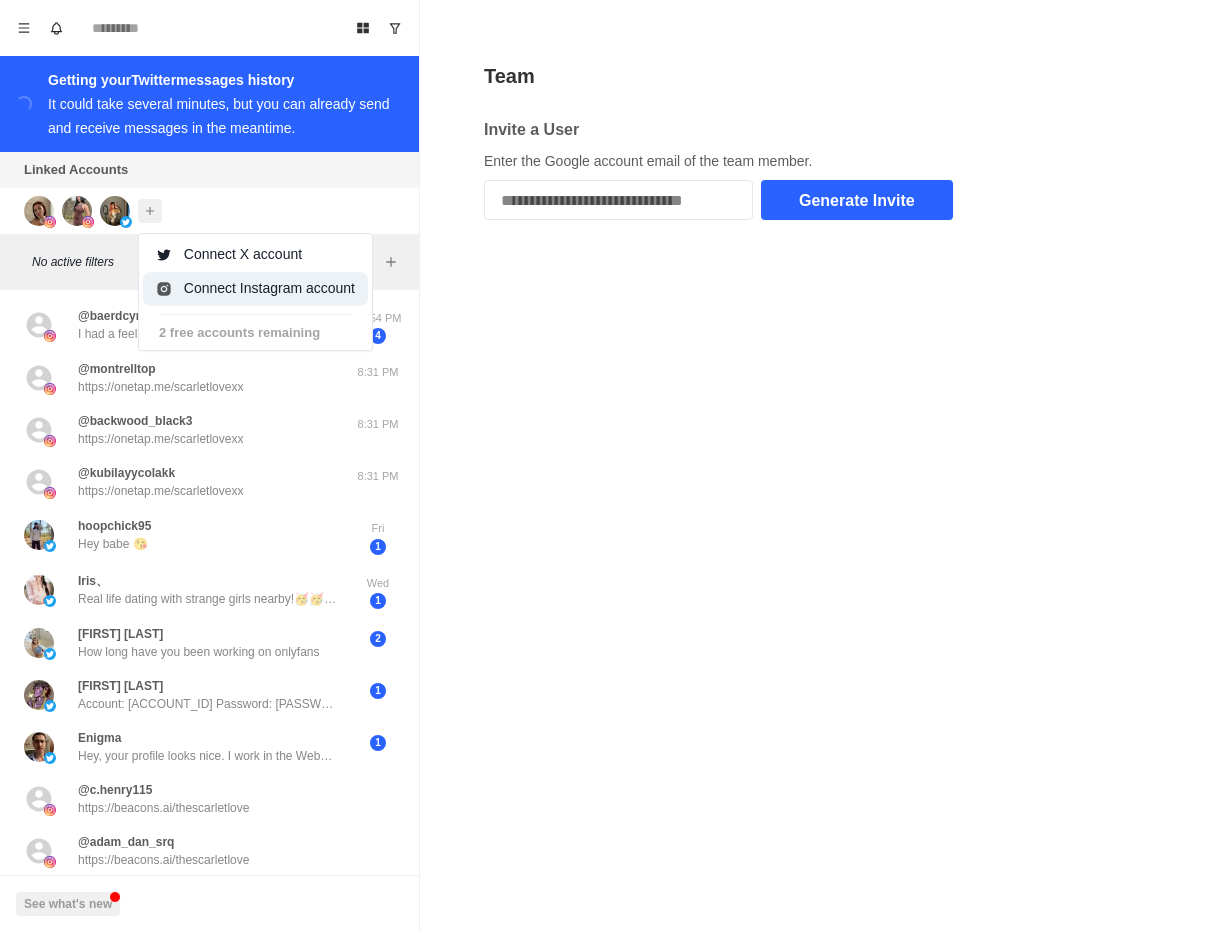 click on "Connect Instagram account" at bounding box center (255, 289) 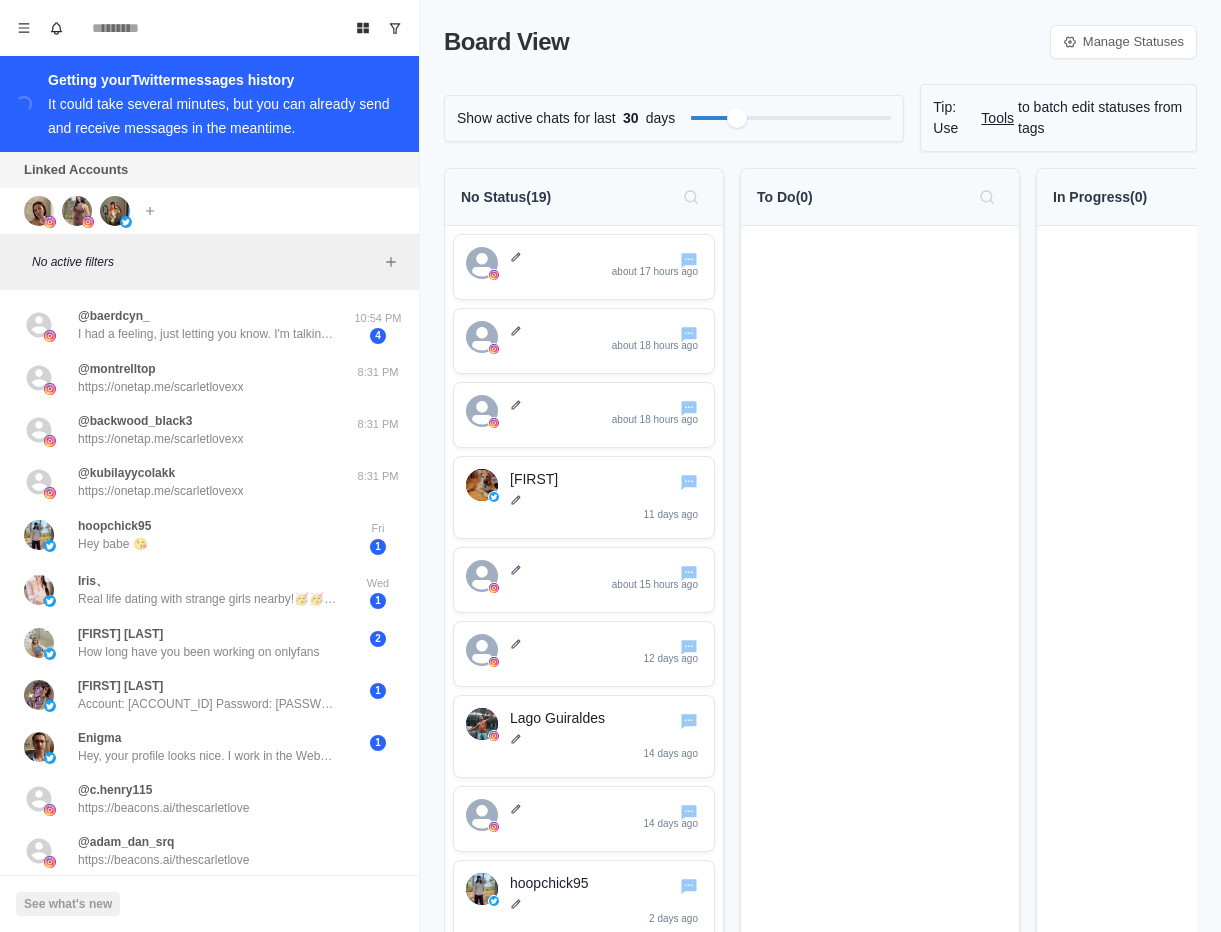 scroll, scrollTop: 0, scrollLeft: 0, axis: both 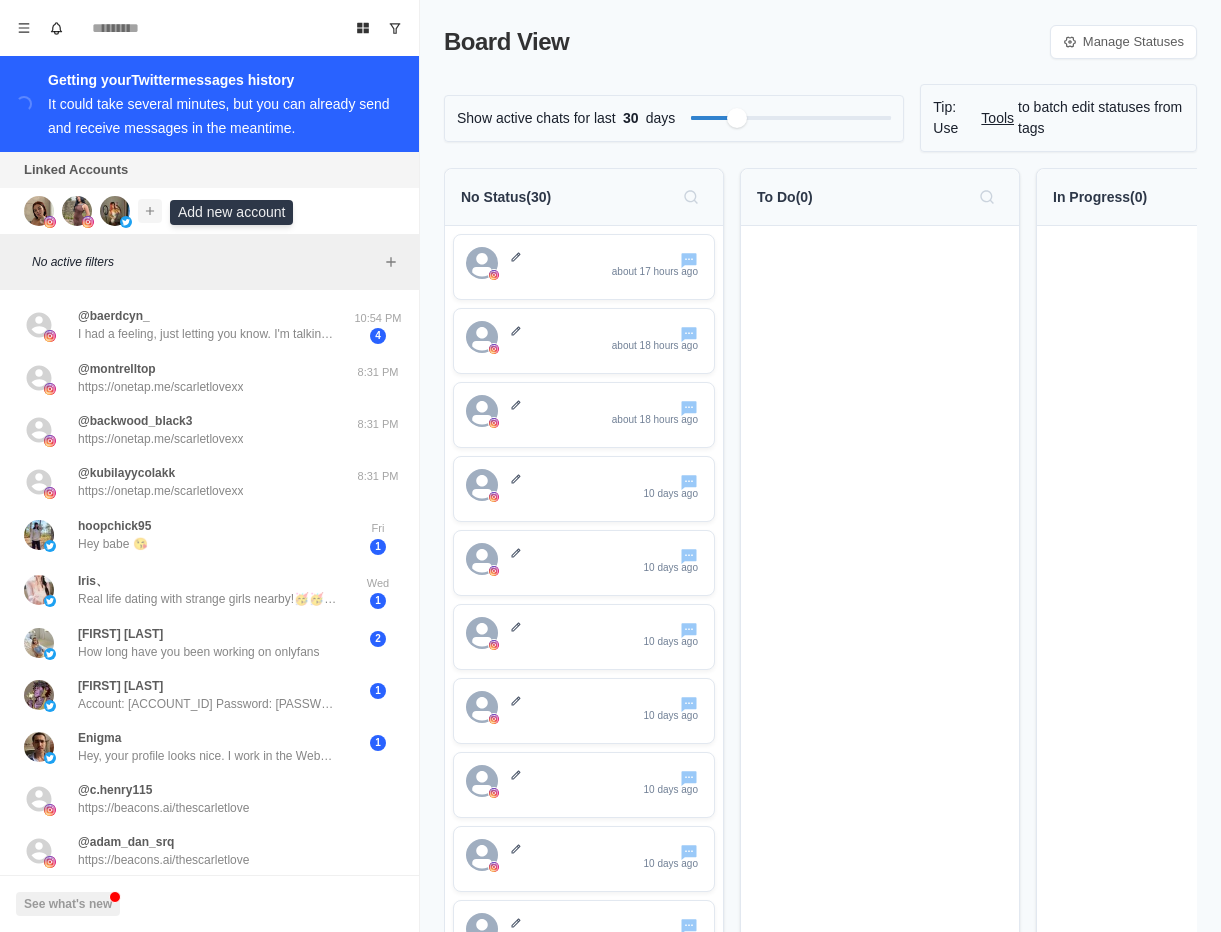 click 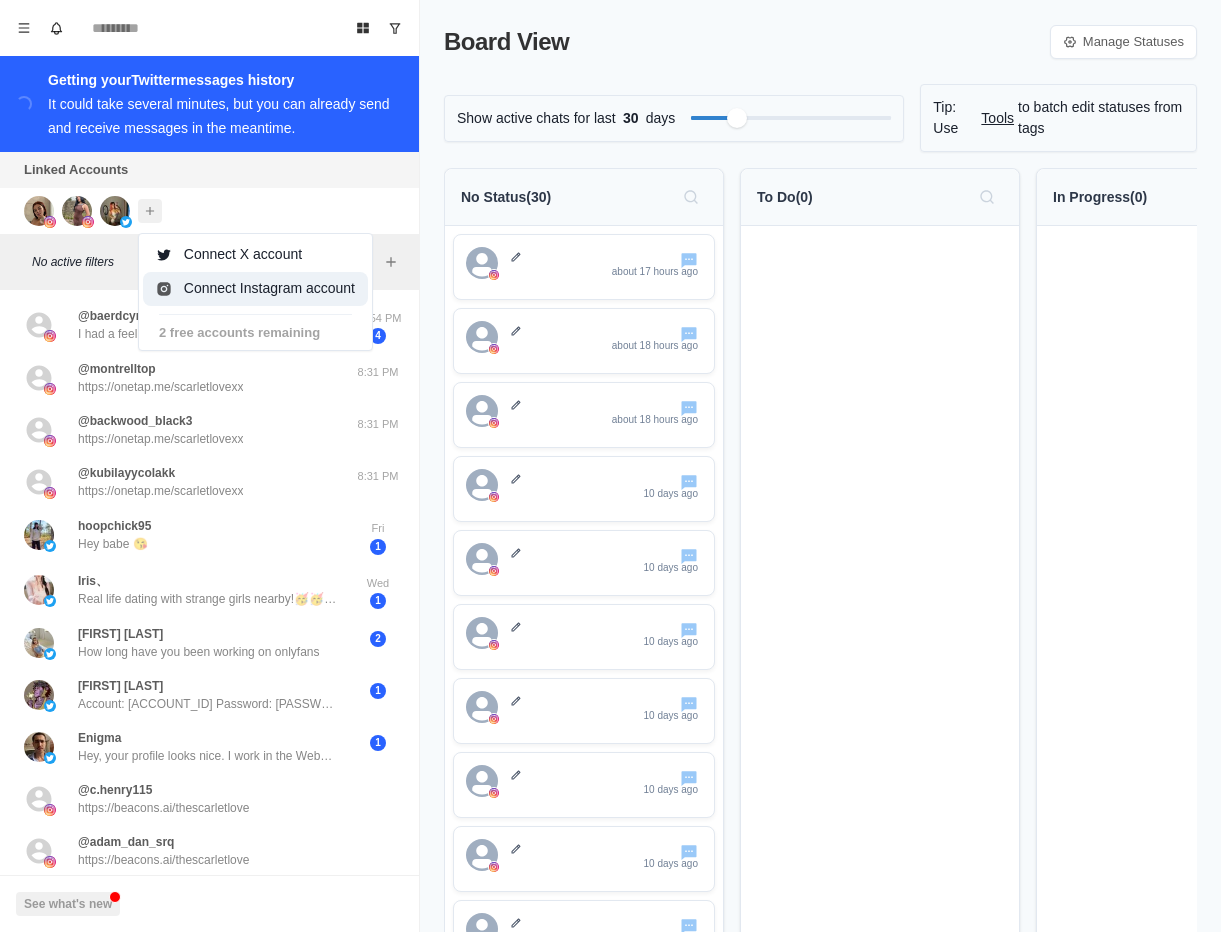 click on "Connect Instagram account" at bounding box center (255, 289) 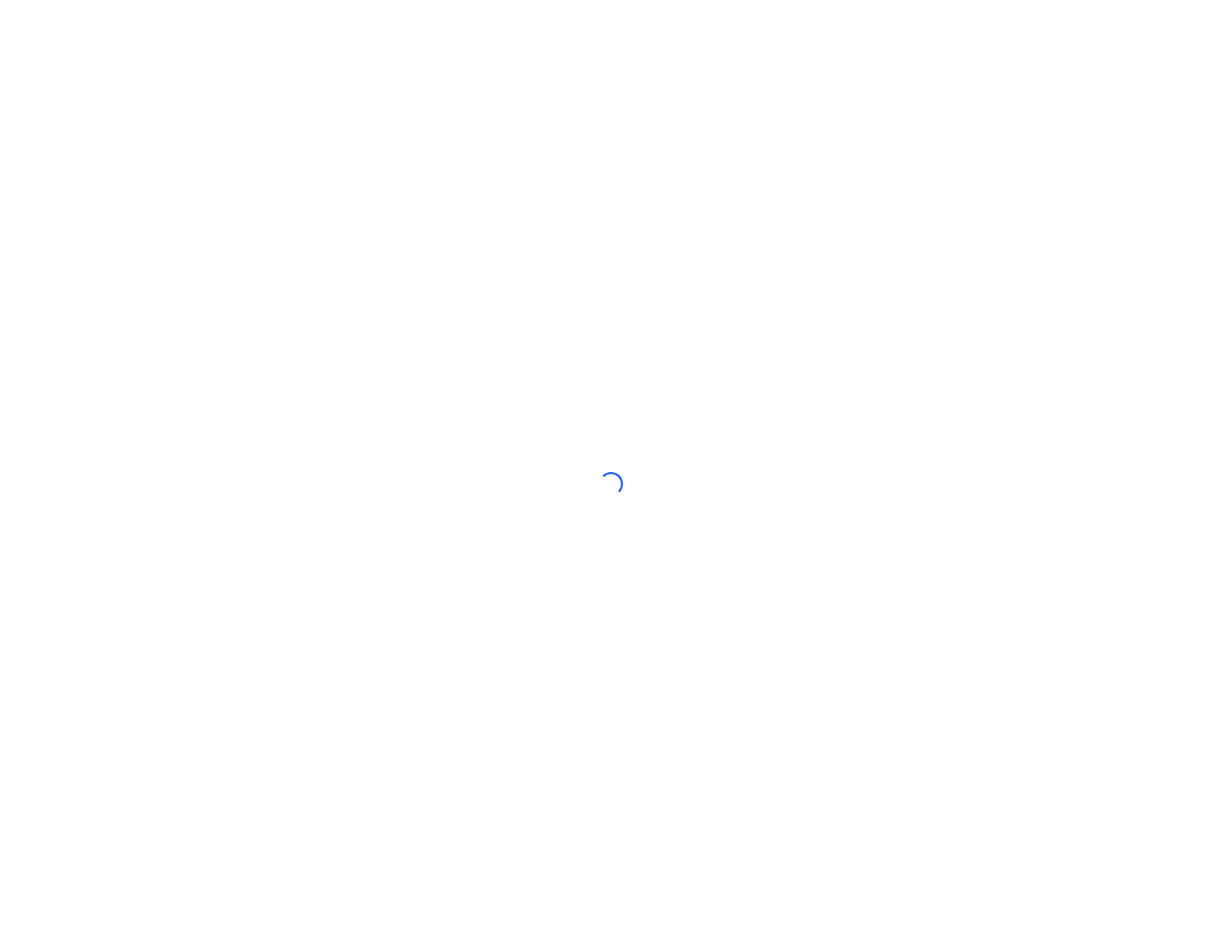 scroll, scrollTop: 0, scrollLeft: 0, axis: both 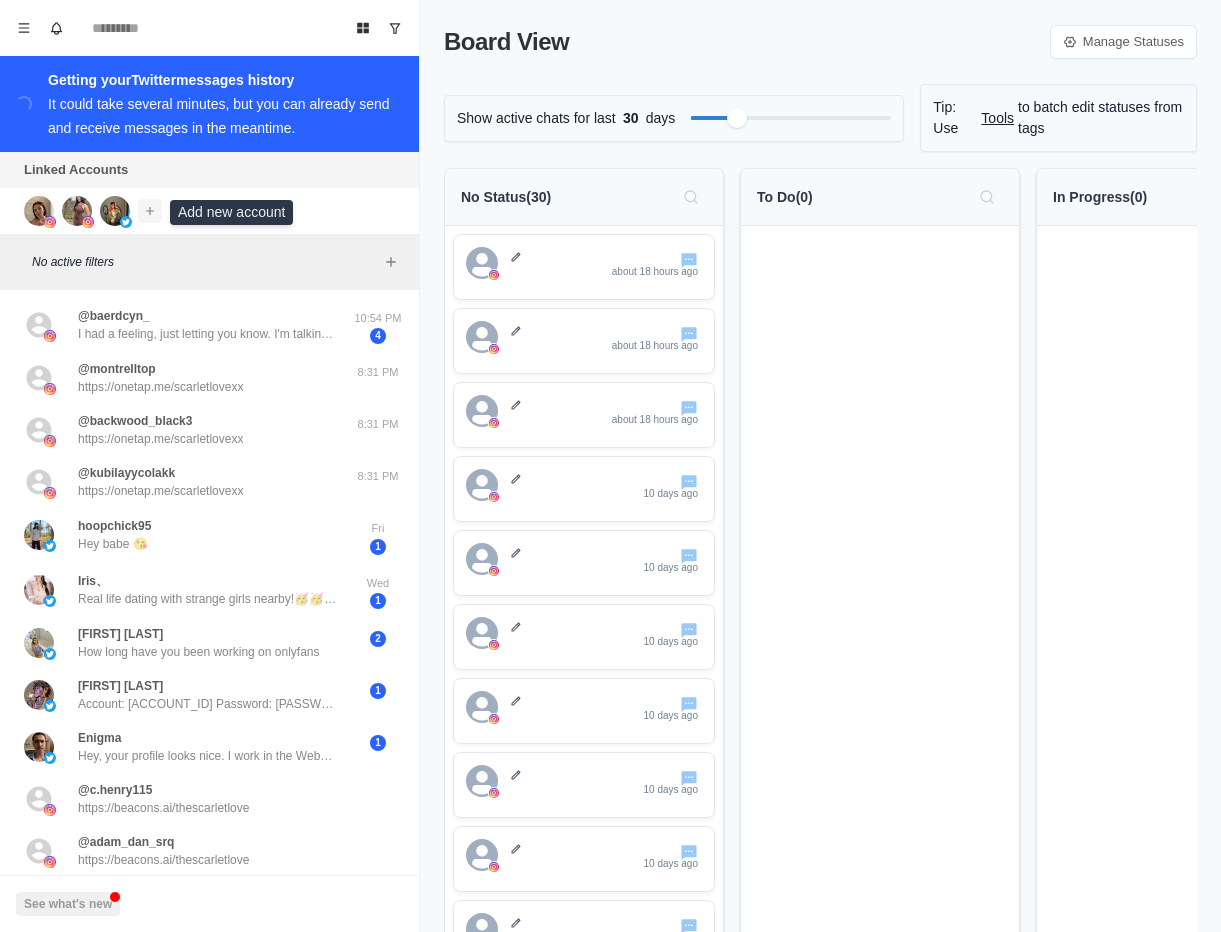 click at bounding box center [150, 211] 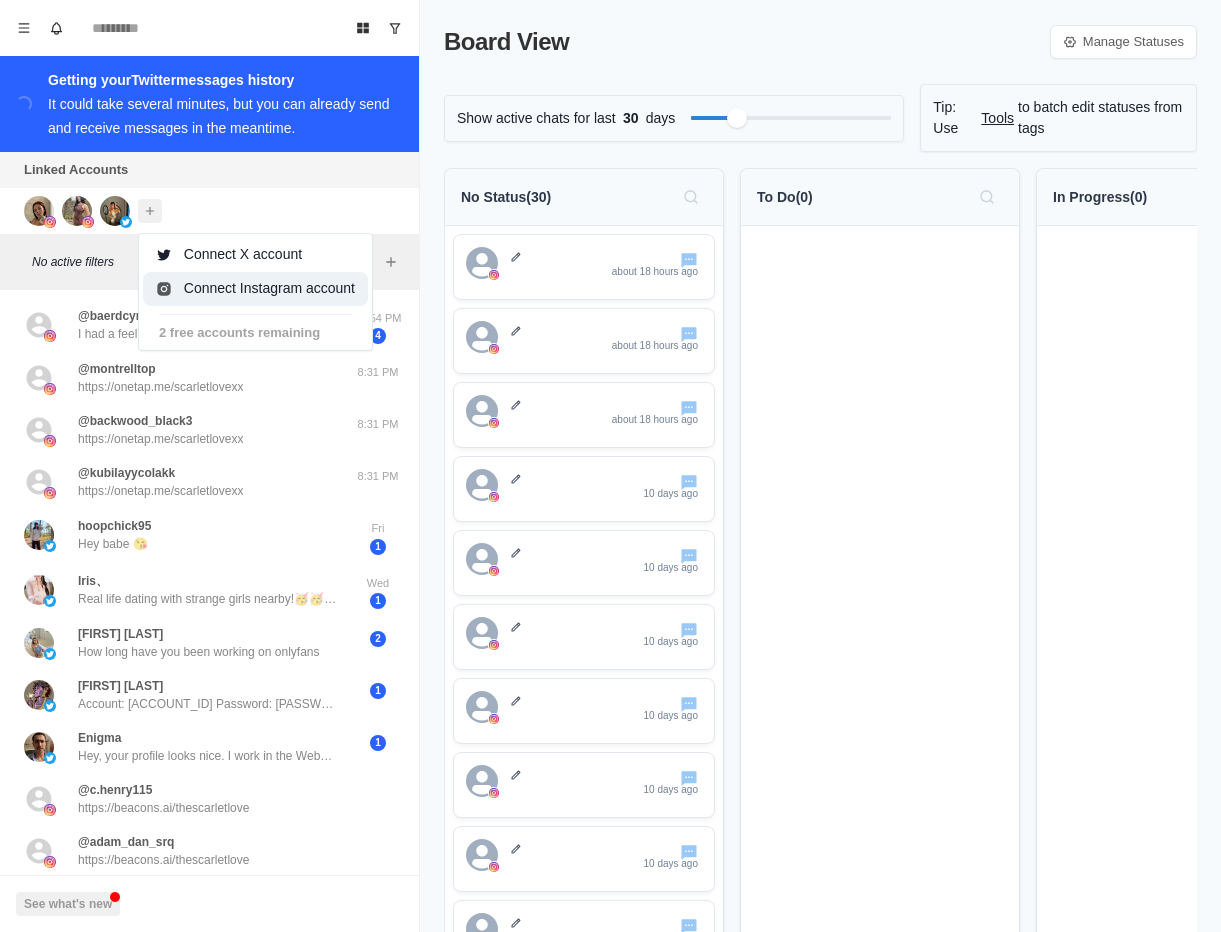 click on "Connect Instagram account" at bounding box center (255, 289) 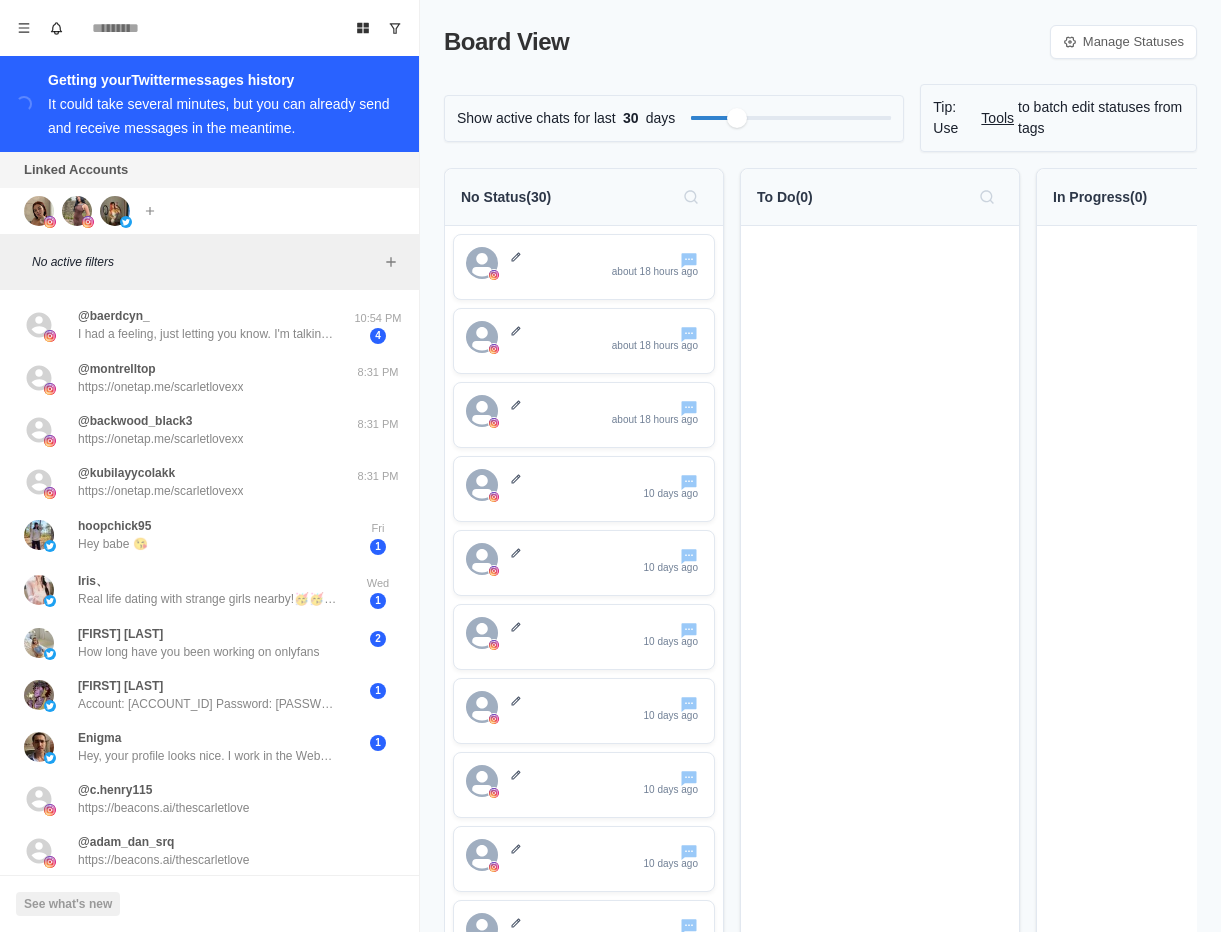 scroll, scrollTop: 0, scrollLeft: 0, axis: both 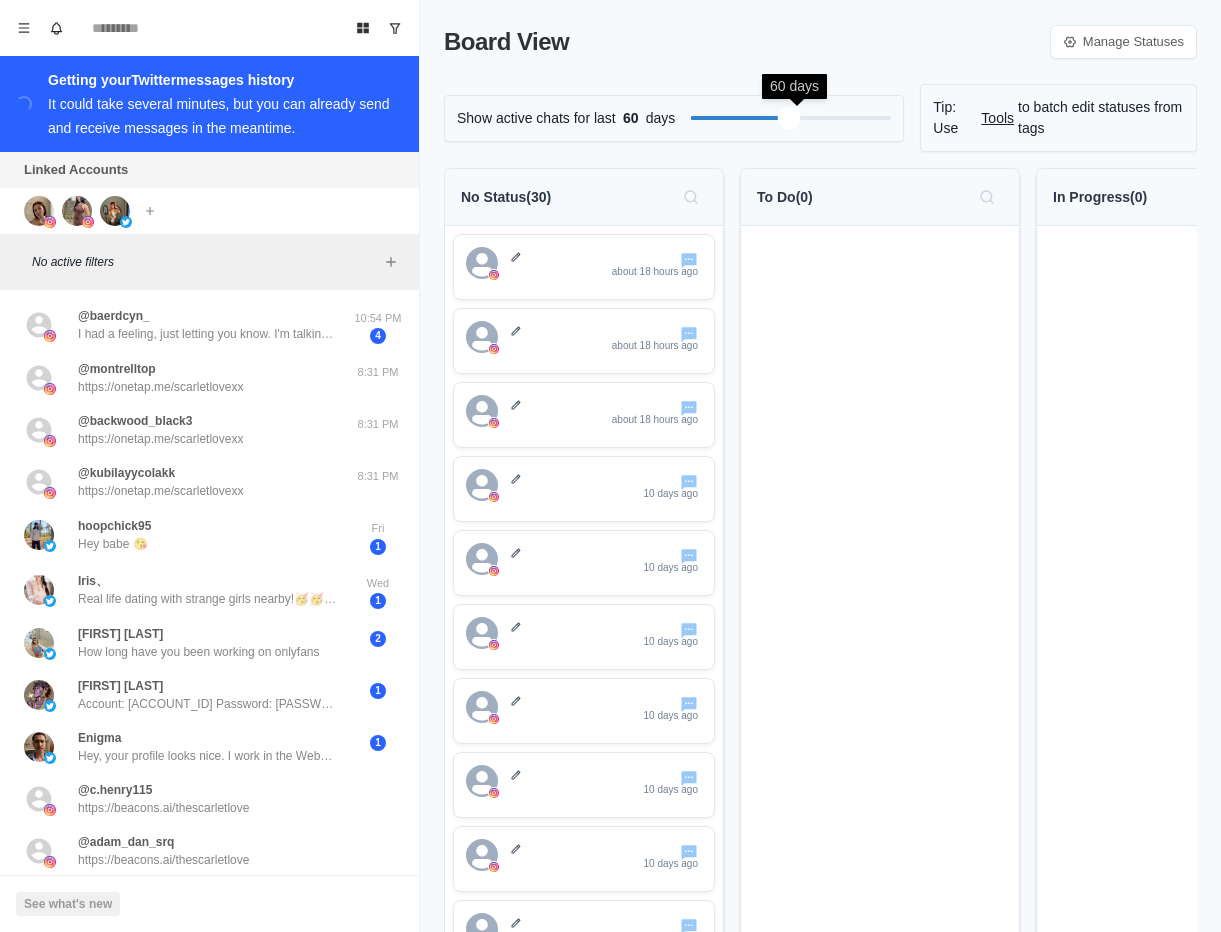 click at bounding box center (788, 118) 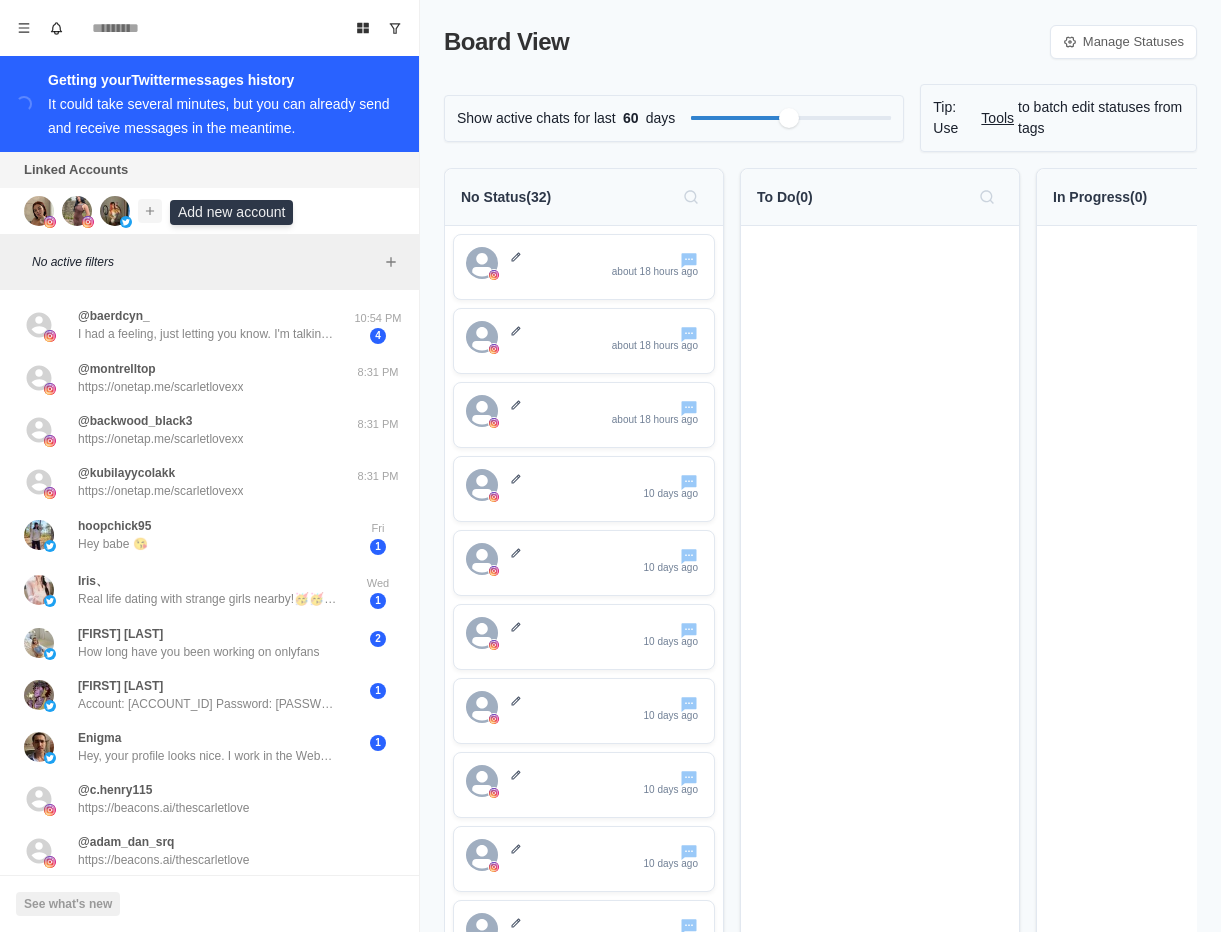 click 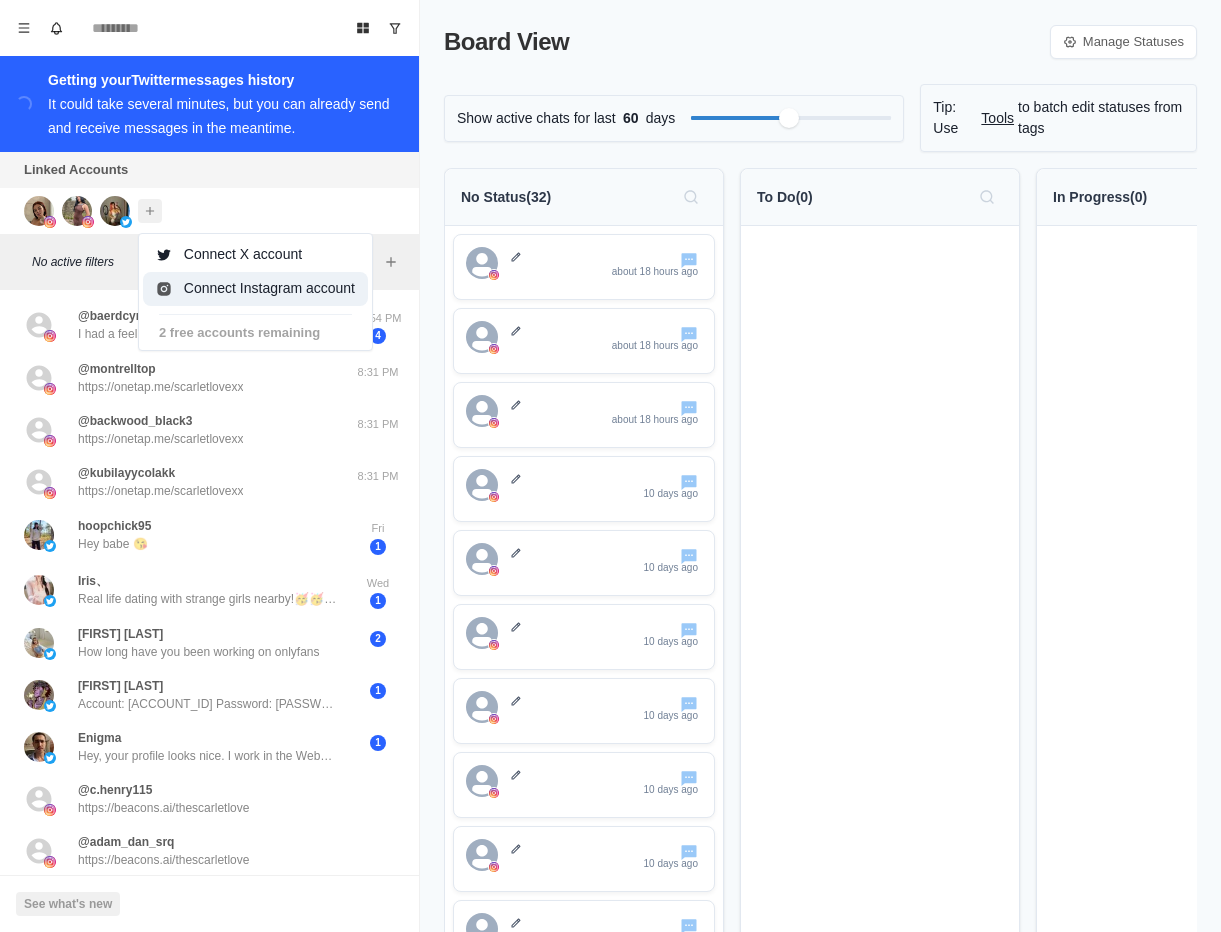 click on "Connect Instagram account" at bounding box center (255, 289) 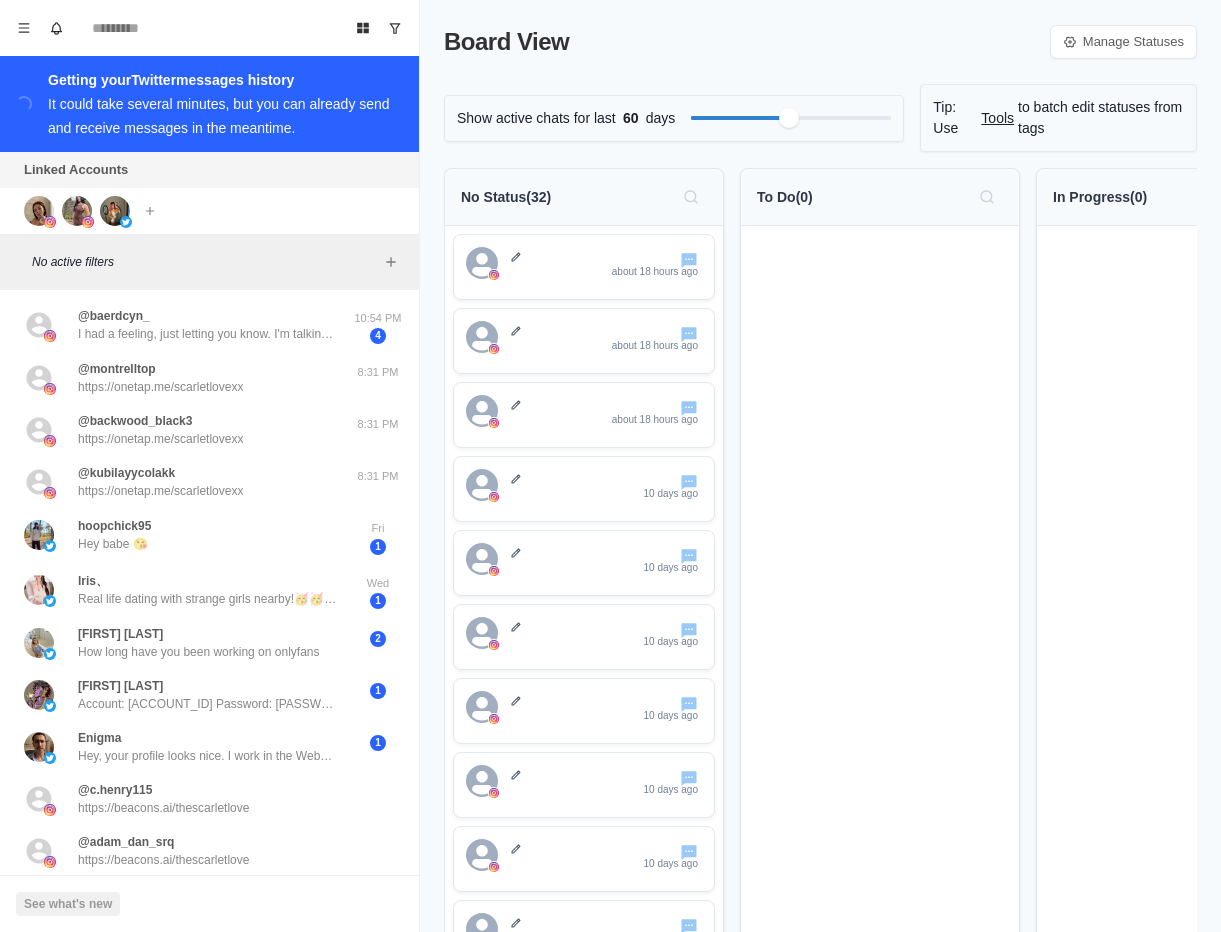 scroll, scrollTop: 0, scrollLeft: 0, axis: both 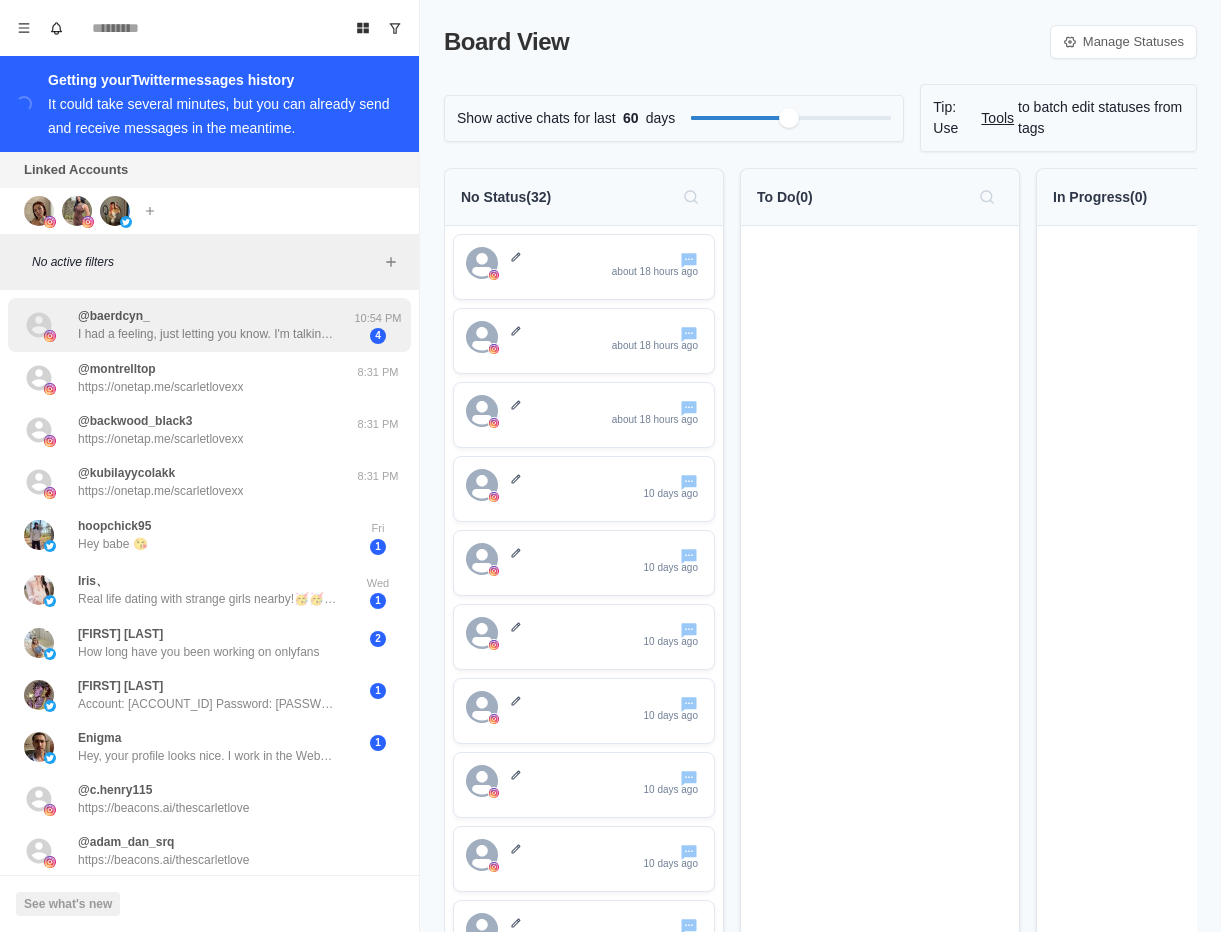 click on "I had a feeling, just letting you know. I'm talking to you on of rn anyways lol" at bounding box center (208, 334) 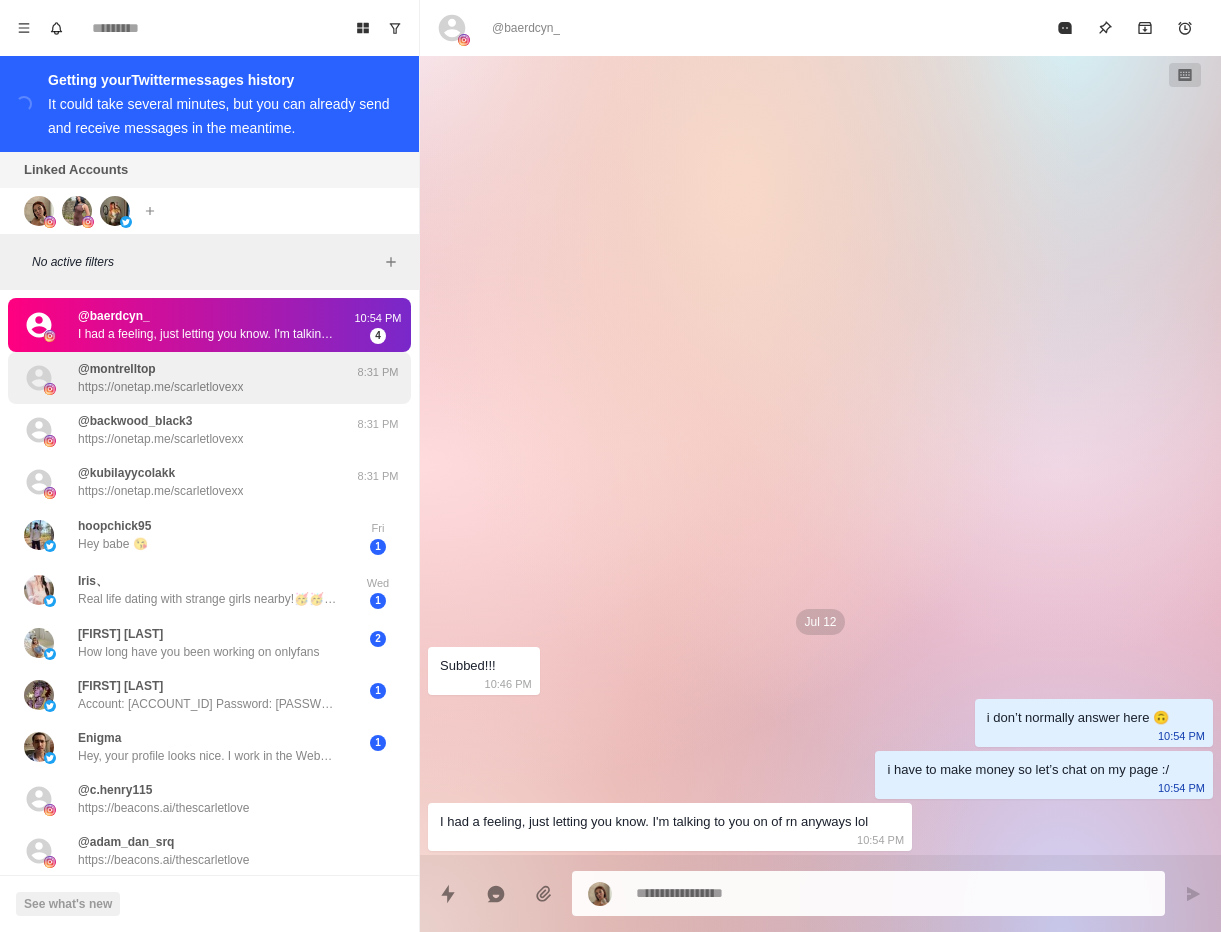 click on "https://onetap.me/scarletlovexx" at bounding box center [160, 387] 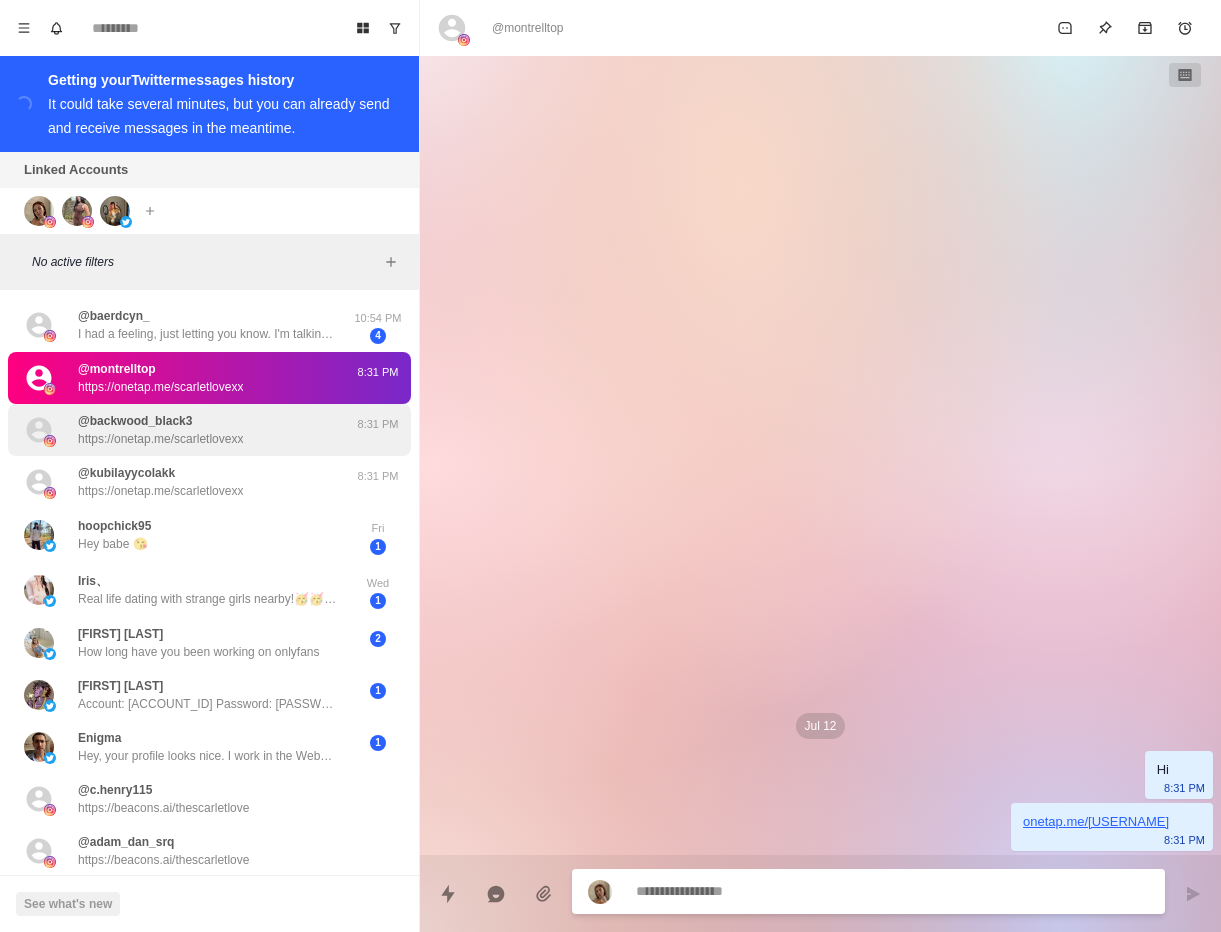 click on "@[USERNAME] https://onetap.me/[USERNAME]" at bounding box center [160, 430] 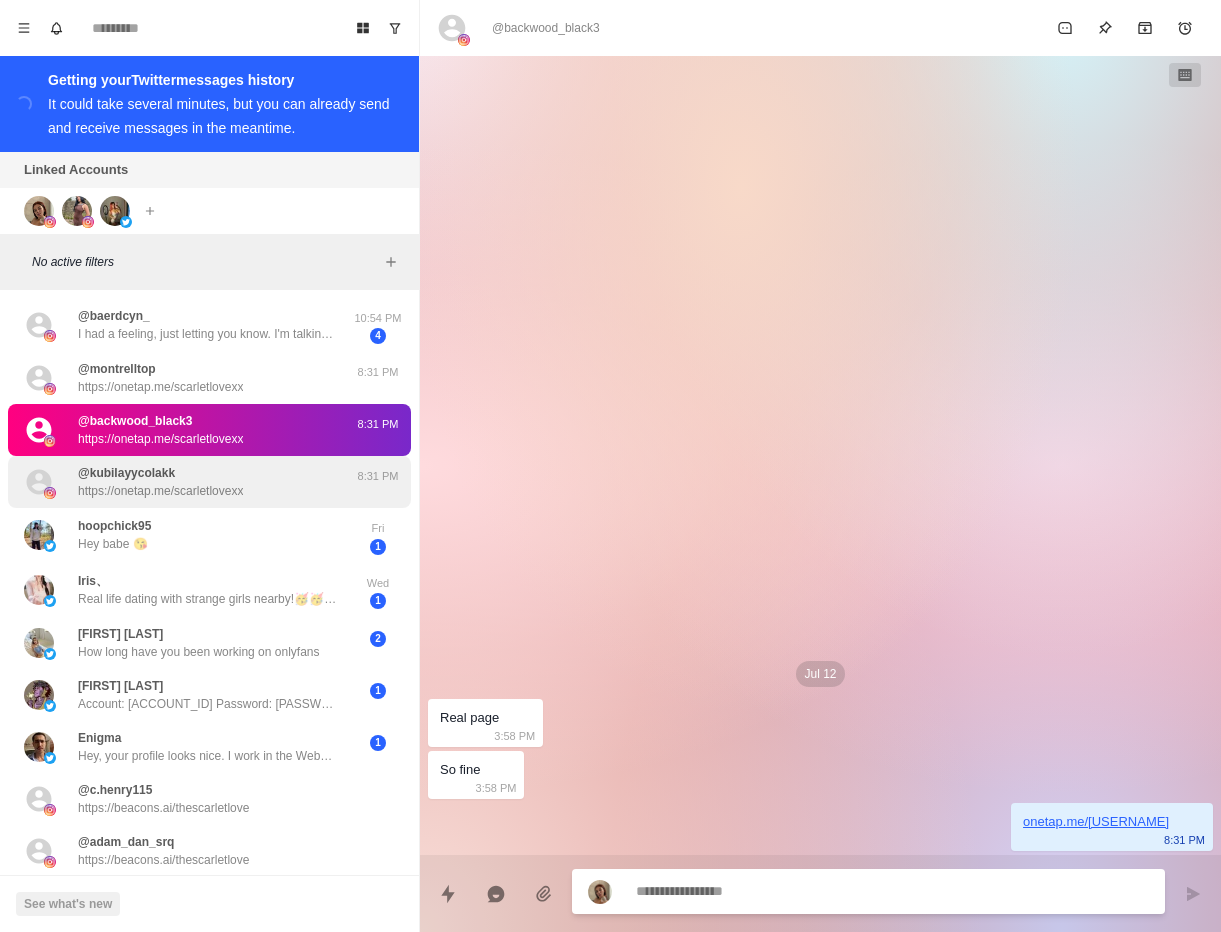 click on "@kubilayycolakk https://onetap.me/scarletlovexx" at bounding box center [160, 482] 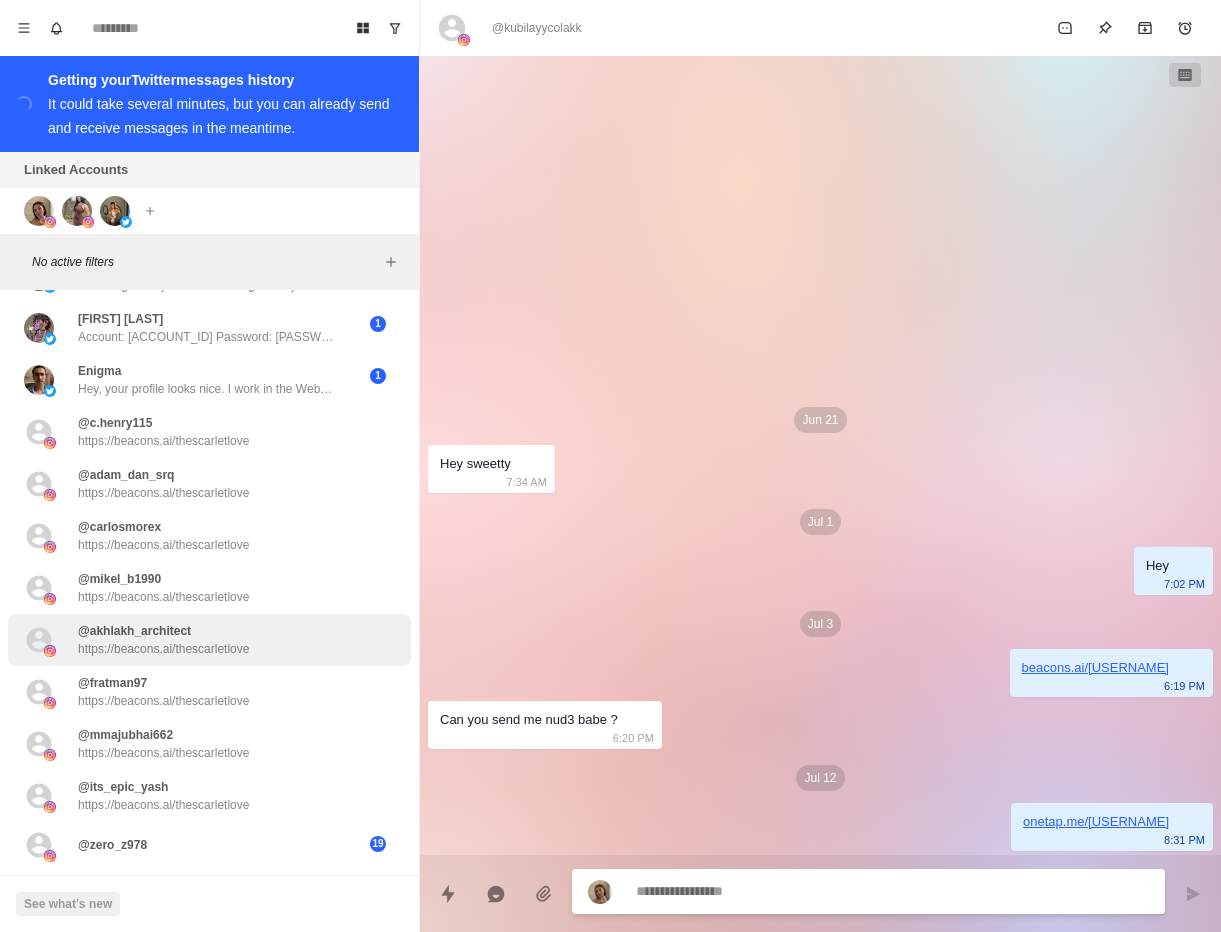 scroll, scrollTop: 382, scrollLeft: 0, axis: vertical 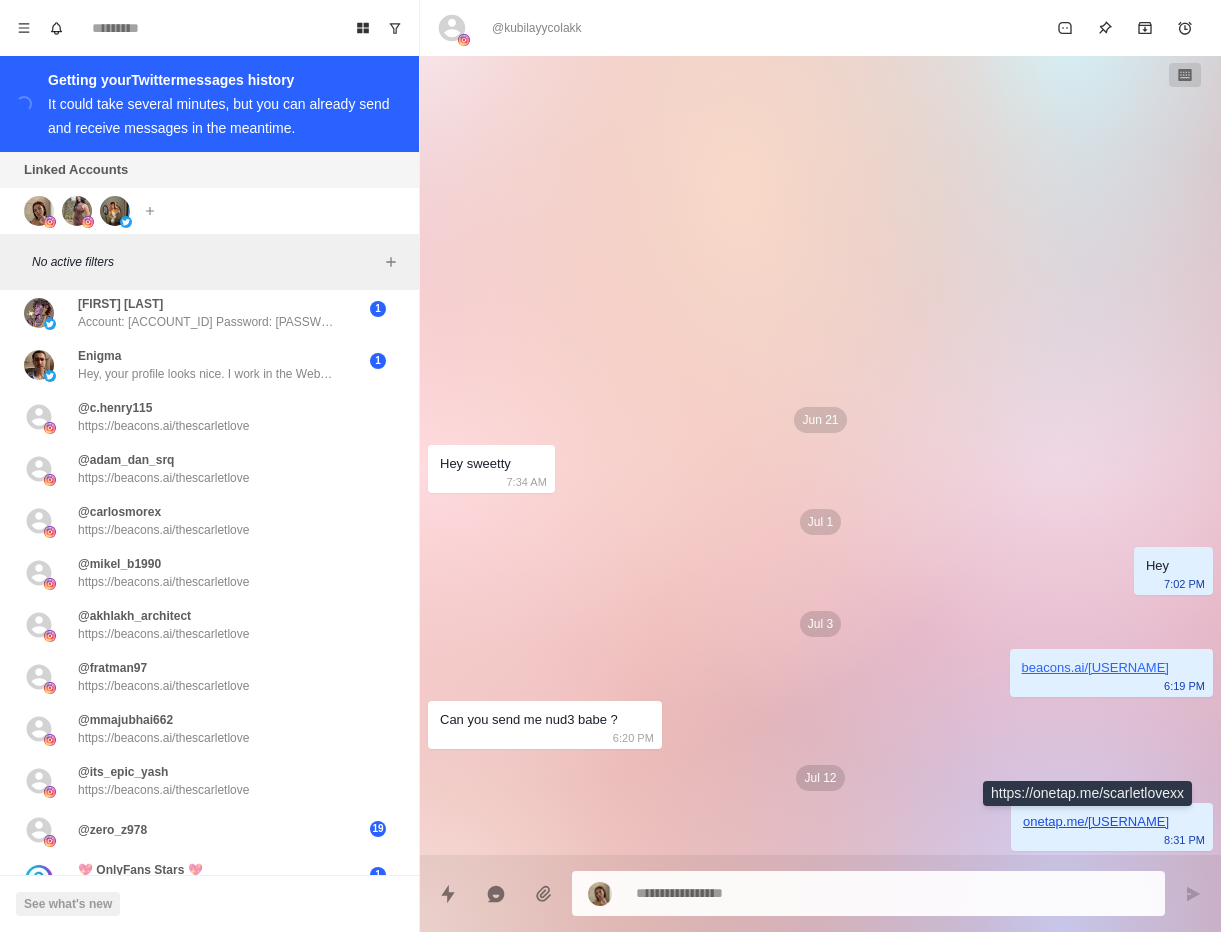 copy on "onetap.me/scarletlovexx" 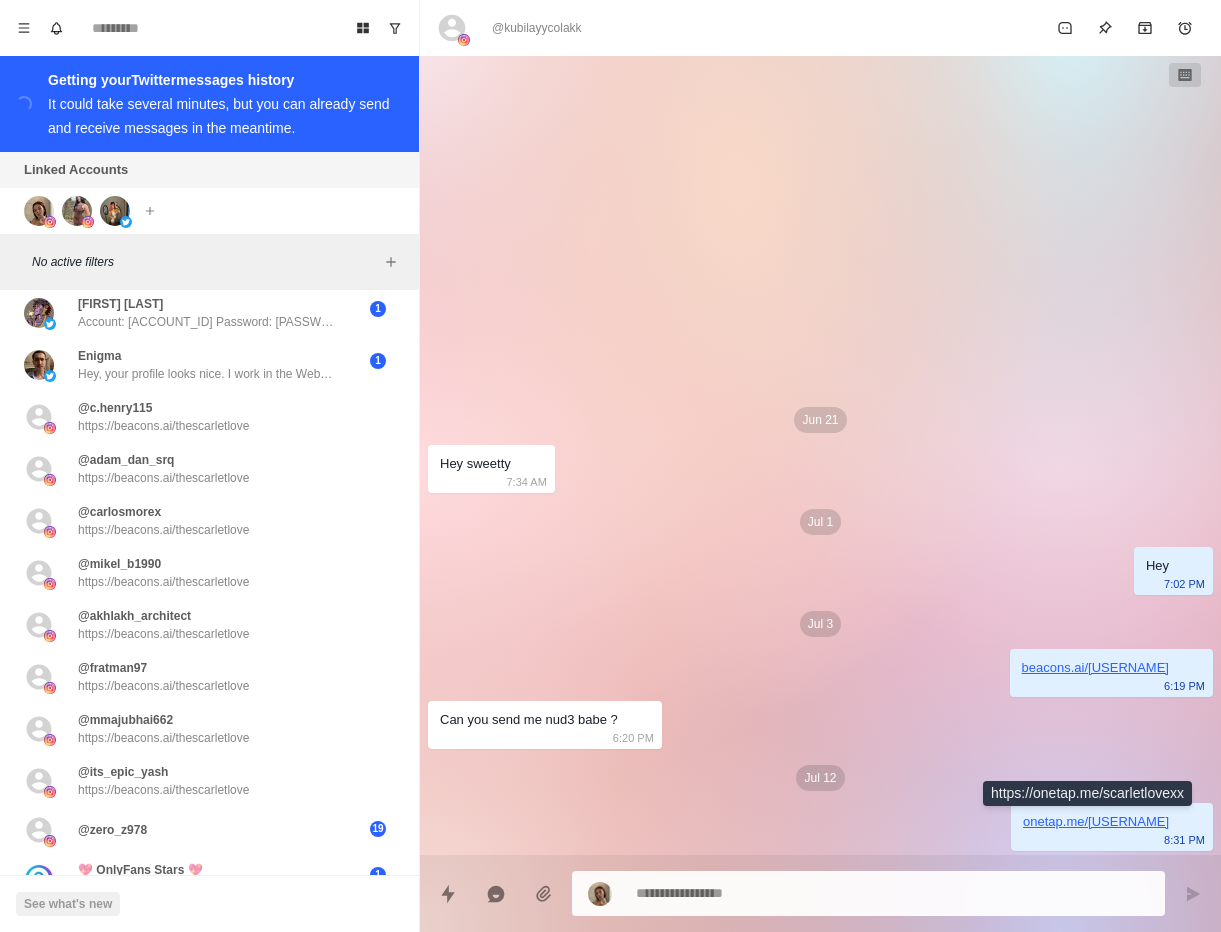 click on "Jun 21 Hey sweetty 7:34 AM Jul 1 Hey 7:02 PM Jul 3 beacons.ai/thescarletlove 6:19 PM Can you send me nud3 babe ? 6:20 PM Jul 12 onetap.me/scarletlovexx 8:31 PM" at bounding box center (820, 455) 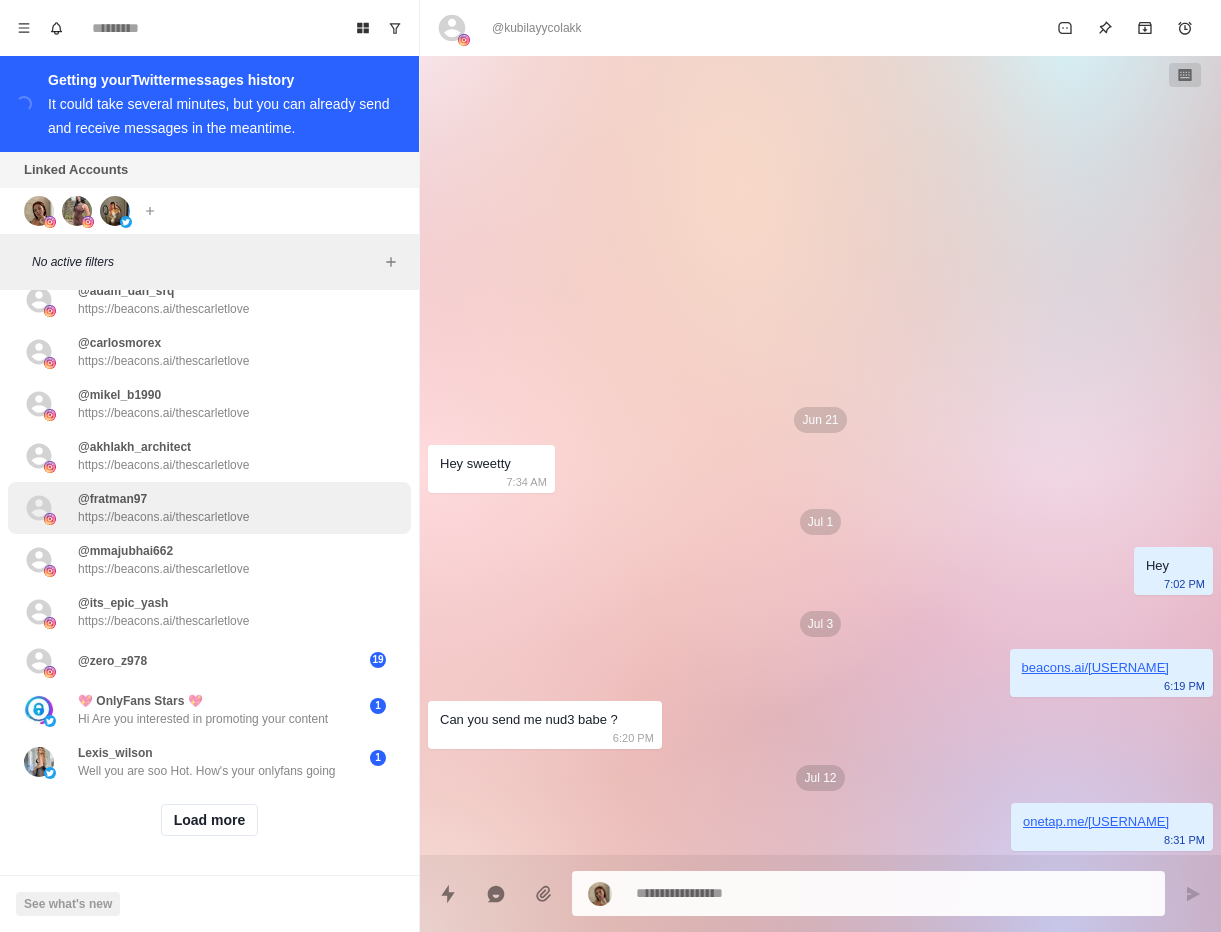 scroll, scrollTop: 568, scrollLeft: 0, axis: vertical 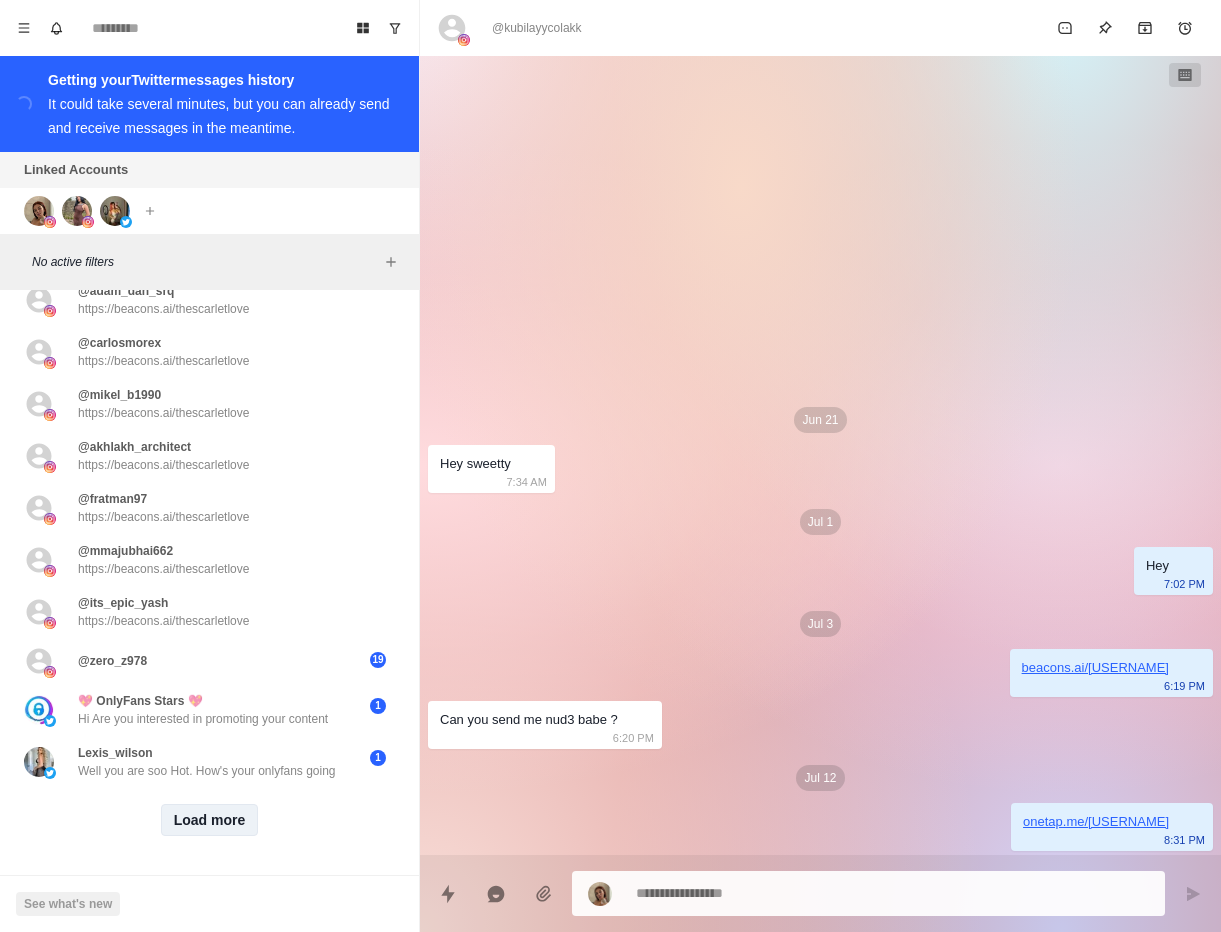 click on "Load more" at bounding box center [210, 820] 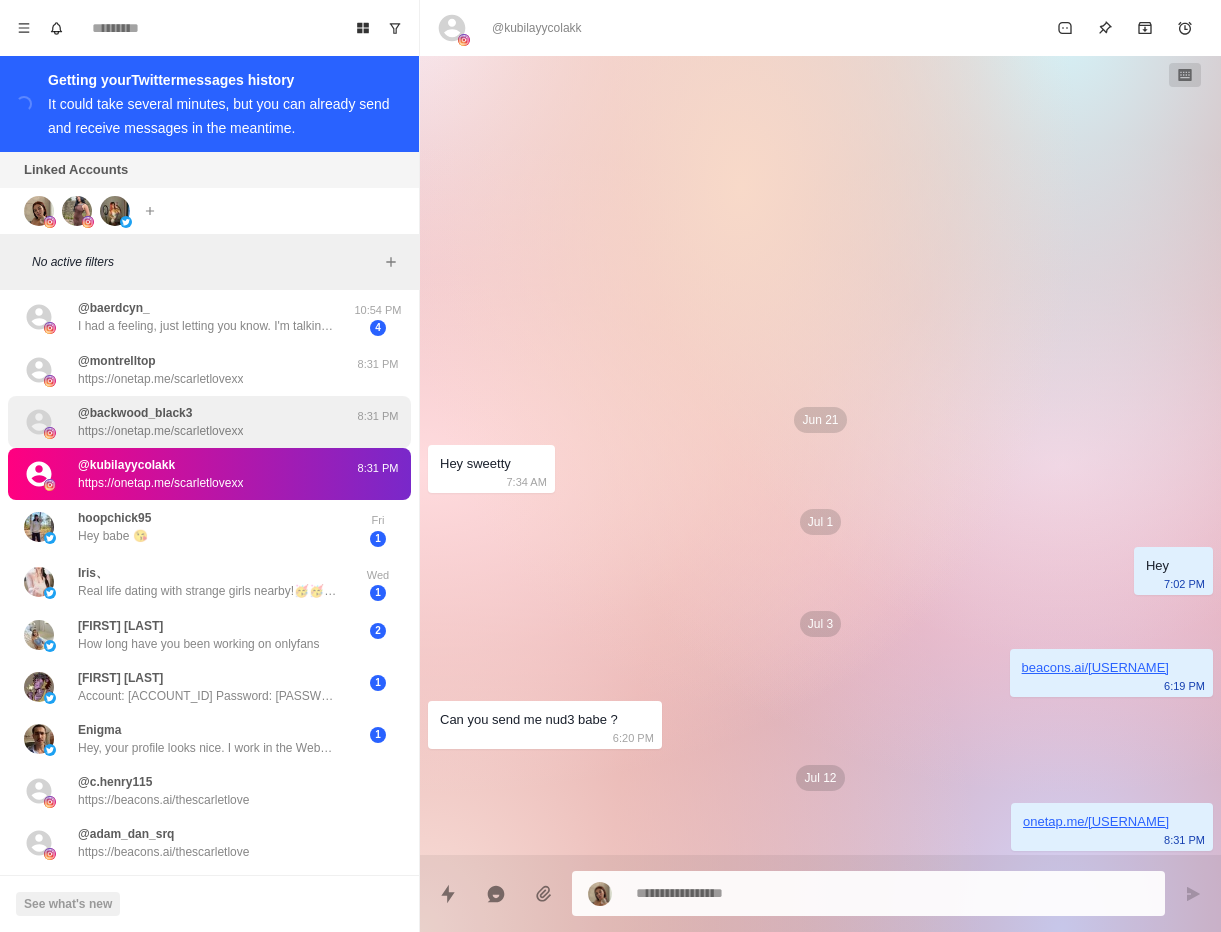 scroll, scrollTop: 0, scrollLeft: 0, axis: both 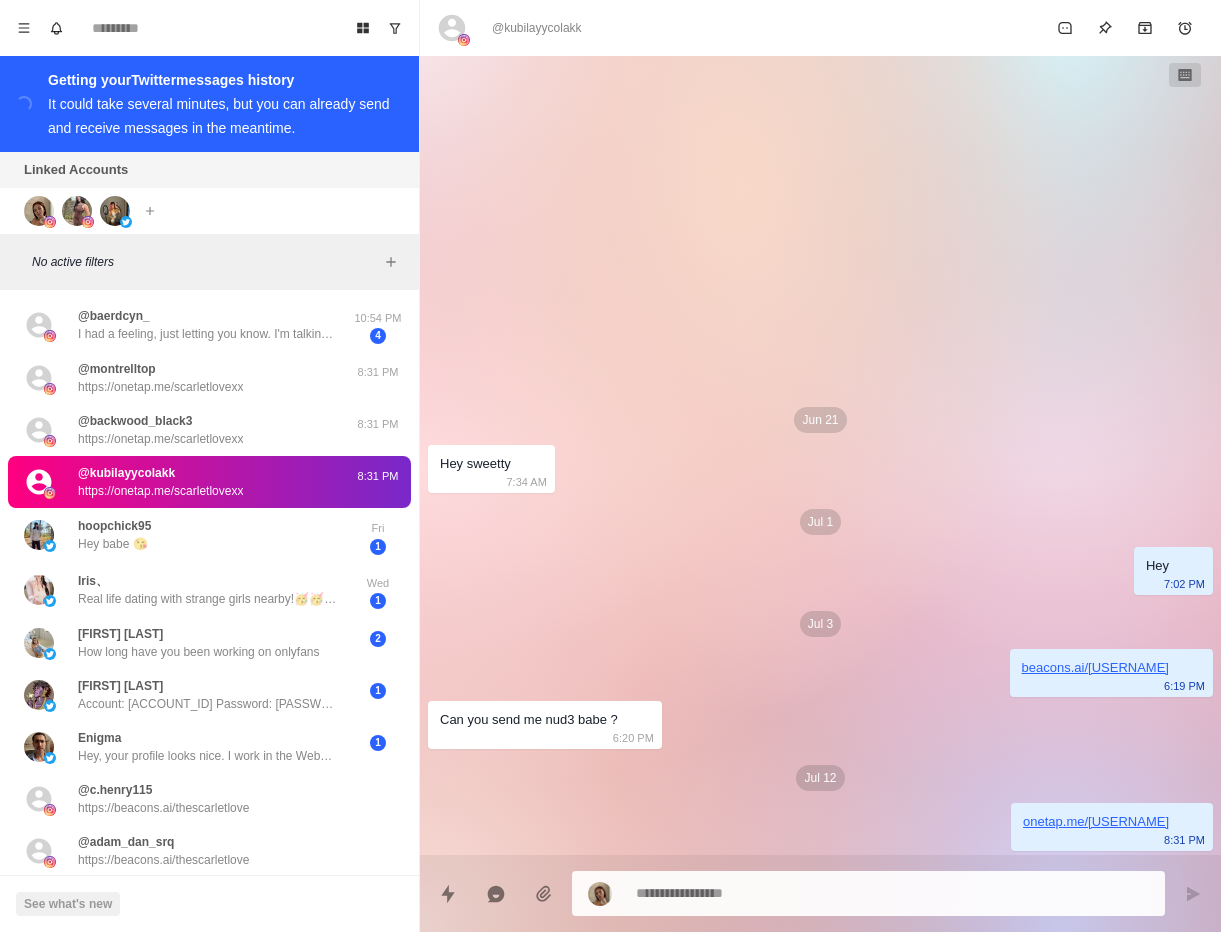 click on "Linked Accounts Connect X account Connect Instagram account 2 free accounts remaining" at bounding box center (209, 193) 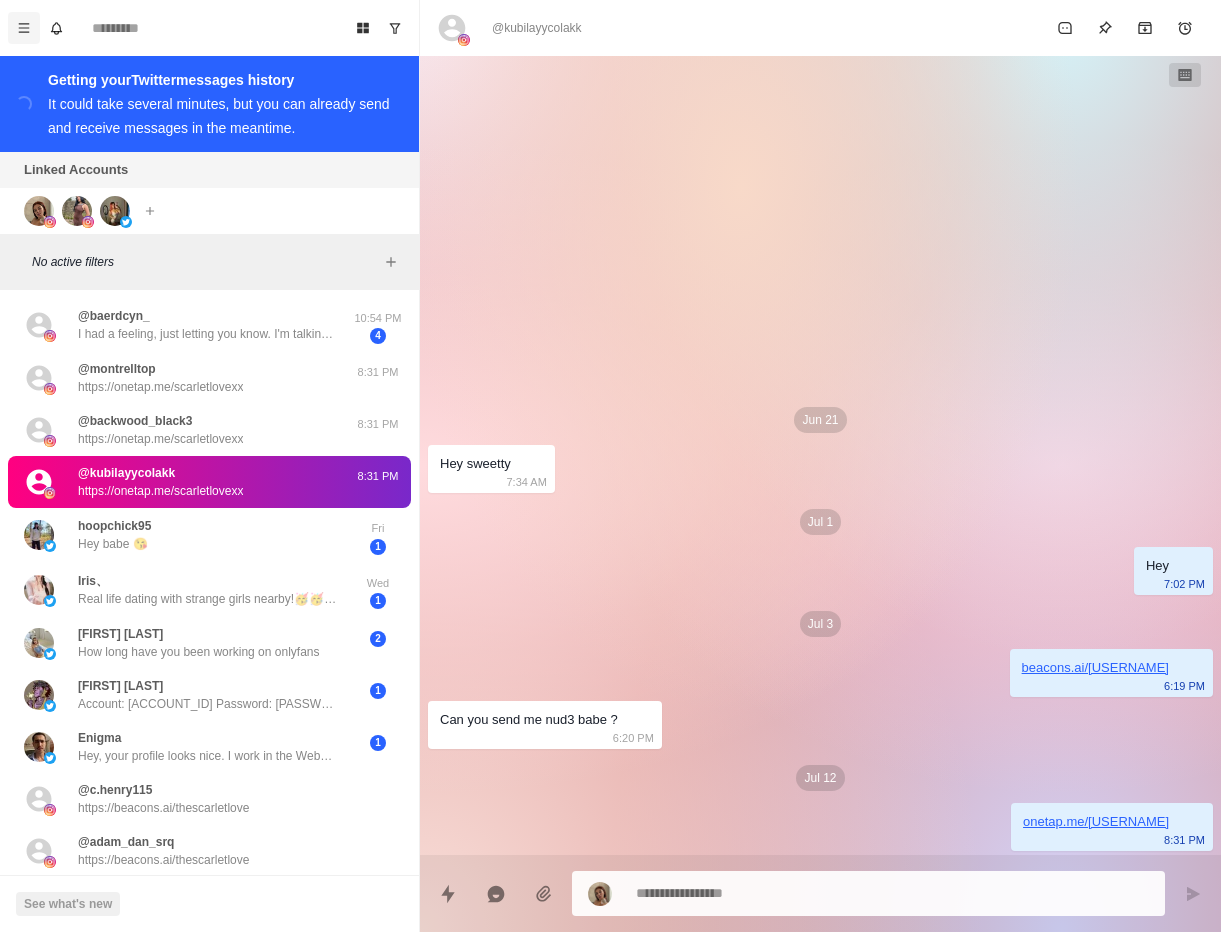 click 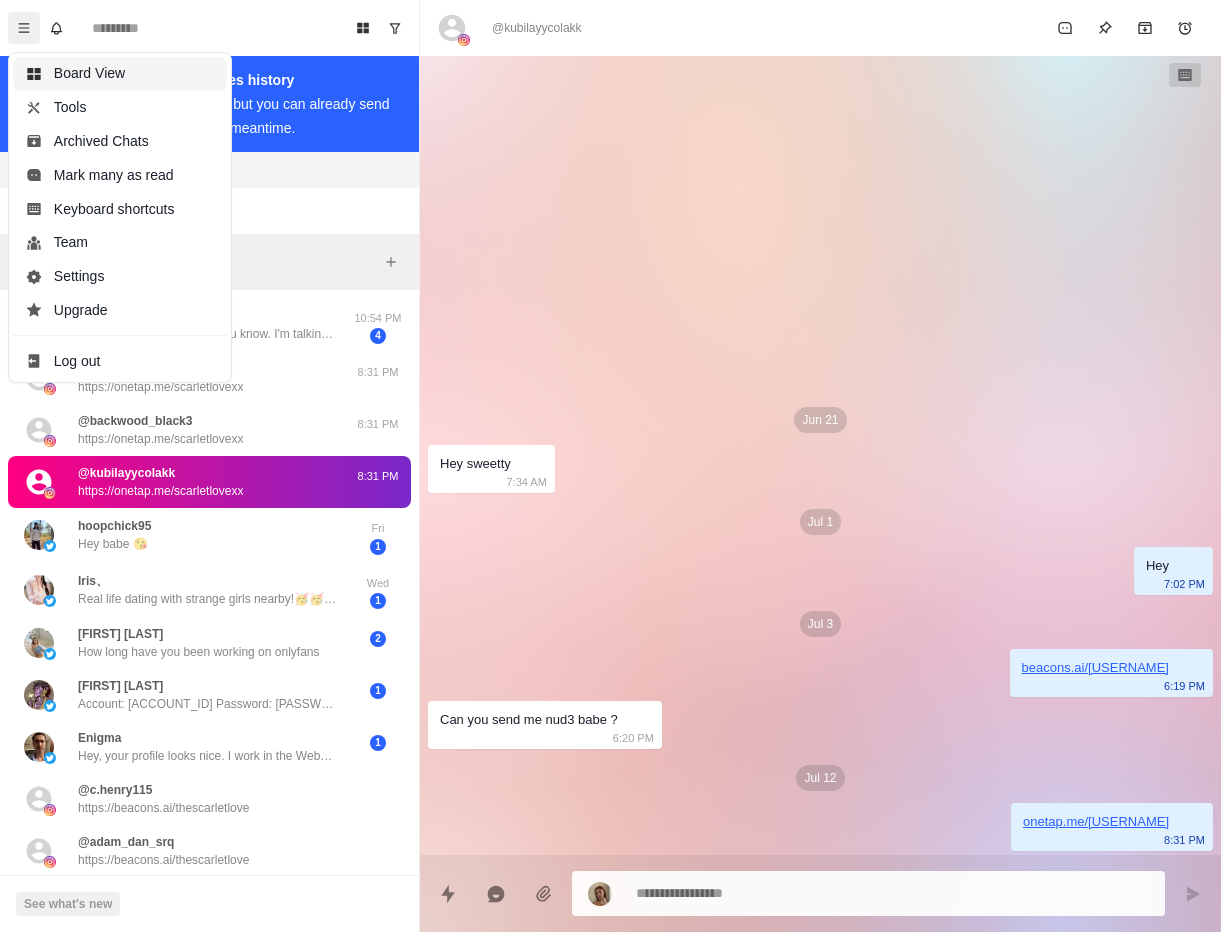 click 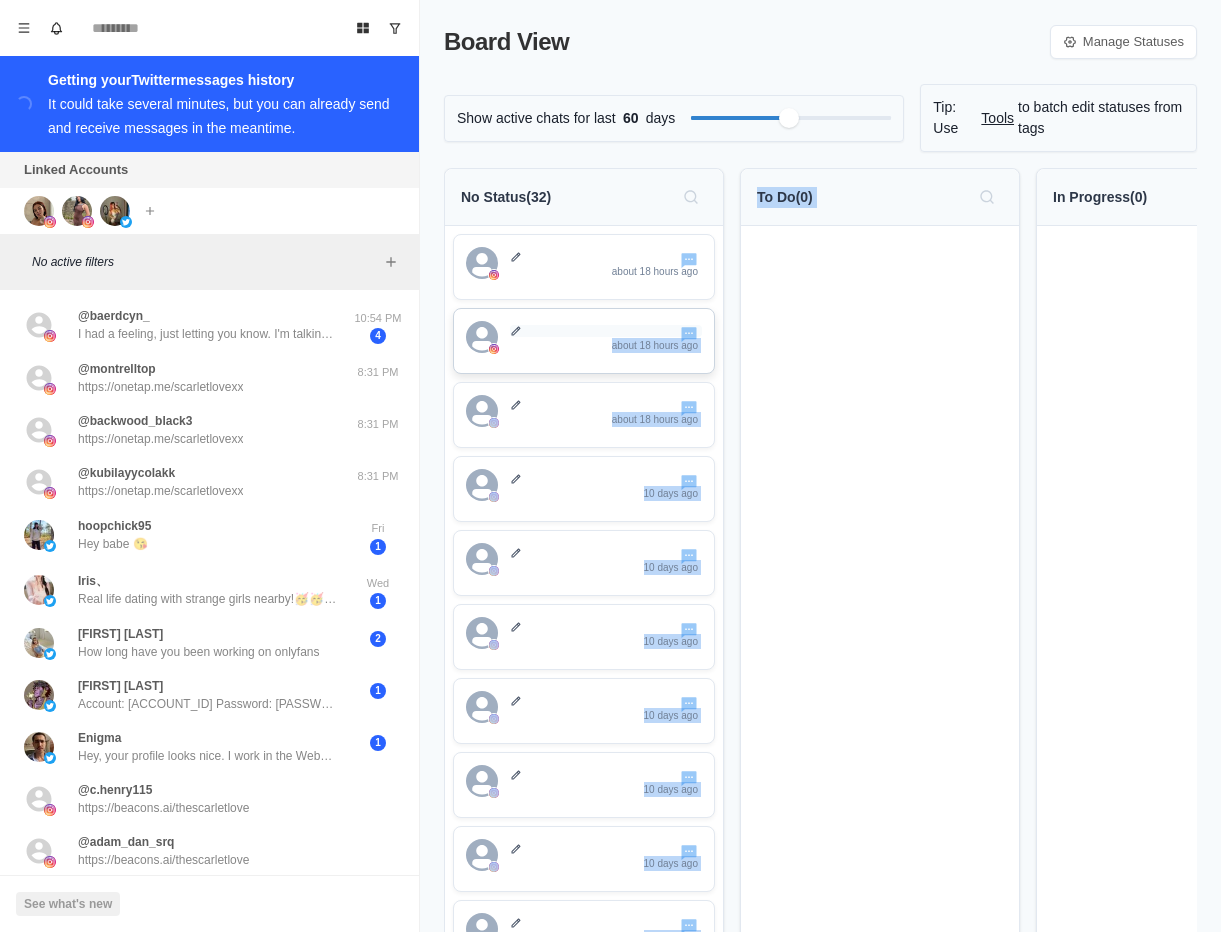 drag, startPoint x: 889, startPoint y: 311, endPoint x: 603, endPoint y: 330, distance: 286.63043 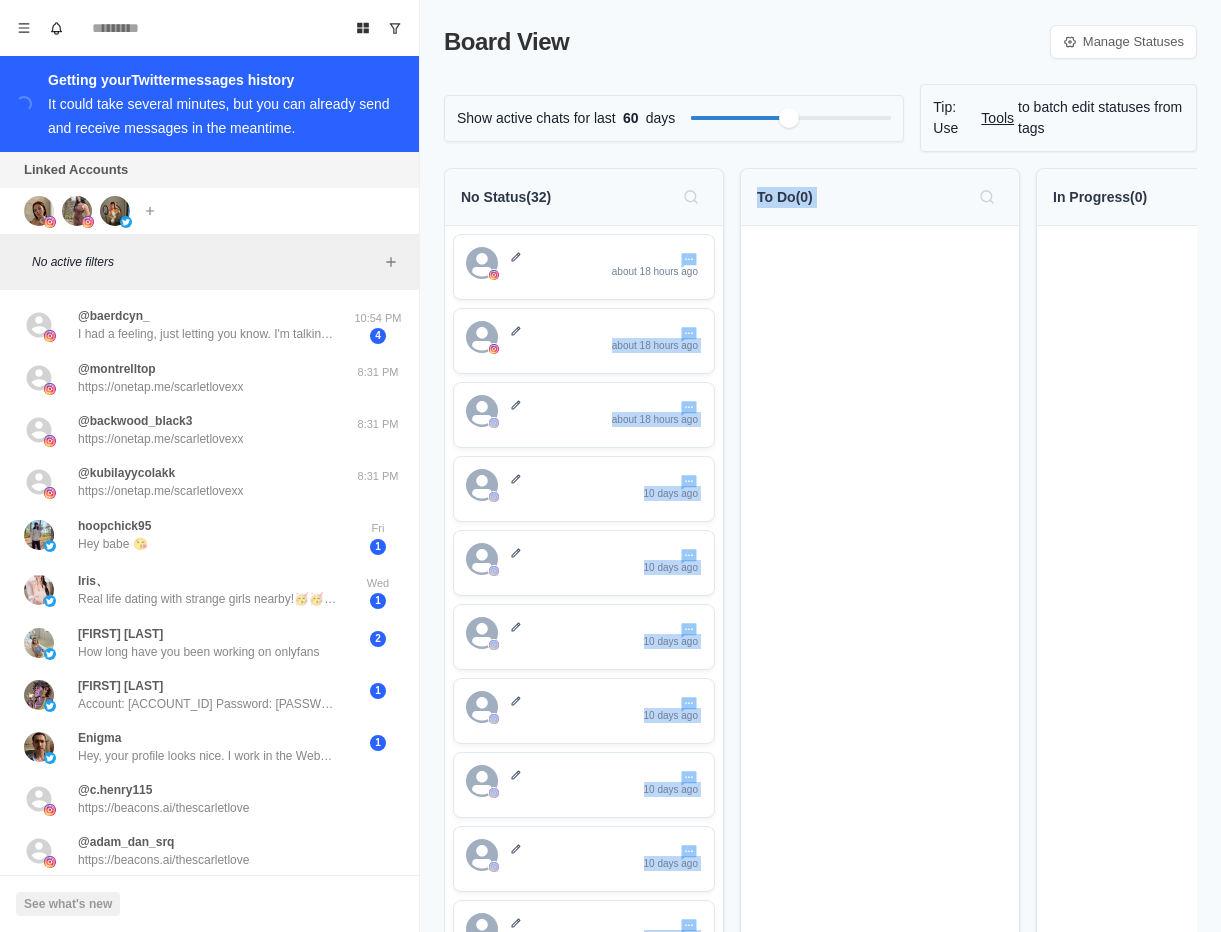 drag, startPoint x: 837, startPoint y: 281, endPoint x: 861, endPoint y: 248, distance: 40.804413 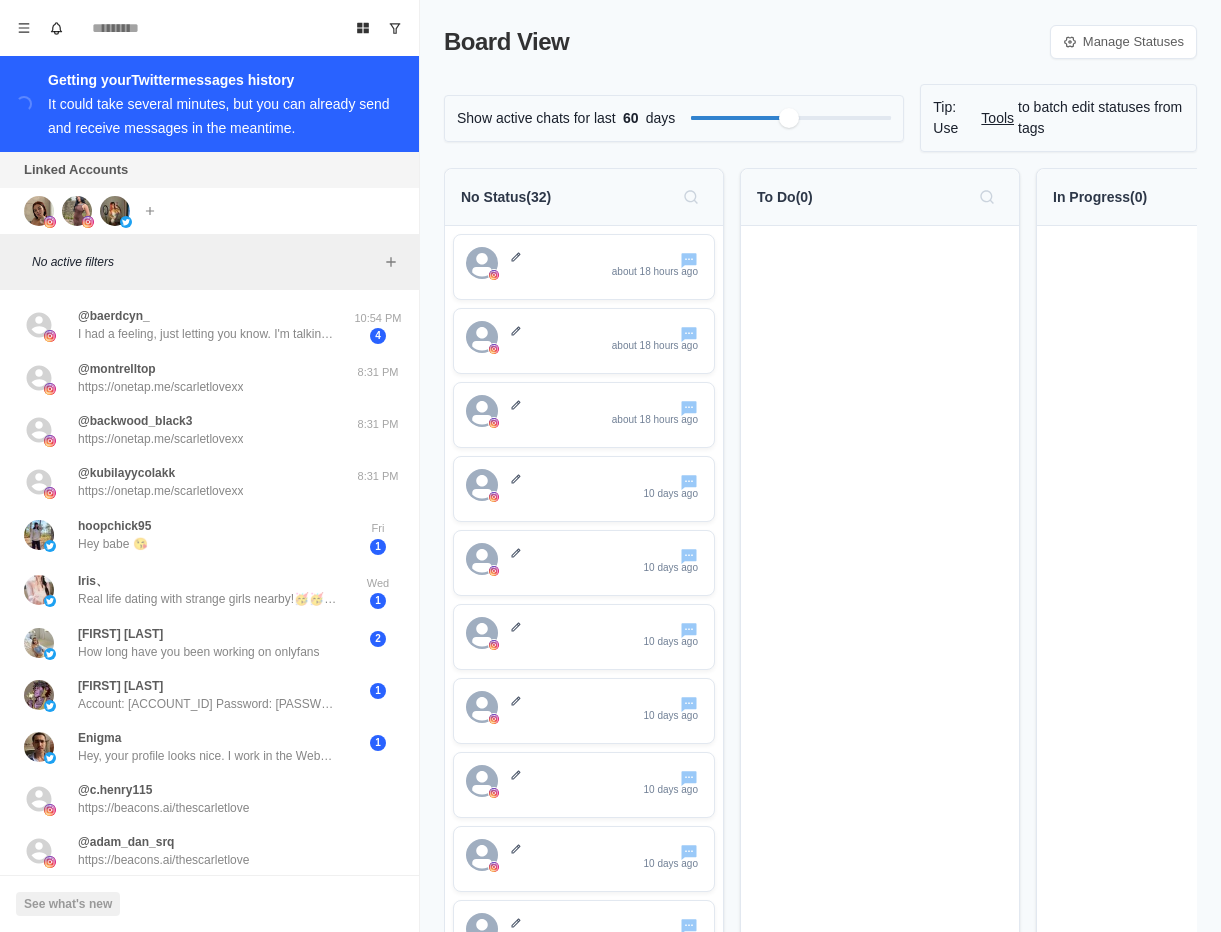 drag, startPoint x: 879, startPoint y: 218, endPoint x: 763, endPoint y: 238, distance: 117.71151 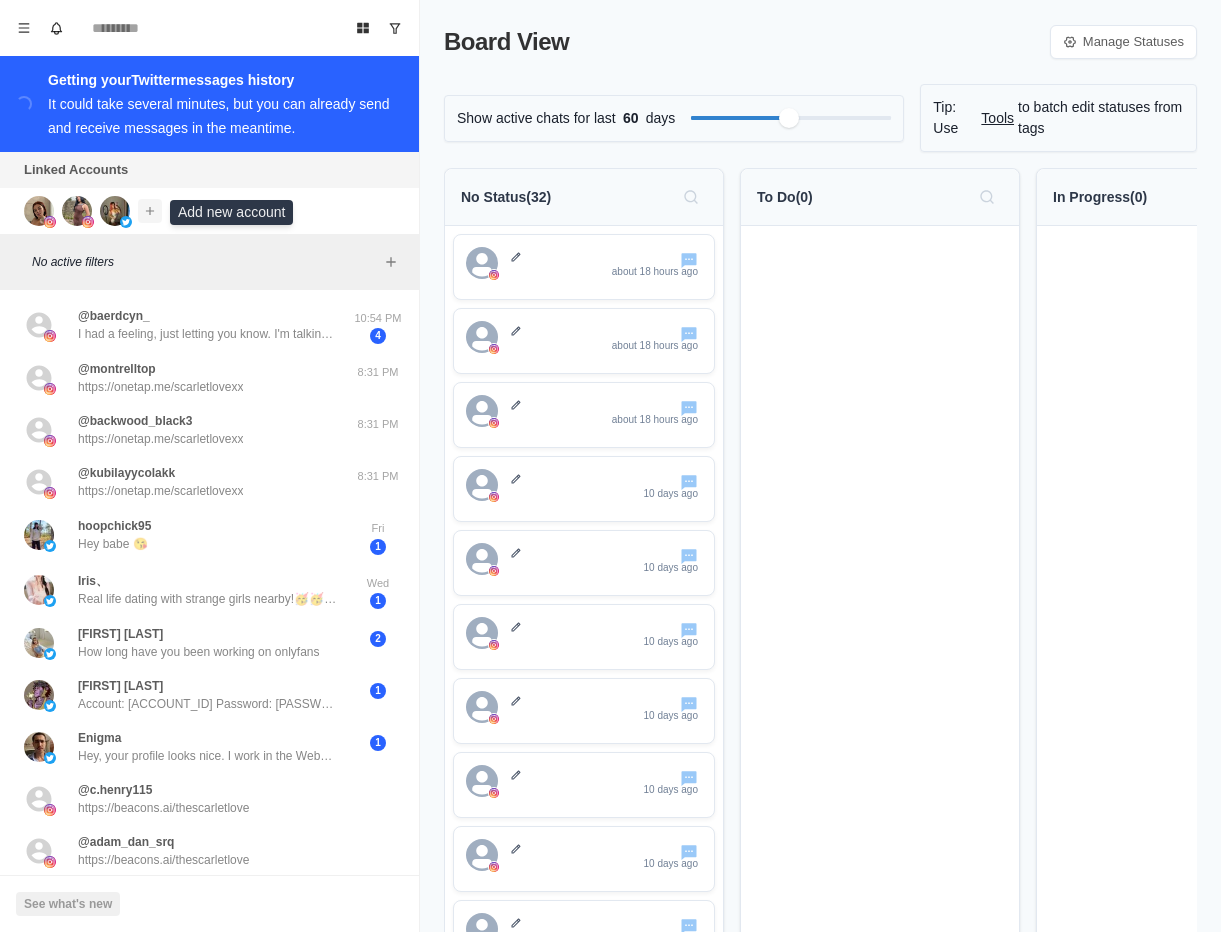 click at bounding box center [150, 211] 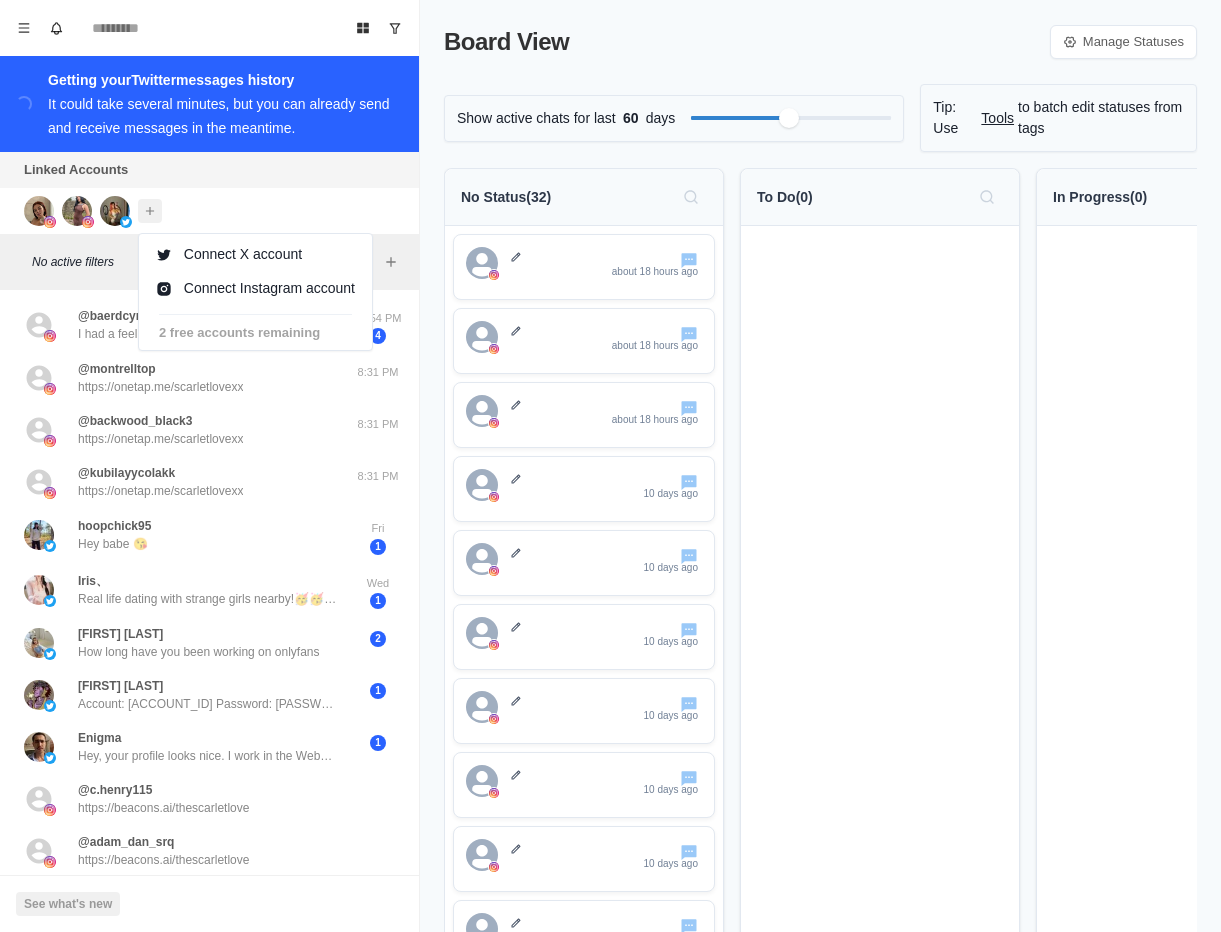 click on "Board View Tools Archived Chats Mark many as read Keyboard shortcuts Team Settings Upgrade Log out Past reminders No notifications Create a reminder in a conversation  to be notified" at bounding box center (209, 28) 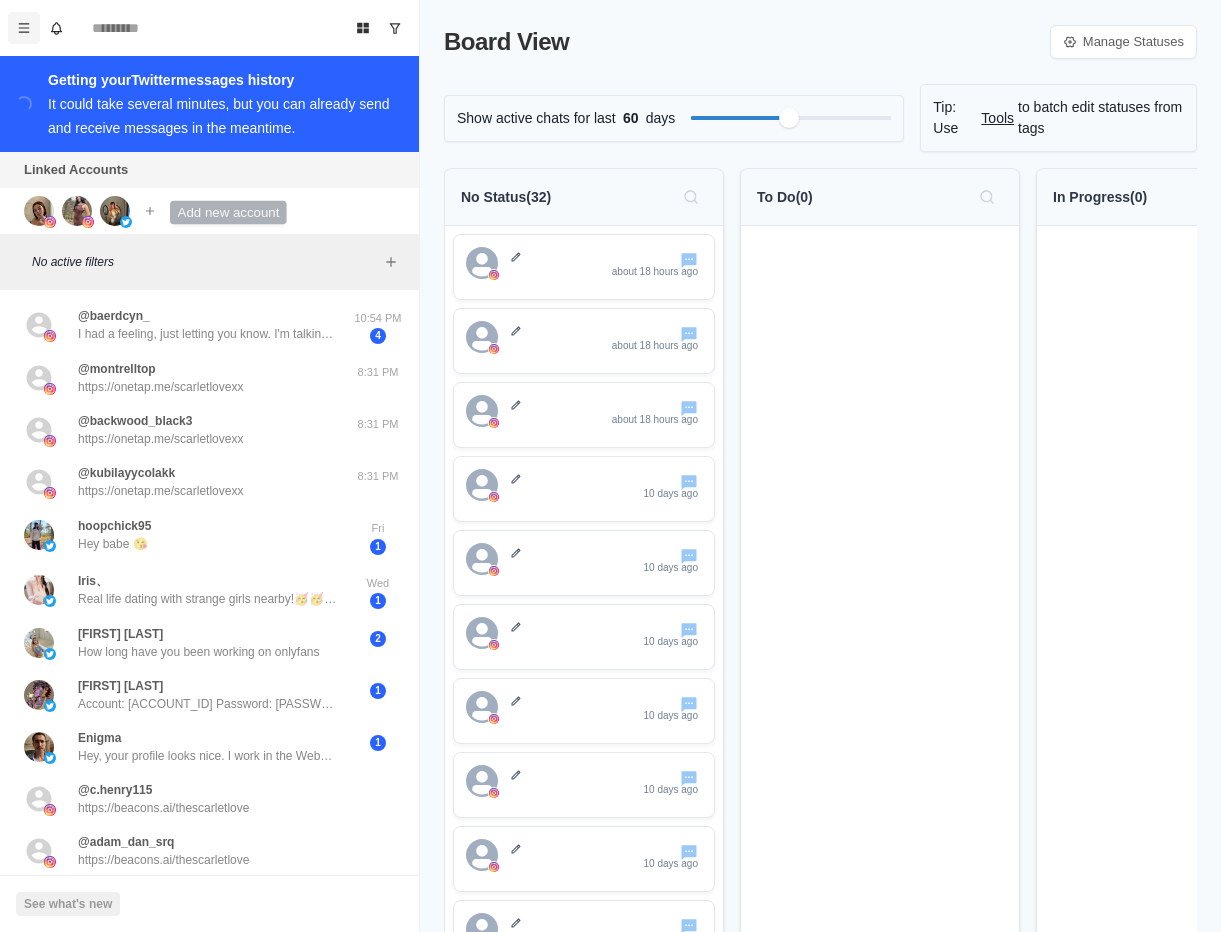 click at bounding box center (24, 28) 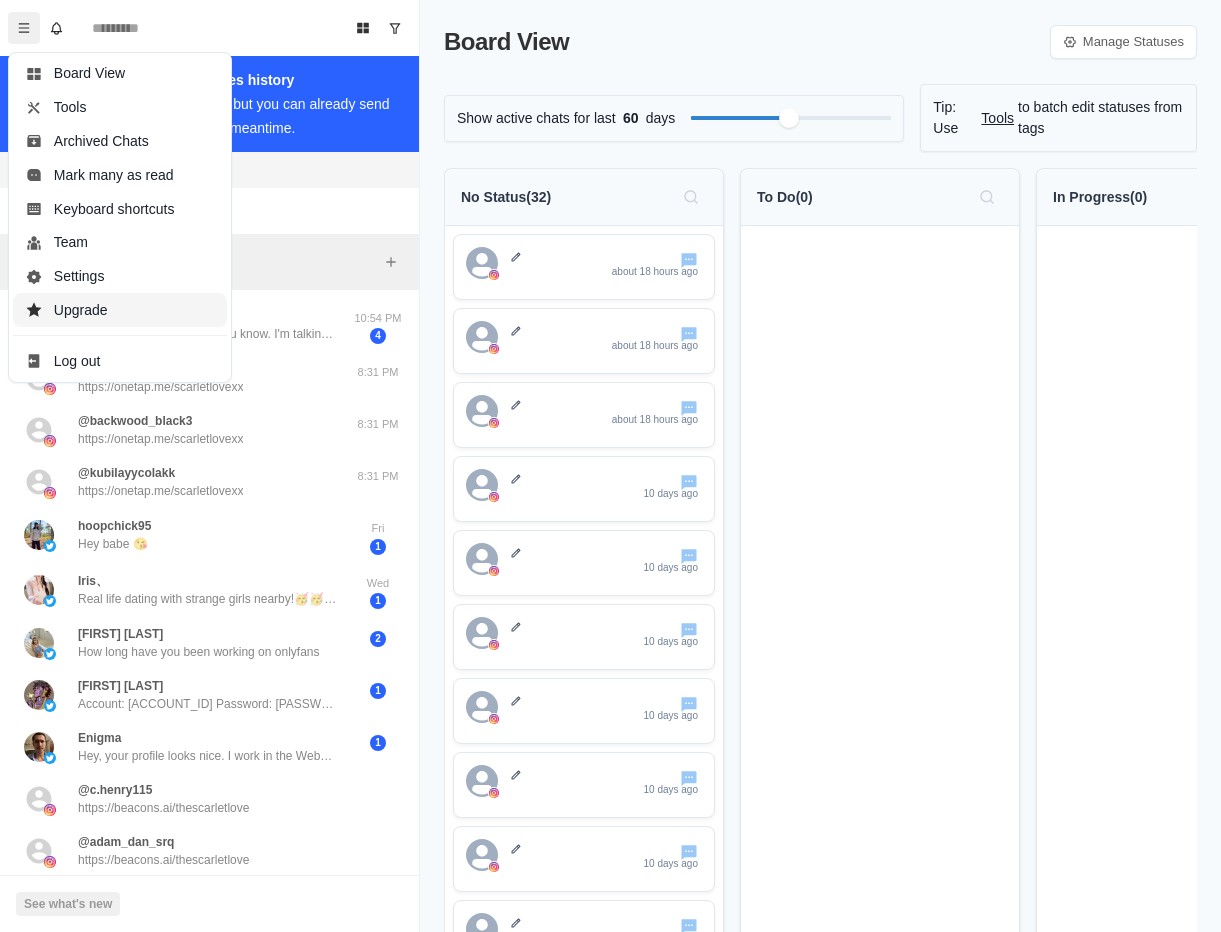 click on "Upgrade" at bounding box center (120, 310) 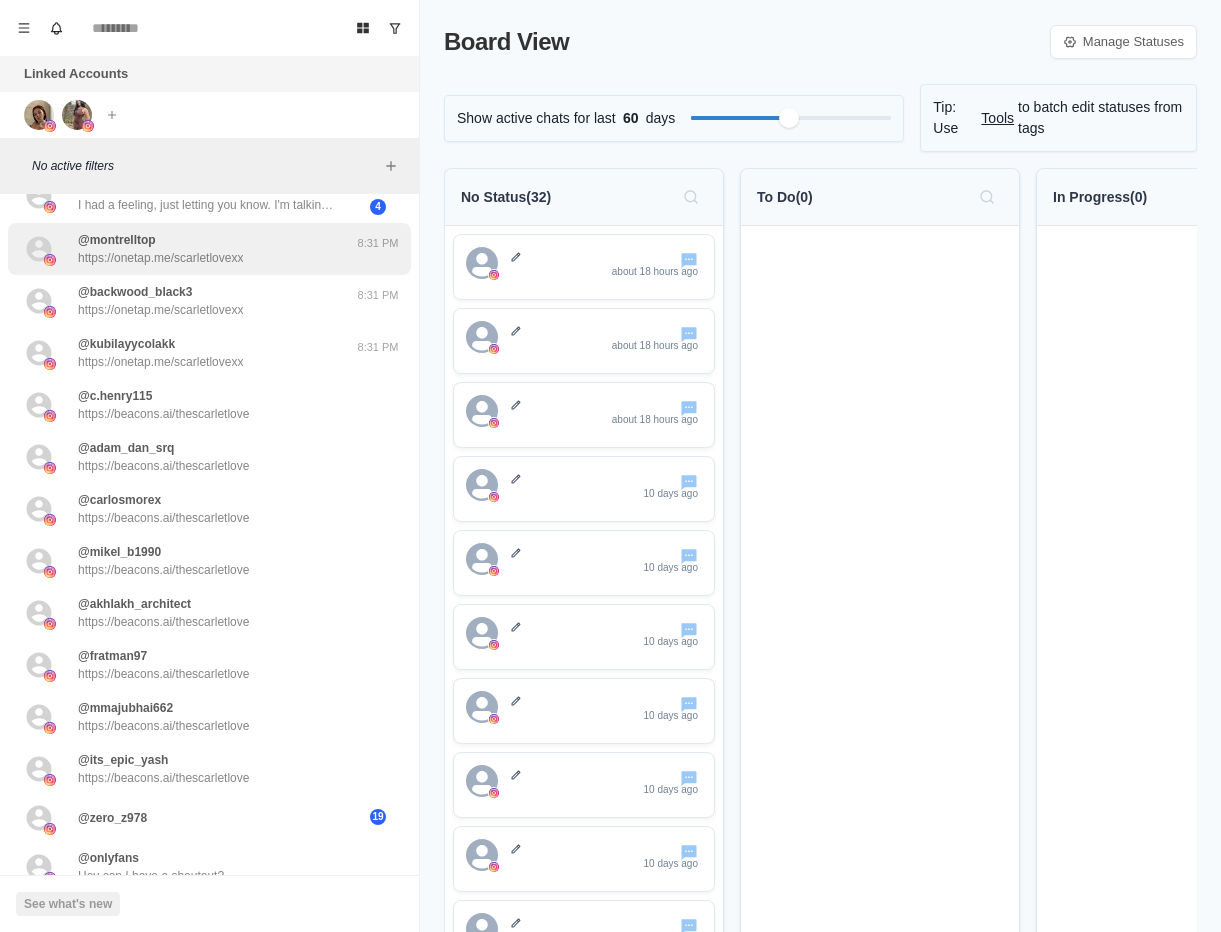 scroll, scrollTop: 0, scrollLeft: 0, axis: both 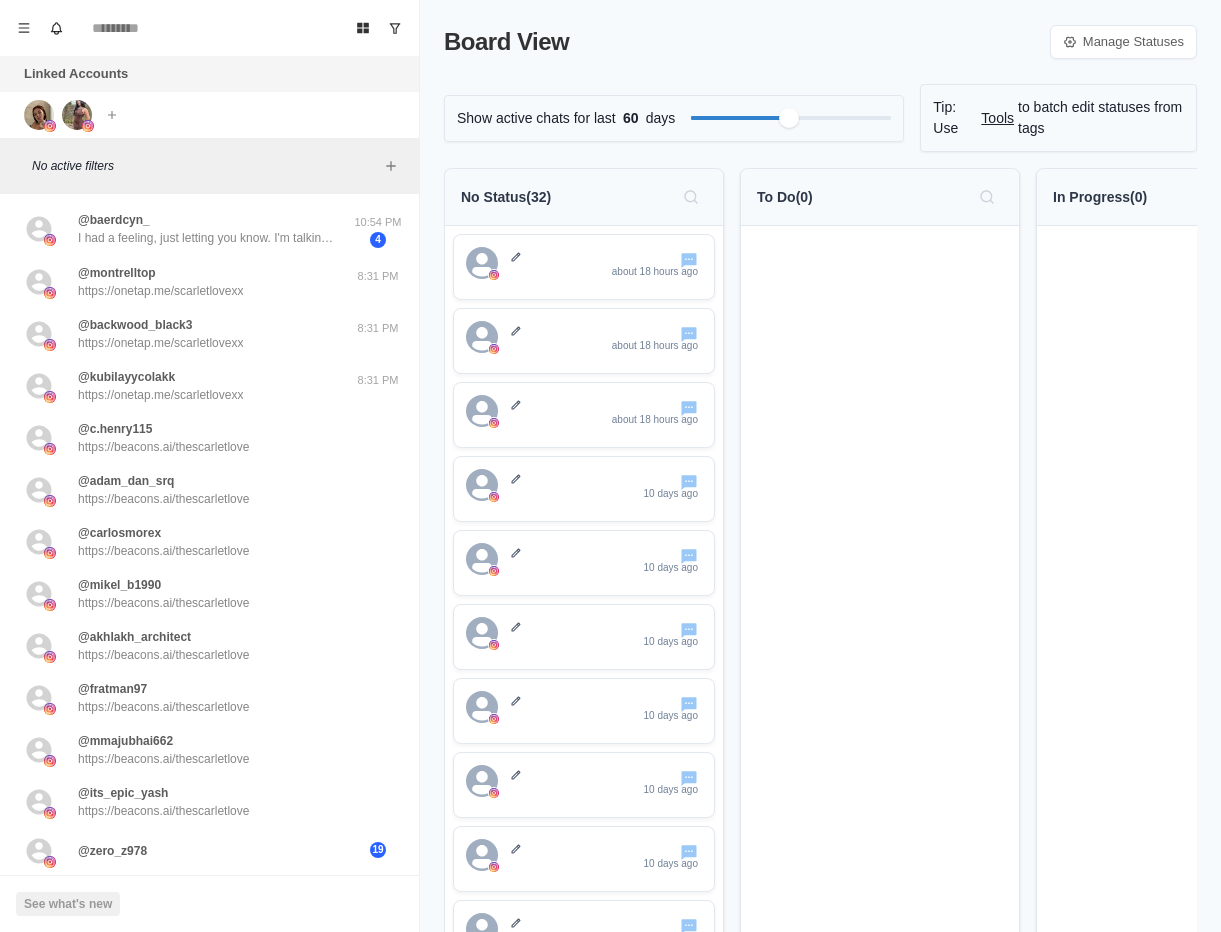 click on "Board View Tools Archived Chats Mark many as read Keyboard shortcuts Team Settings Upgrade Log out Past reminders No notifications Create a reminder in a conversation  to be notified" at bounding box center [209, 28] 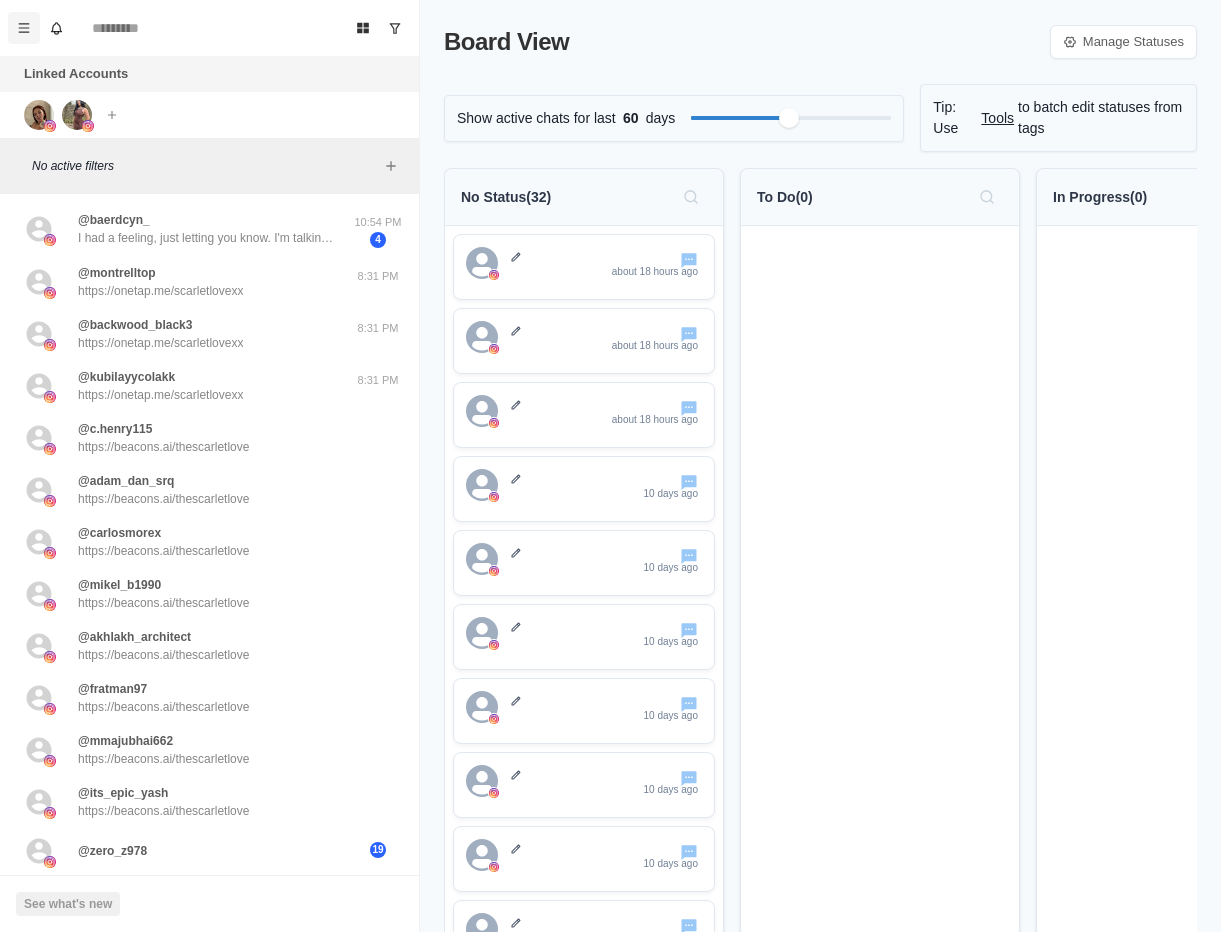 click at bounding box center [24, 28] 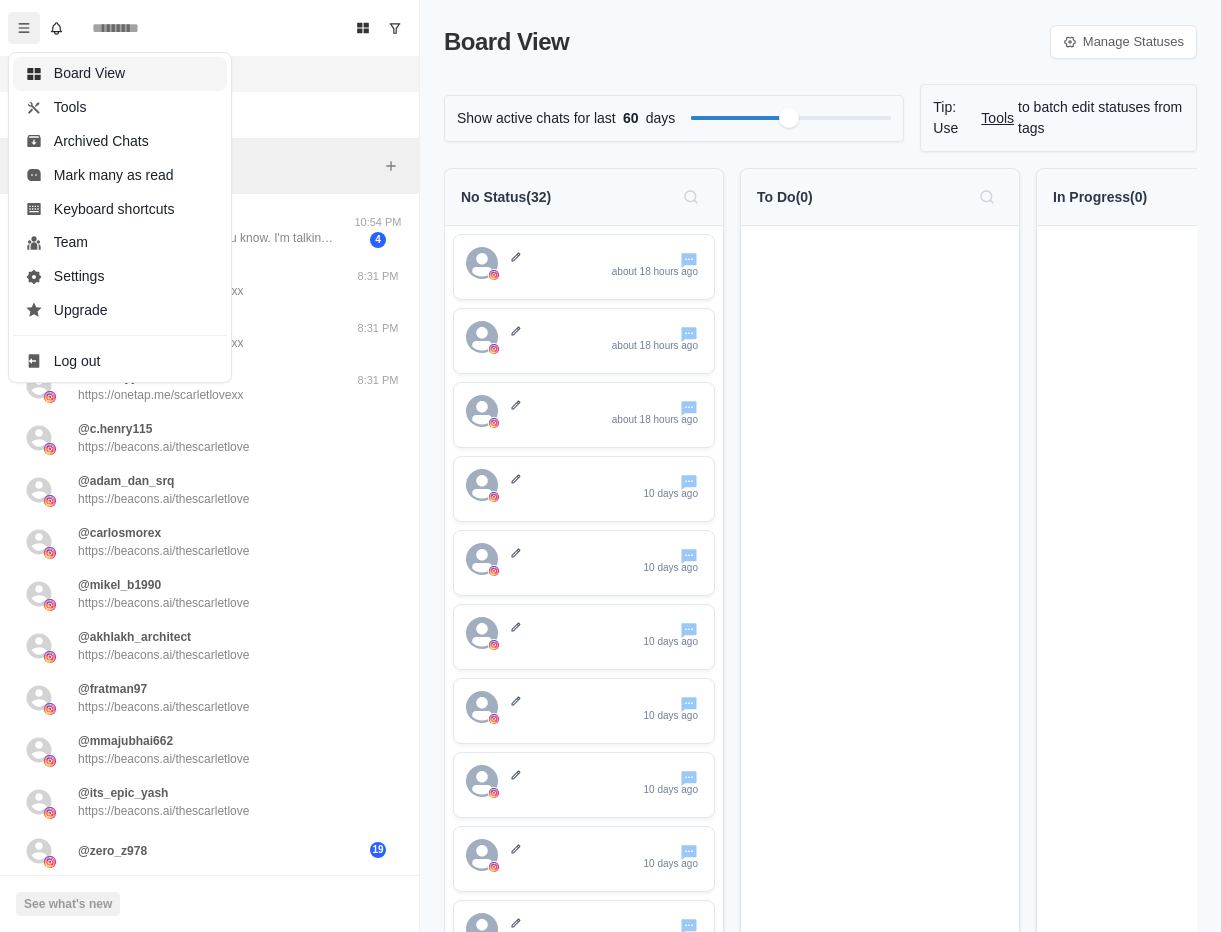 click on "Board View" at bounding box center [120, 74] 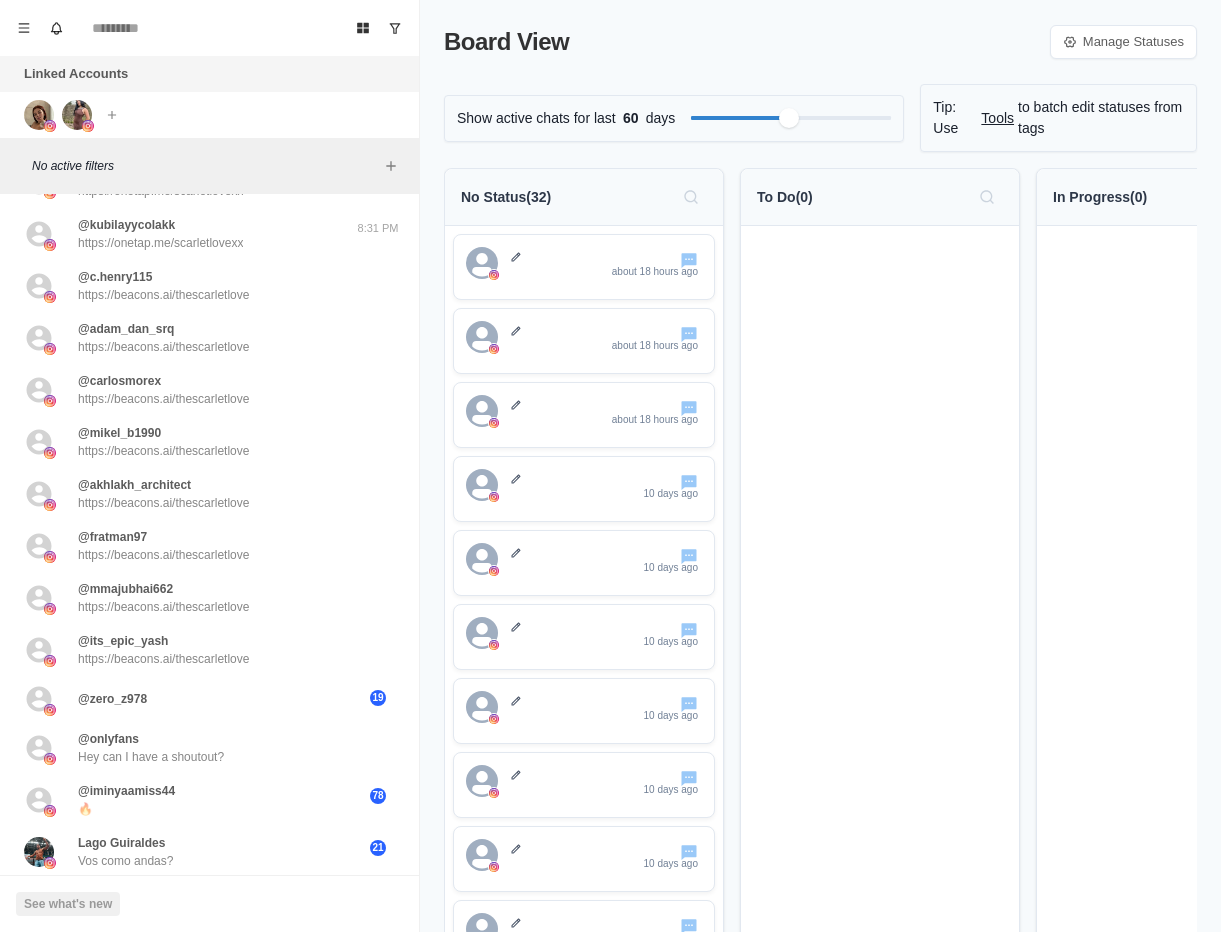 scroll, scrollTop: 0, scrollLeft: 0, axis: both 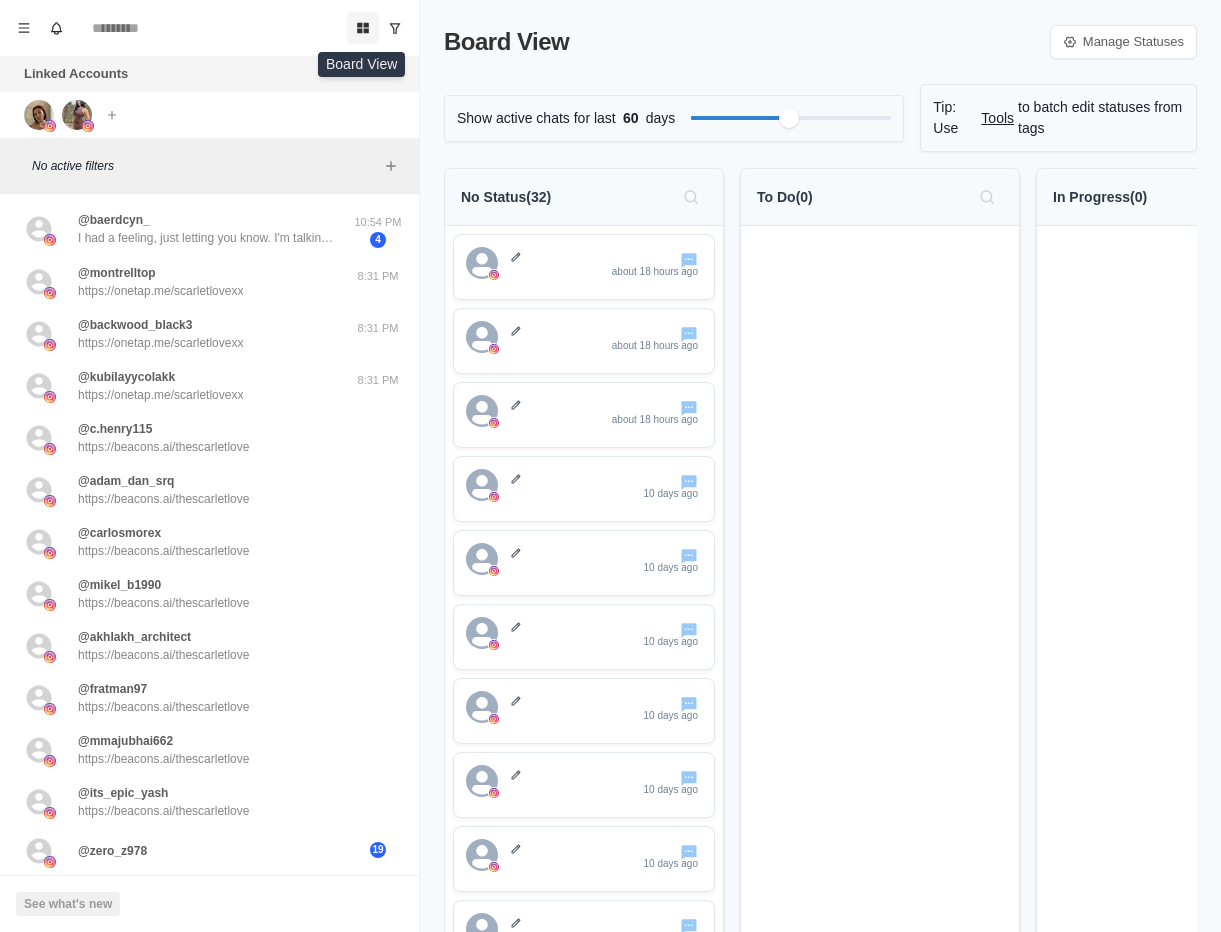 click 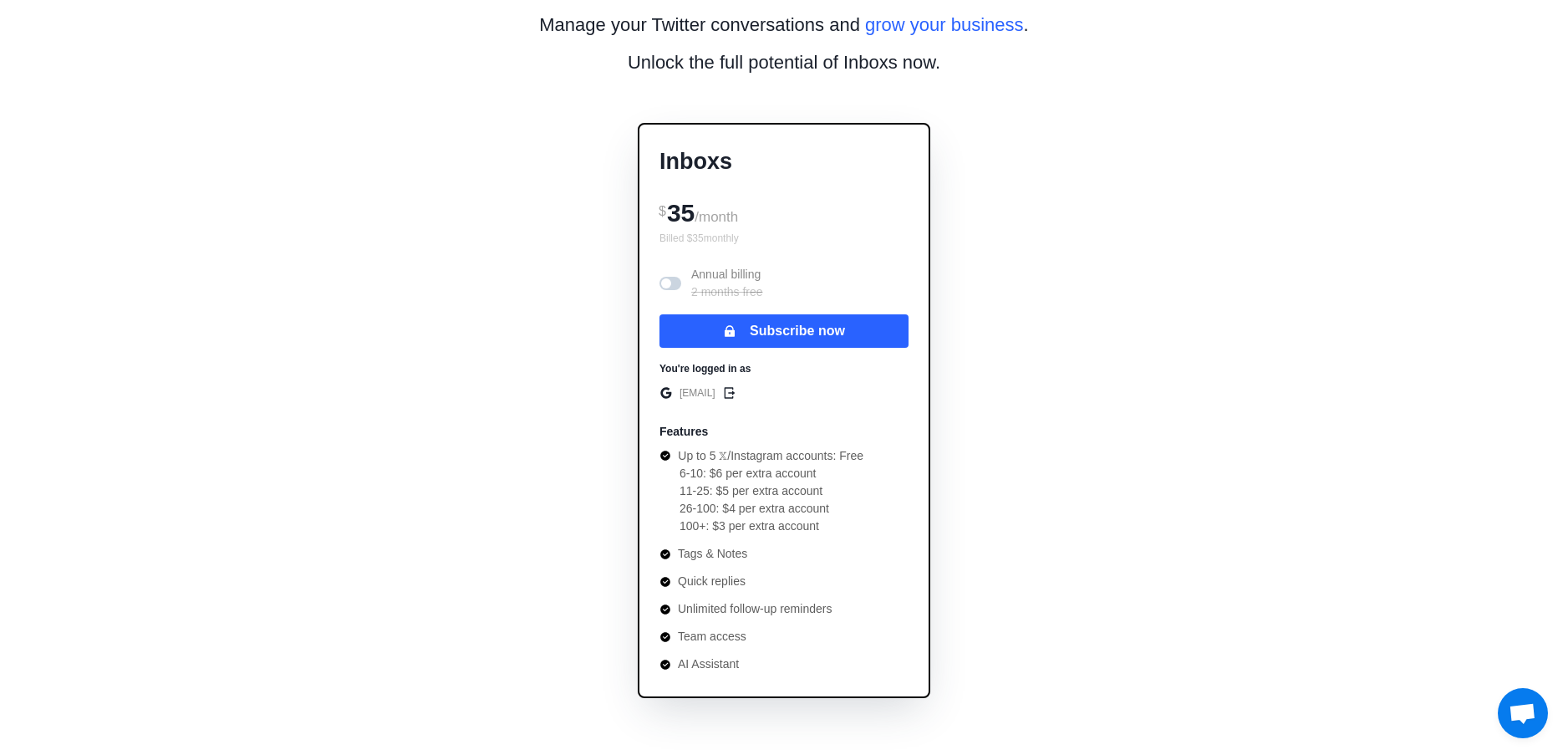 scroll, scrollTop: 105, scrollLeft: 0, axis: vertical 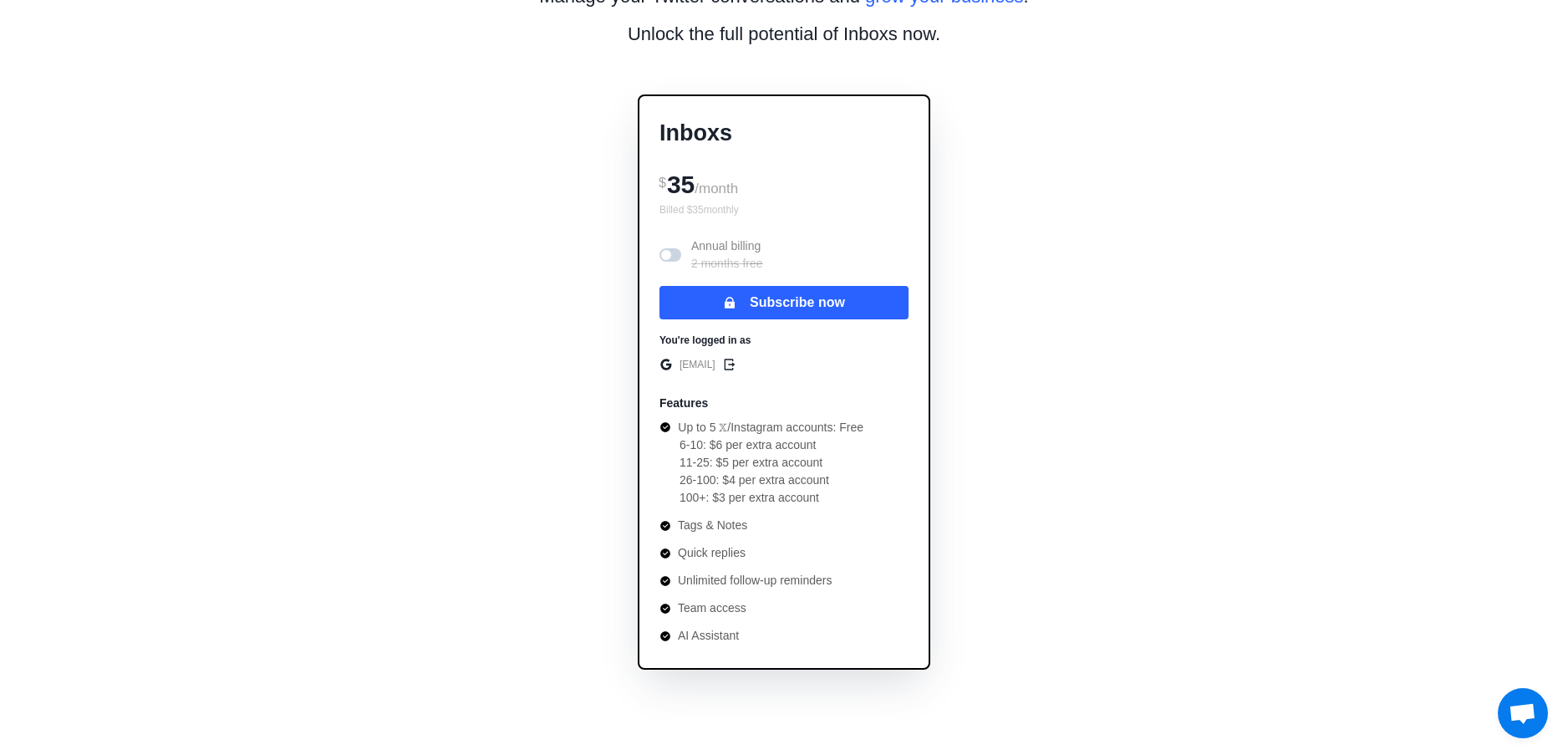 click at bounding box center (670, 255) 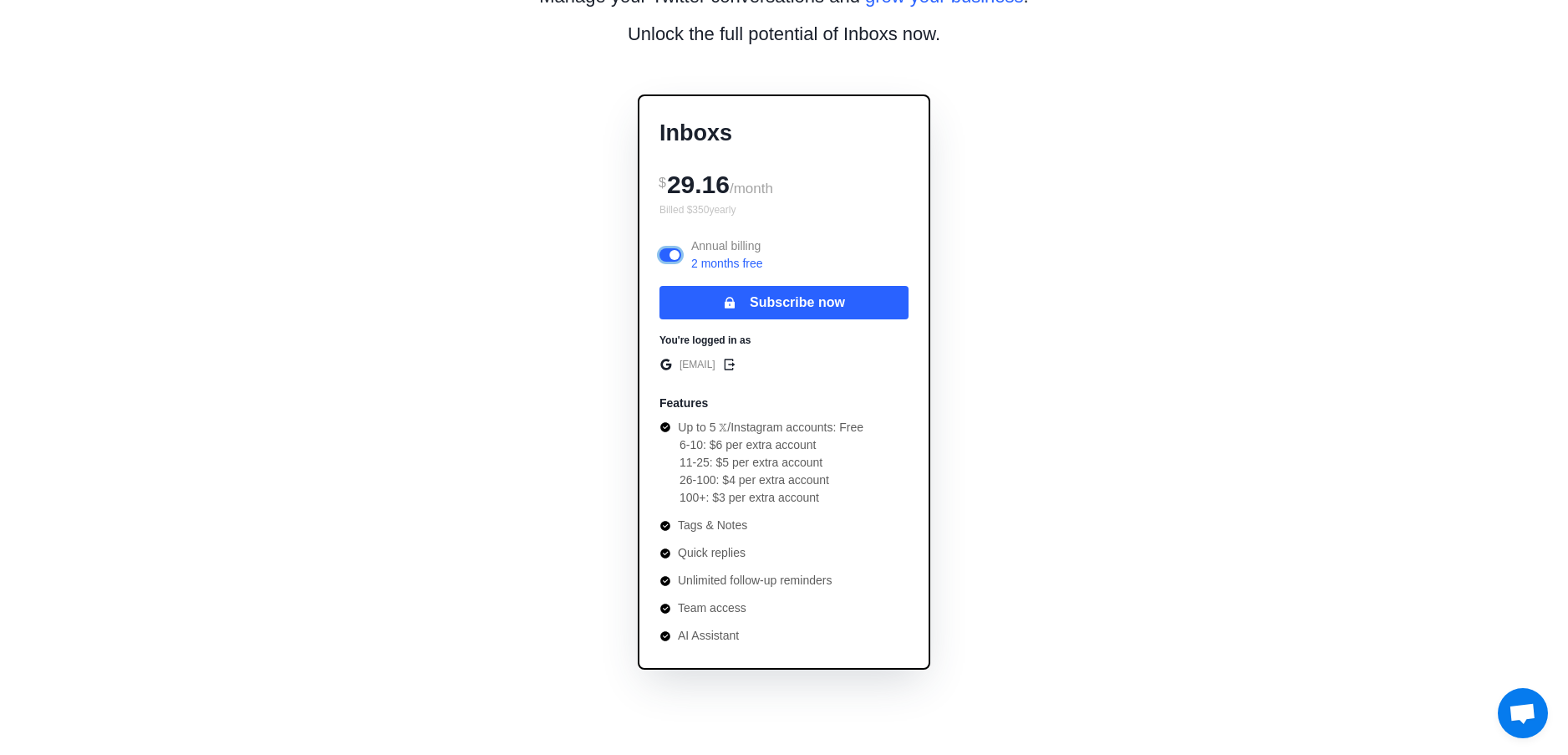 click at bounding box center (675, 255) 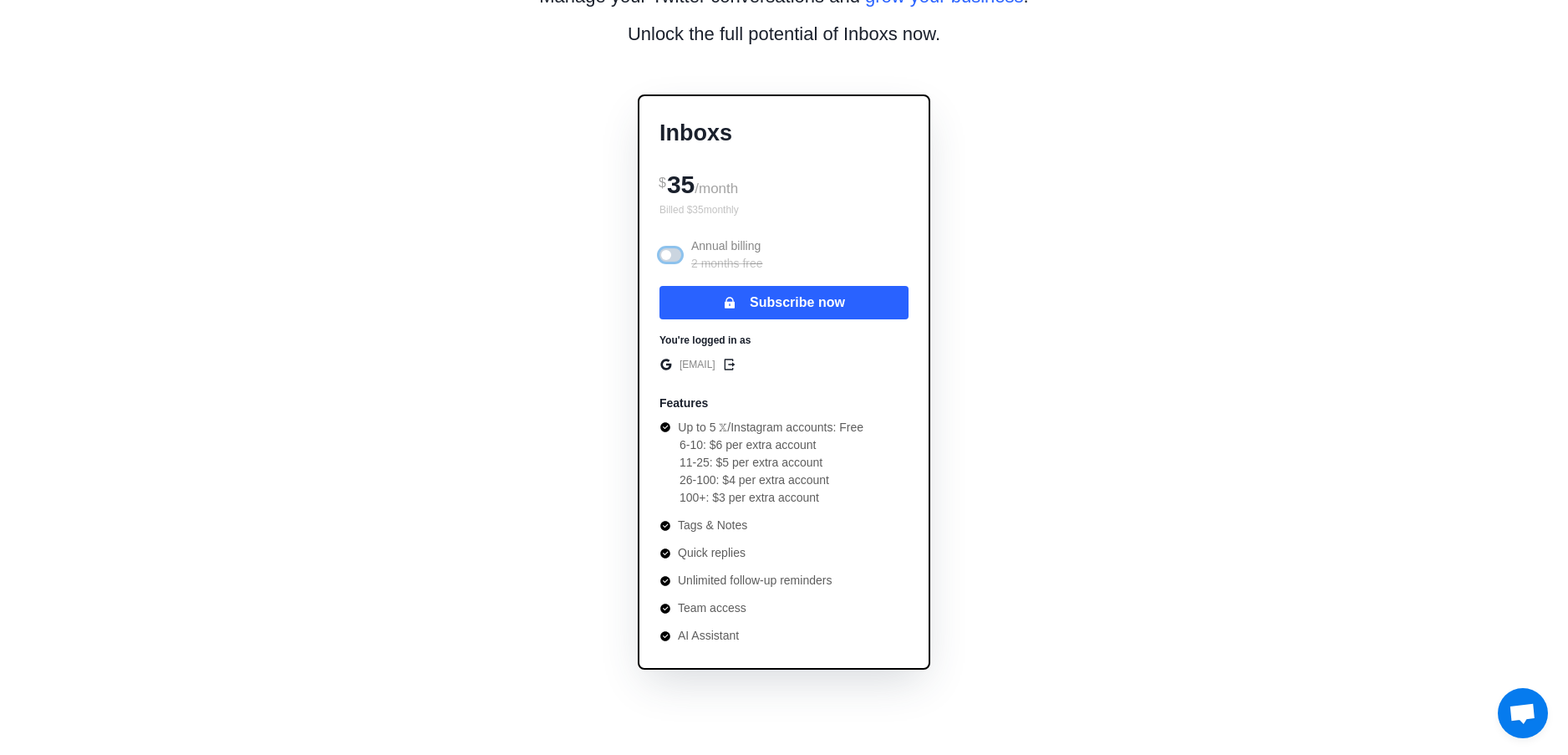 click at bounding box center [666, 255] 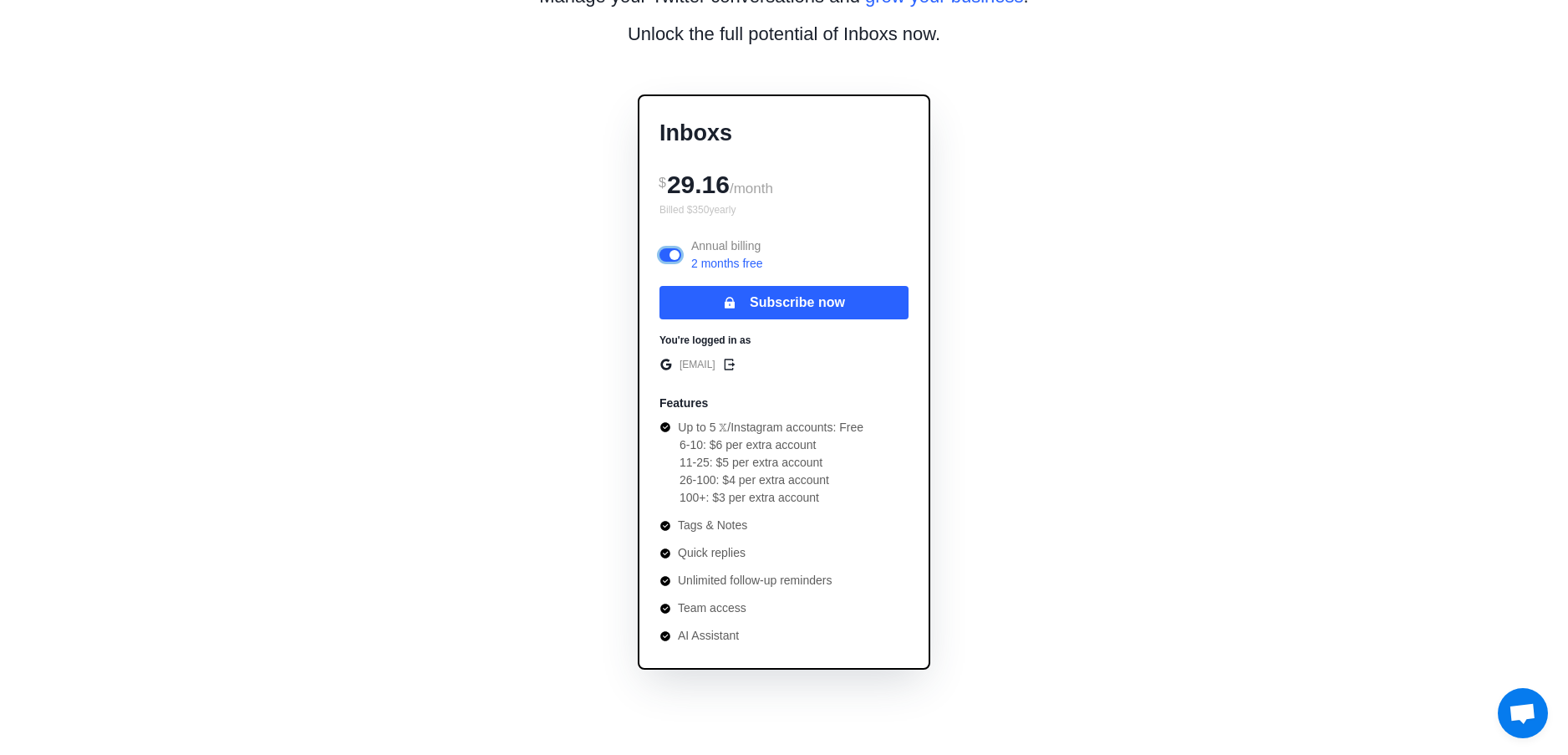 click at bounding box center [675, 255] 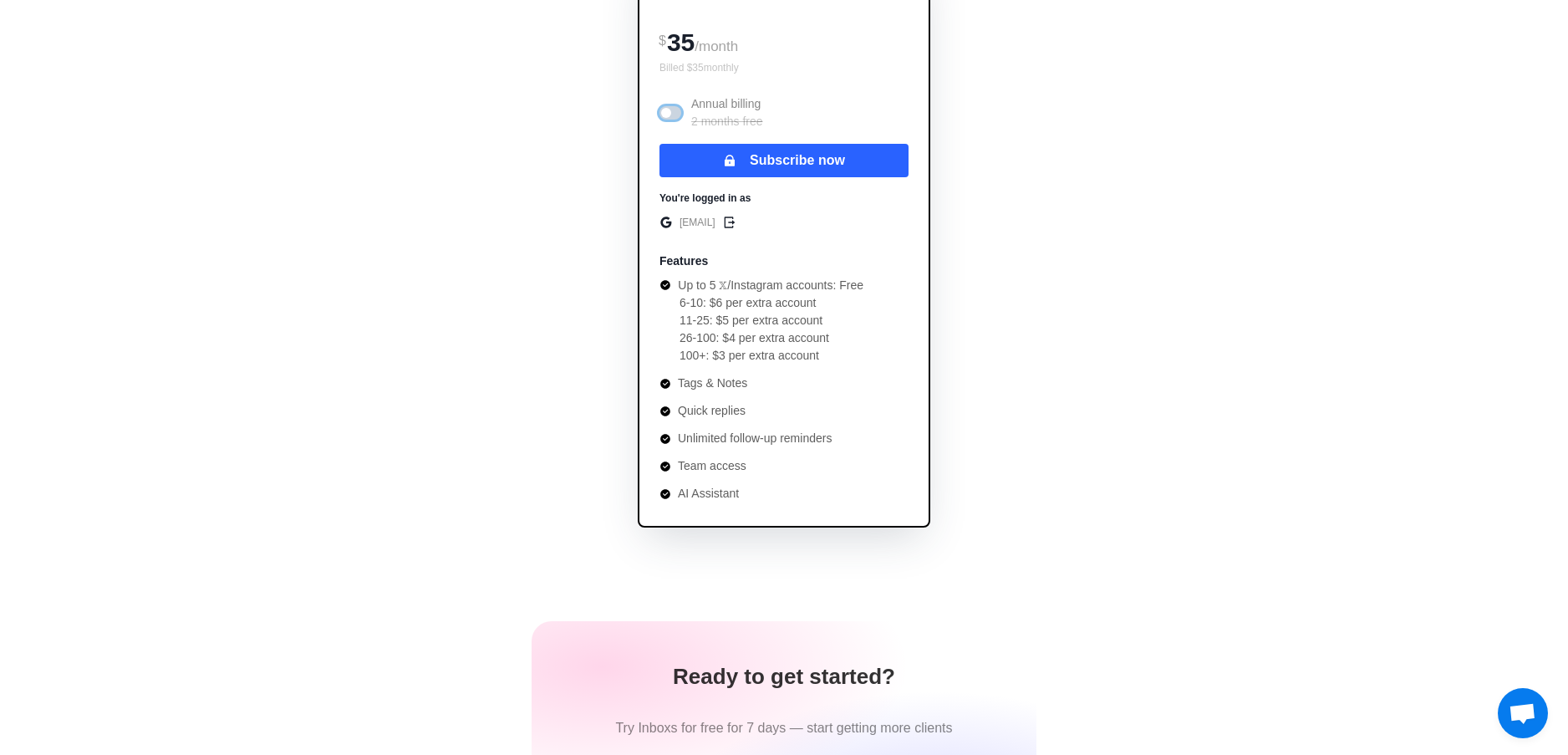 scroll, scrollTop: 249, scrollLeft: 0, axis: vertical 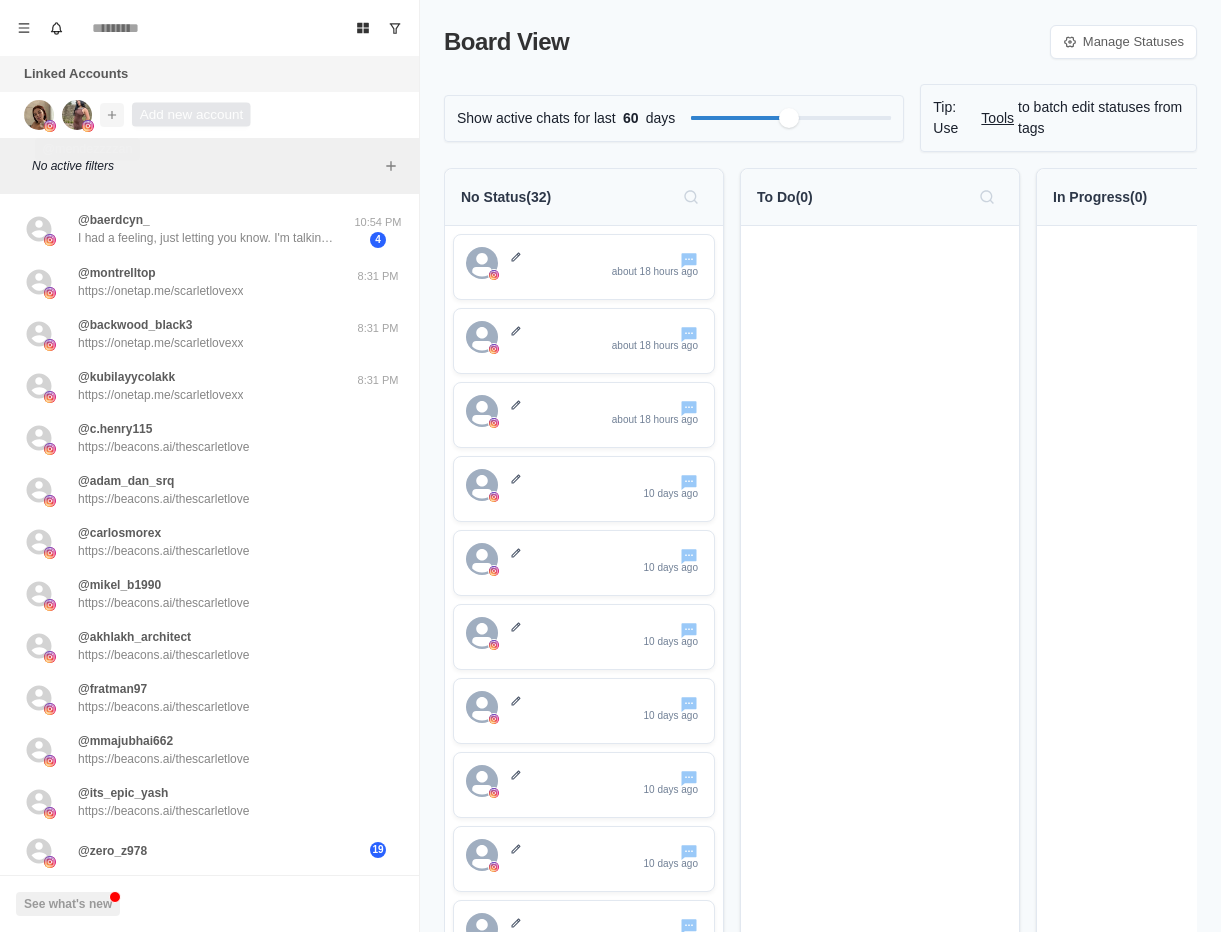 click 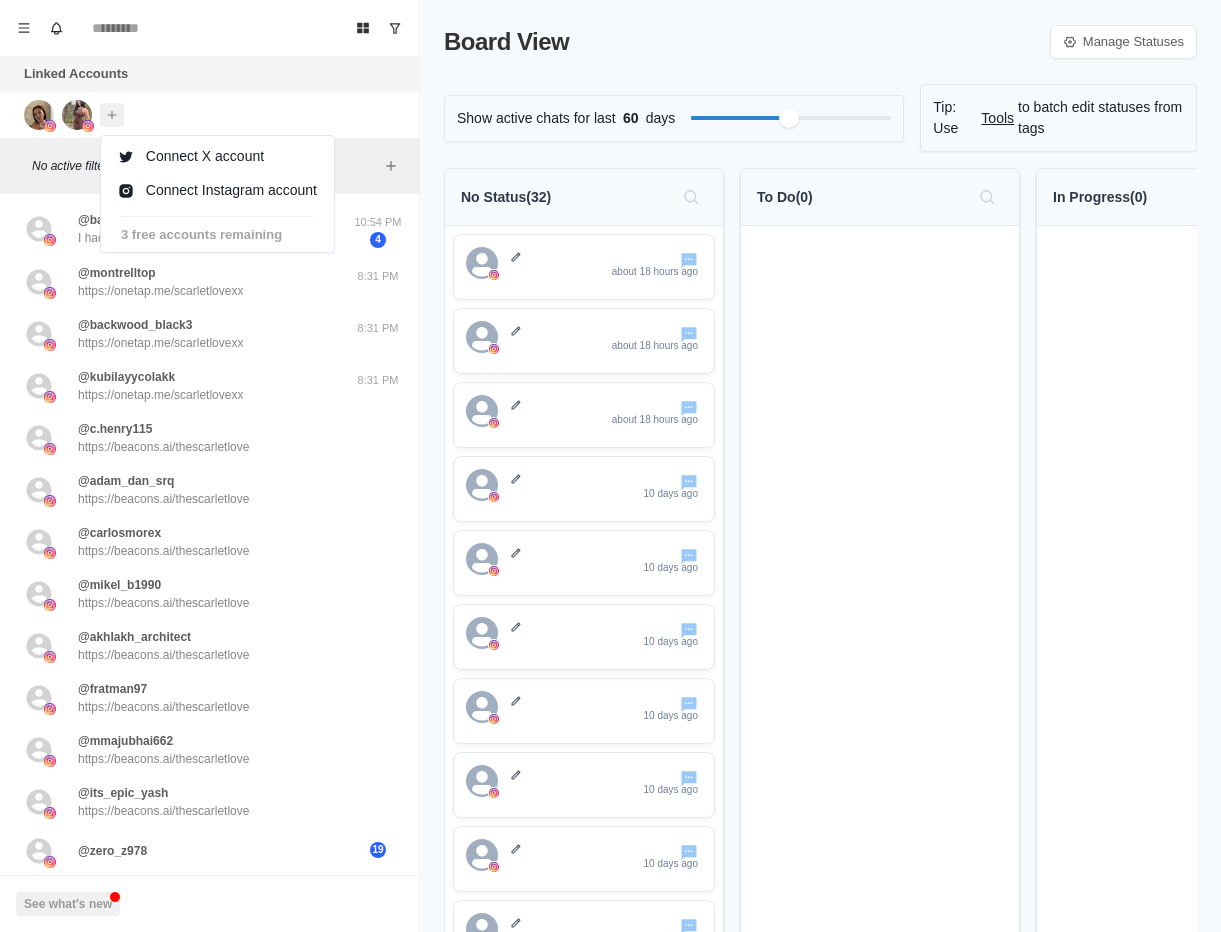 click on "Linked Accounts Connect X account Connect Instagram account 3 free accounts remaining" at bounding box center (209, 97) 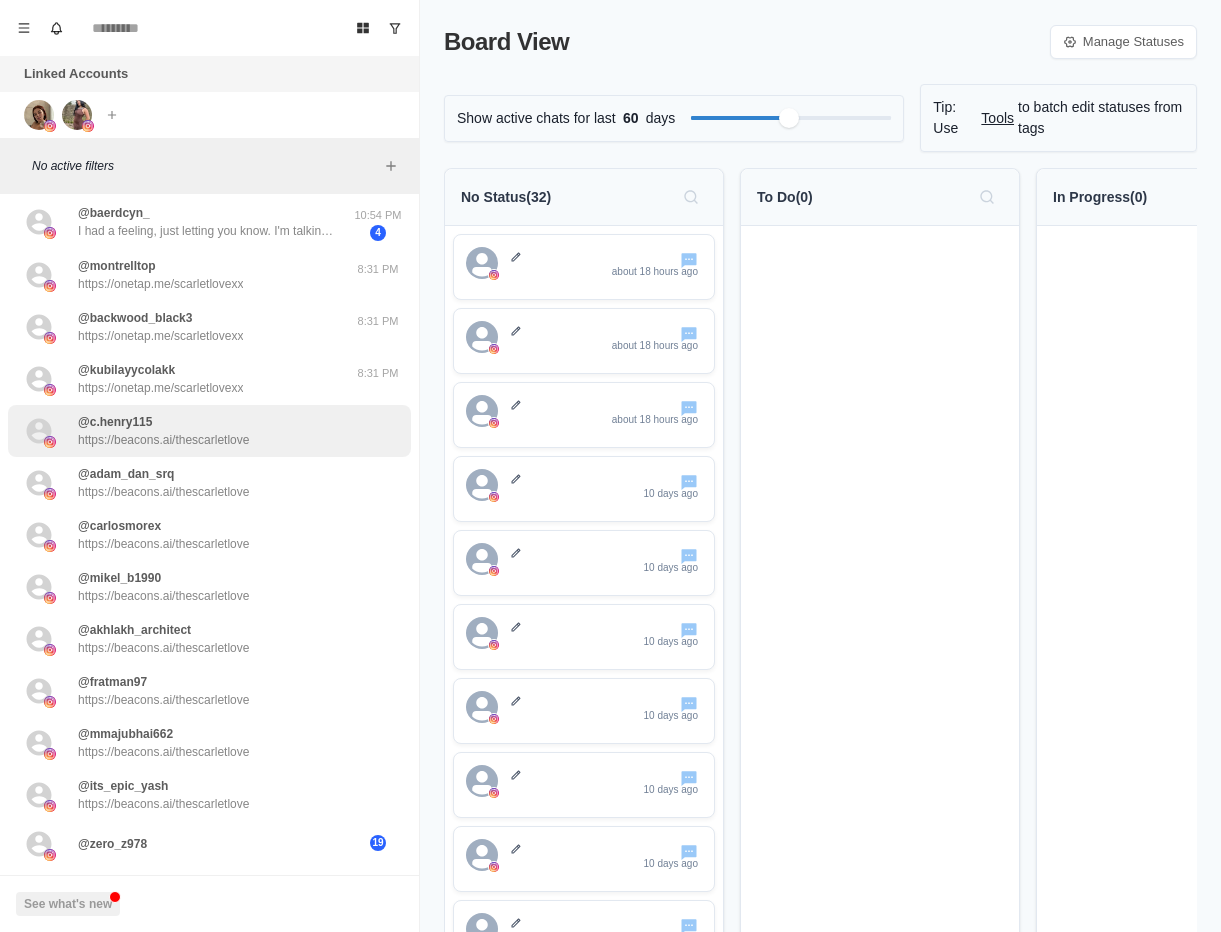 scroll, scrollTop: 0, scrollLeft: 0, axis: both 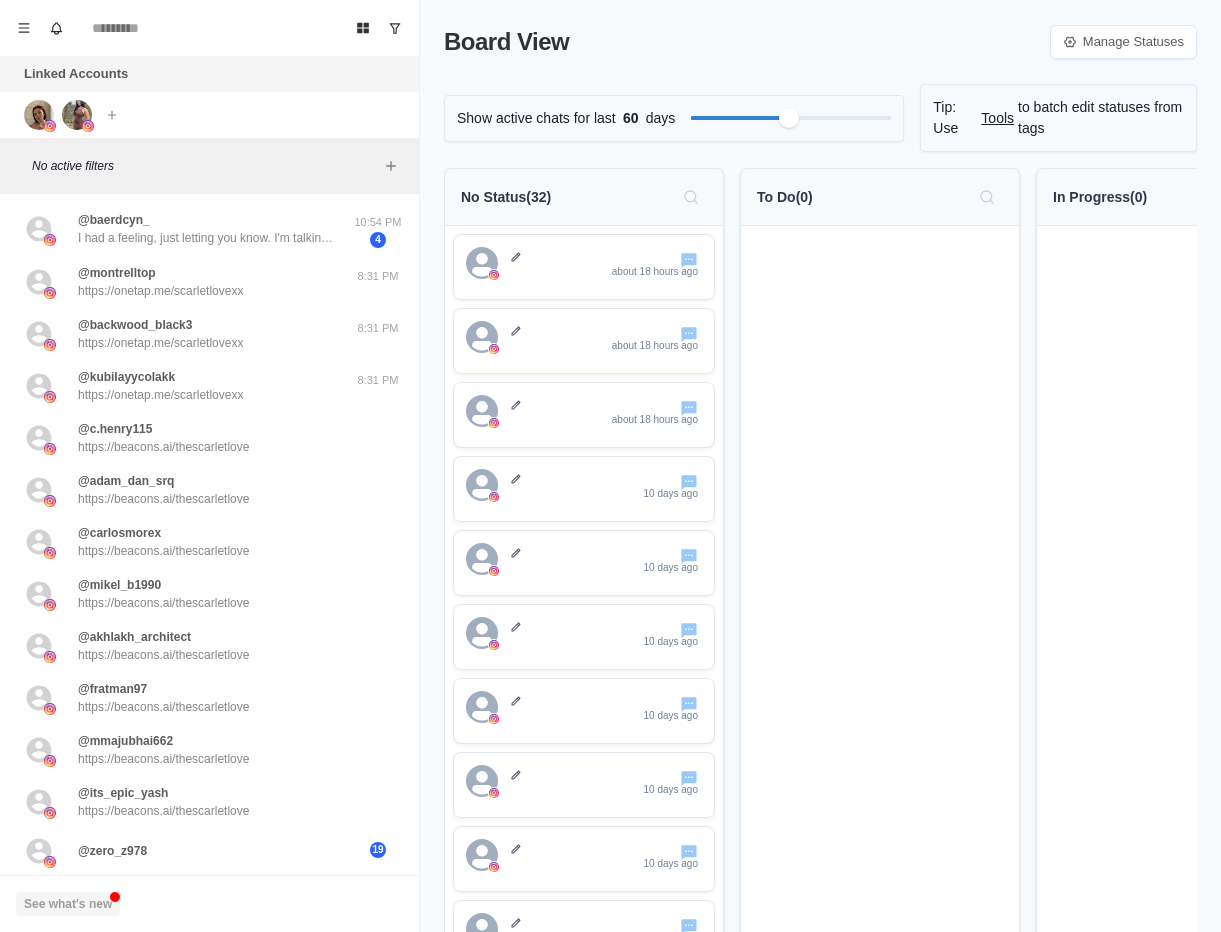 click on "See what's new" at bounding box center [68, 904] 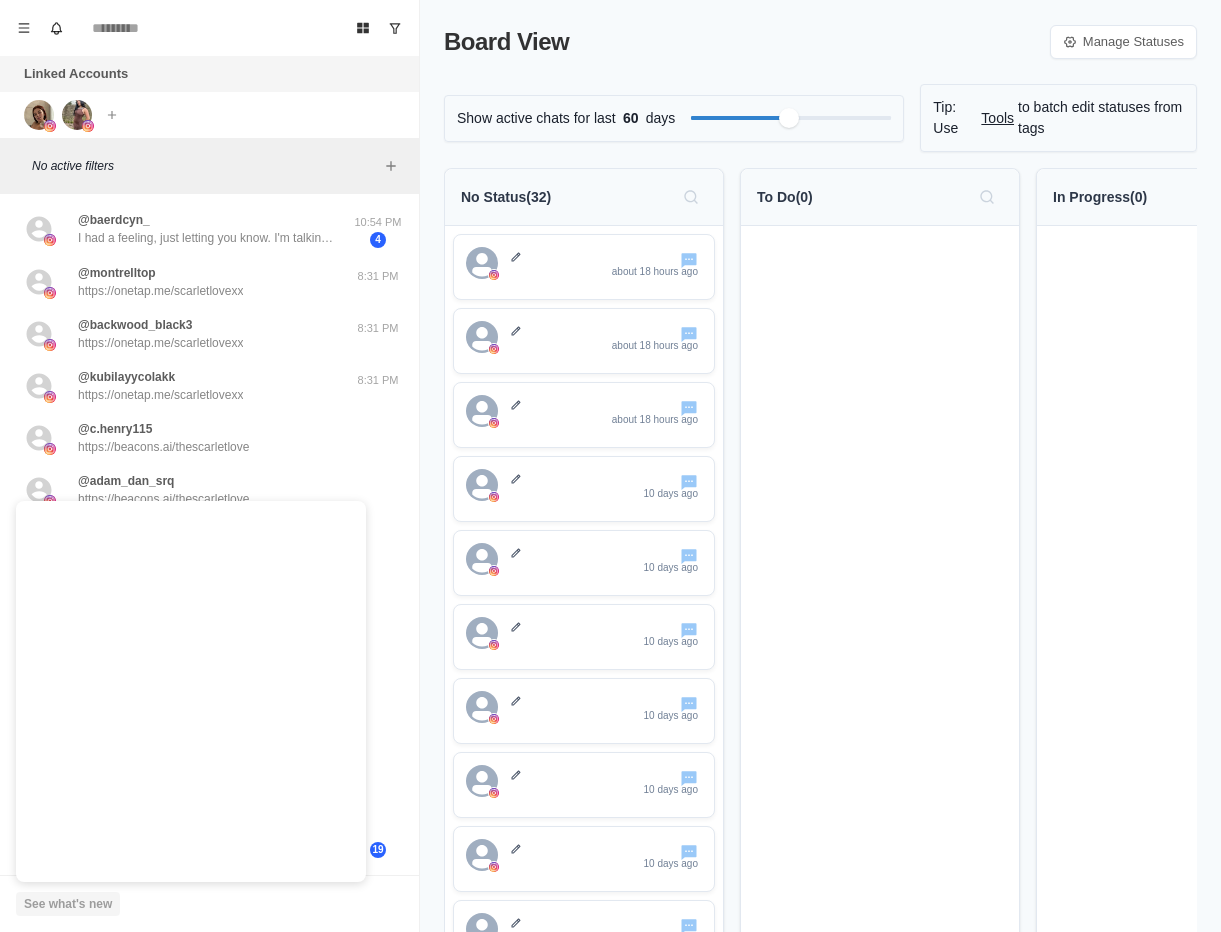 click on "See what's new" at bounding box center (68, 904) 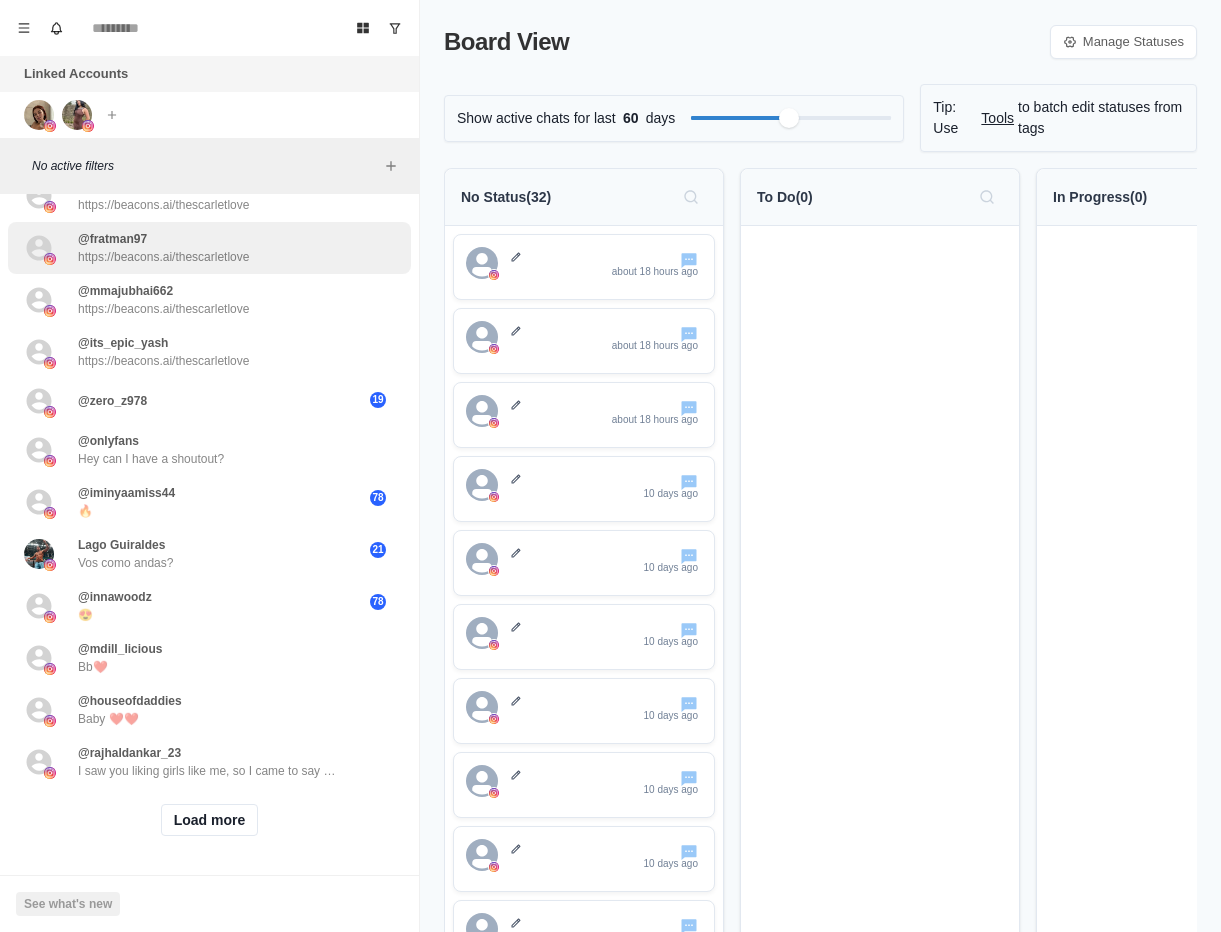 scroll, scrollTop: 453, scrollLeft: 0, axis: vertical 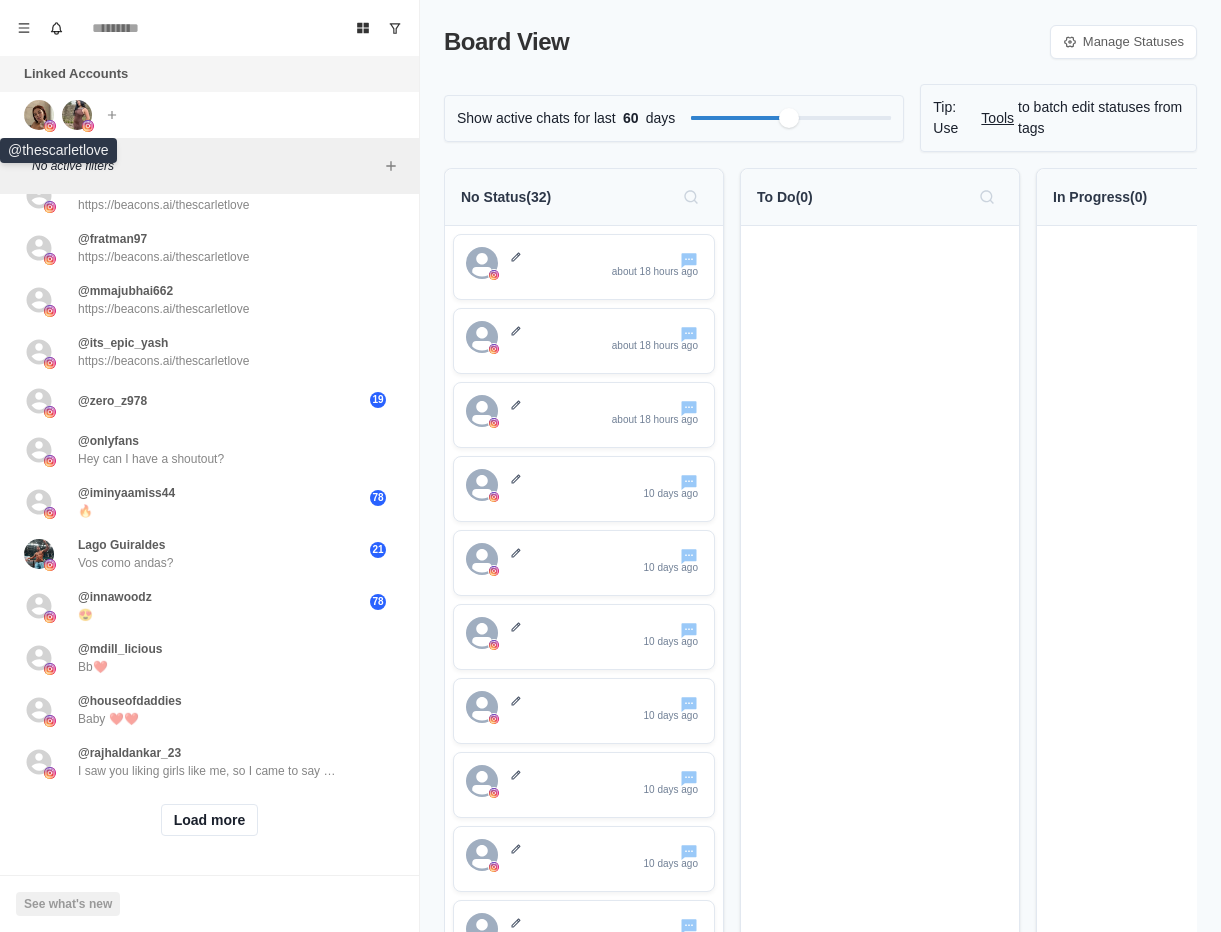 click at bounding box center [39, 115] 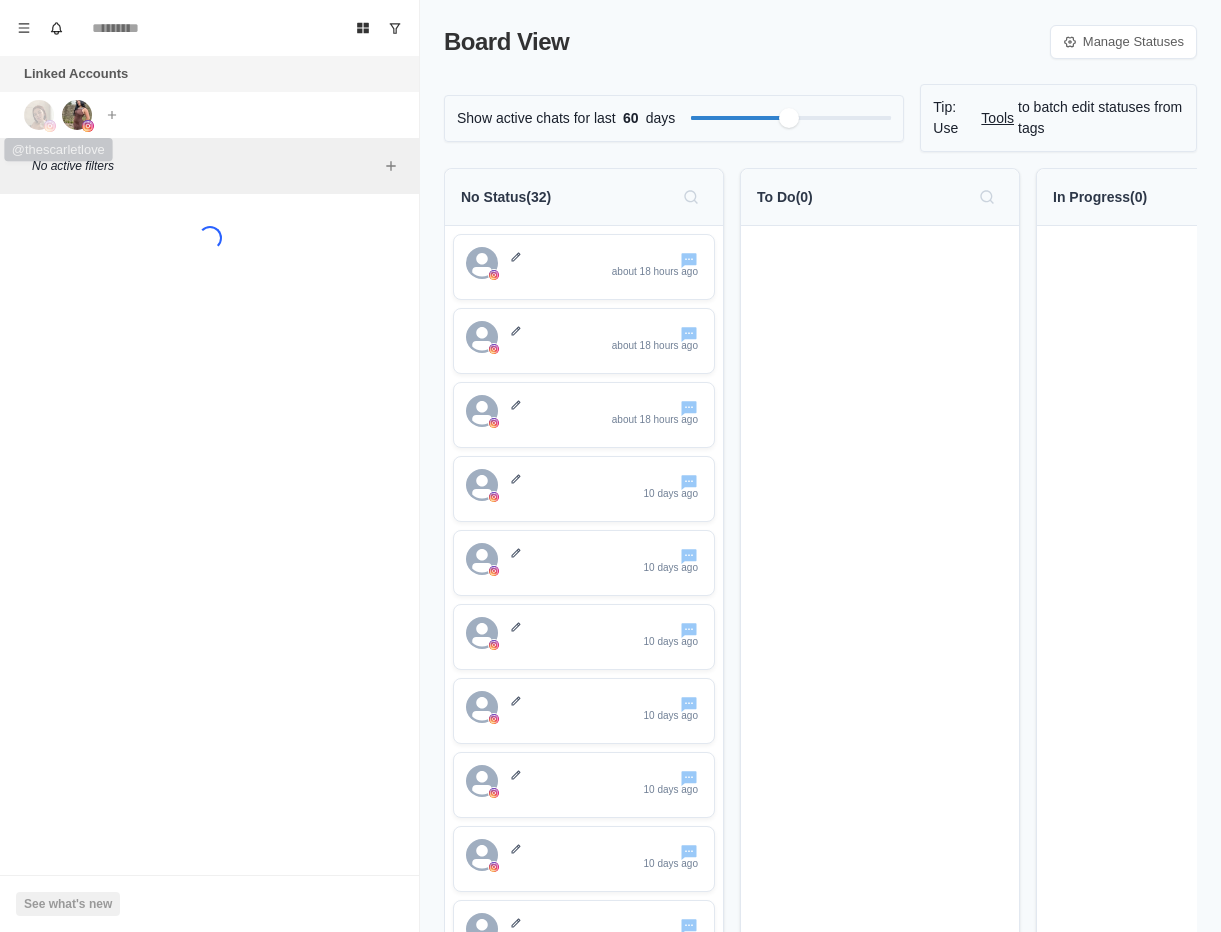 scroll, scrollTop: 0, scrollLeft: 0, axis: both 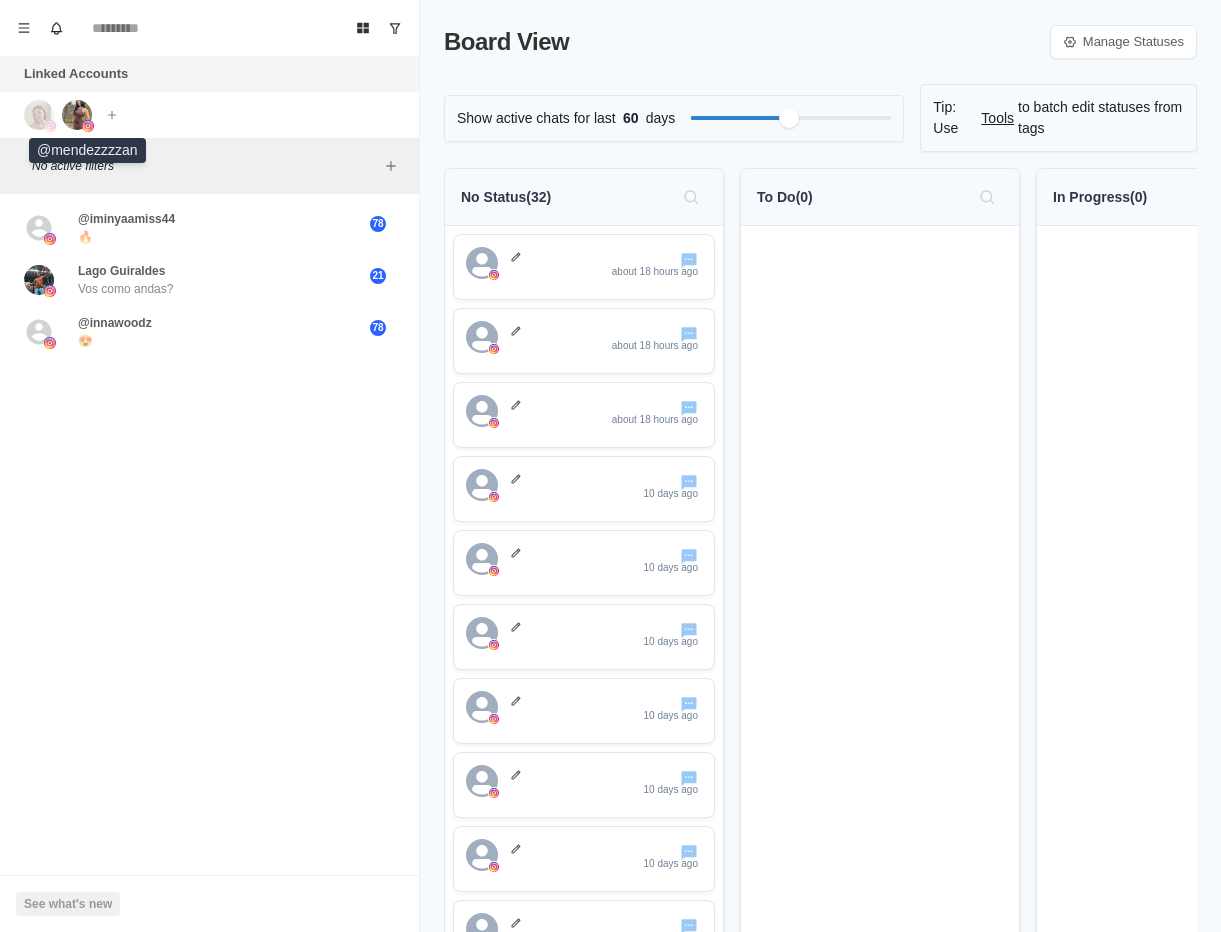 click at bounding box center [77, 115] 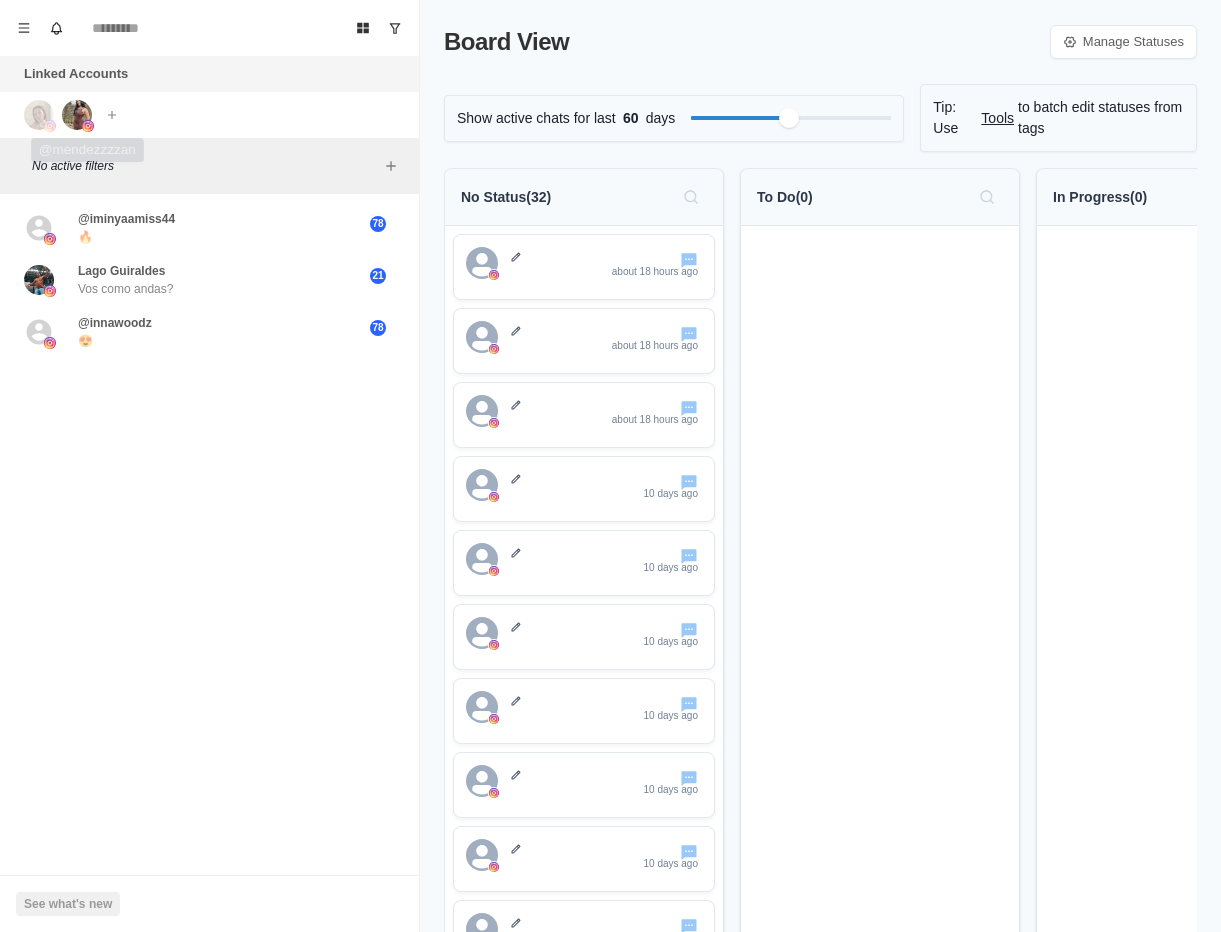 click at bounding box center (77, 115) 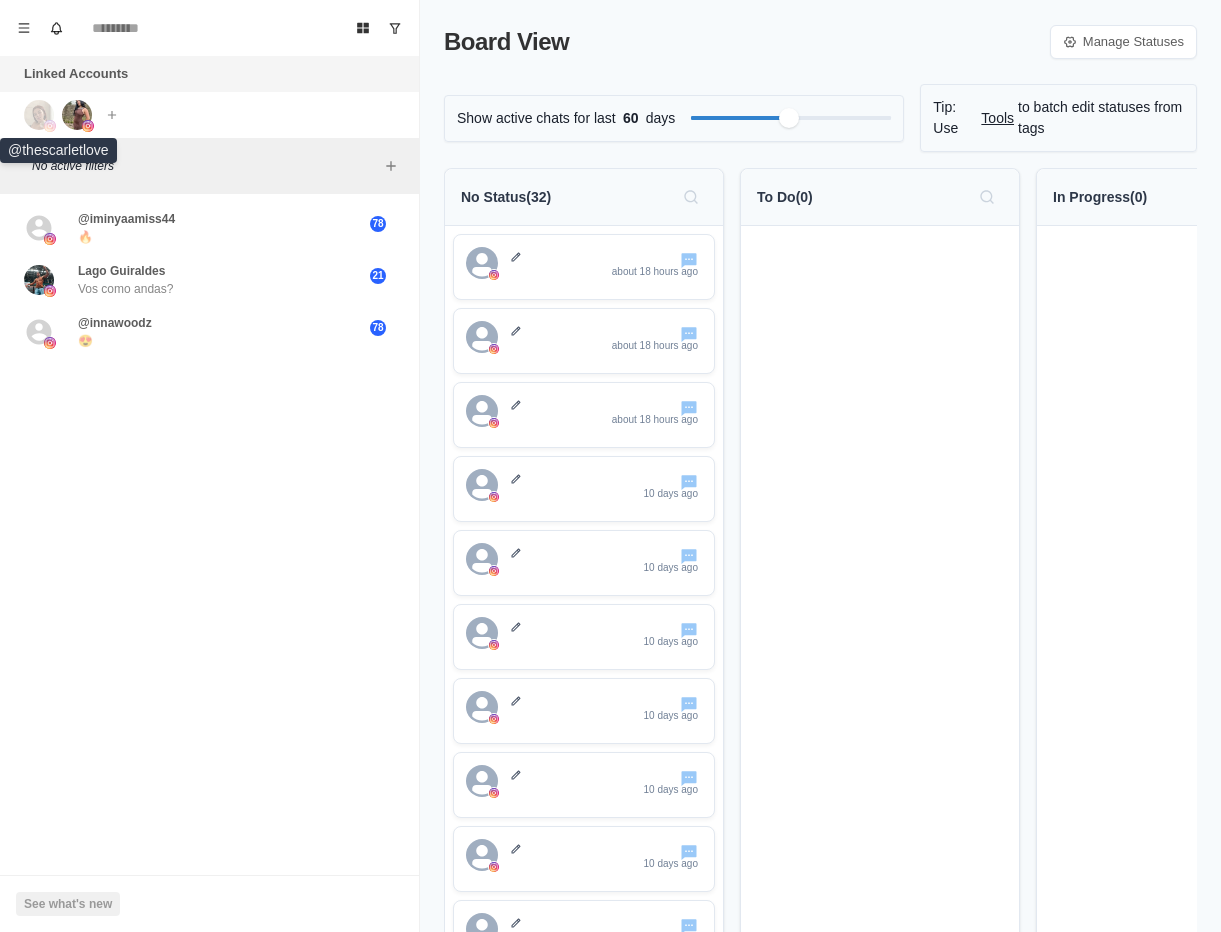click at bounding box center [39, 115] 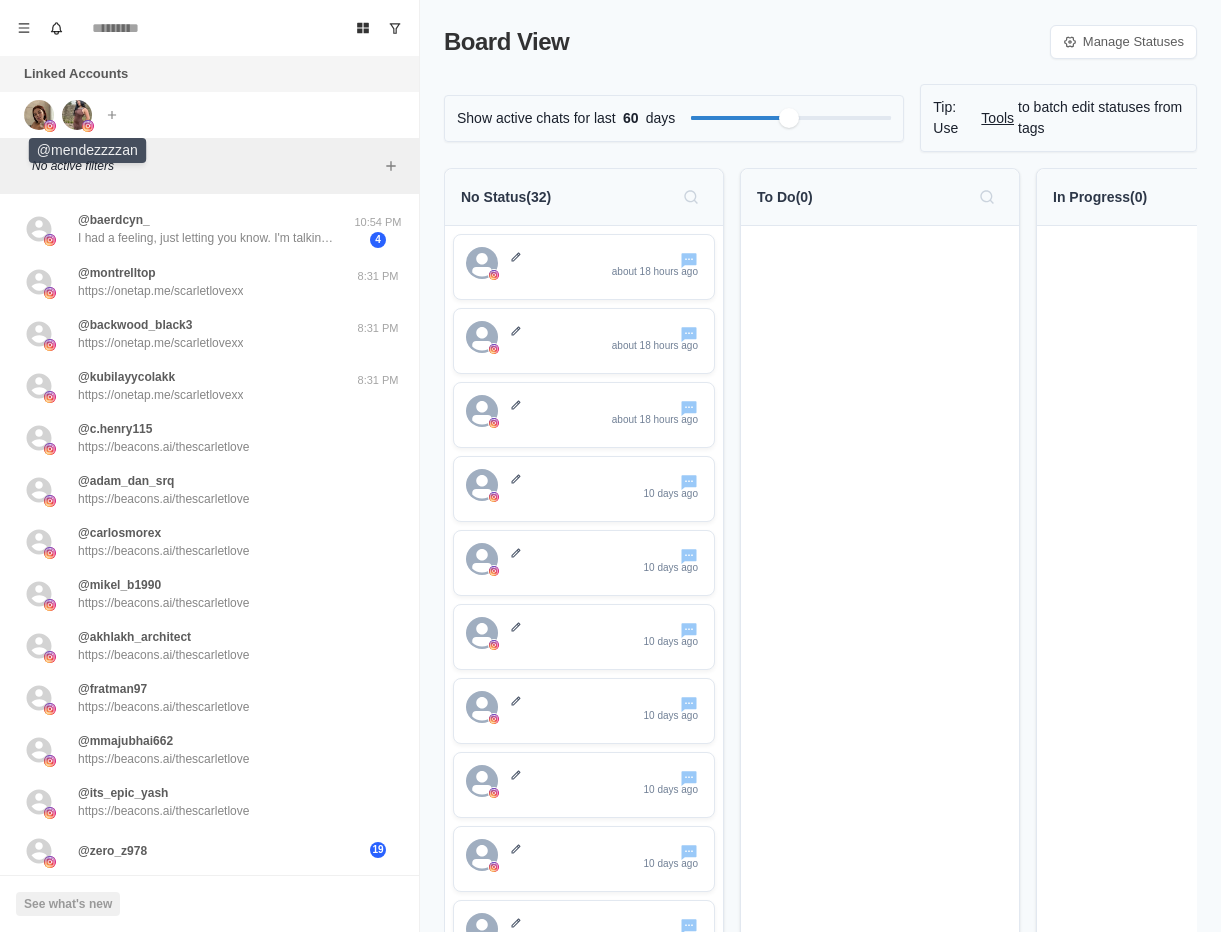 click at bounding box center [77, 115] 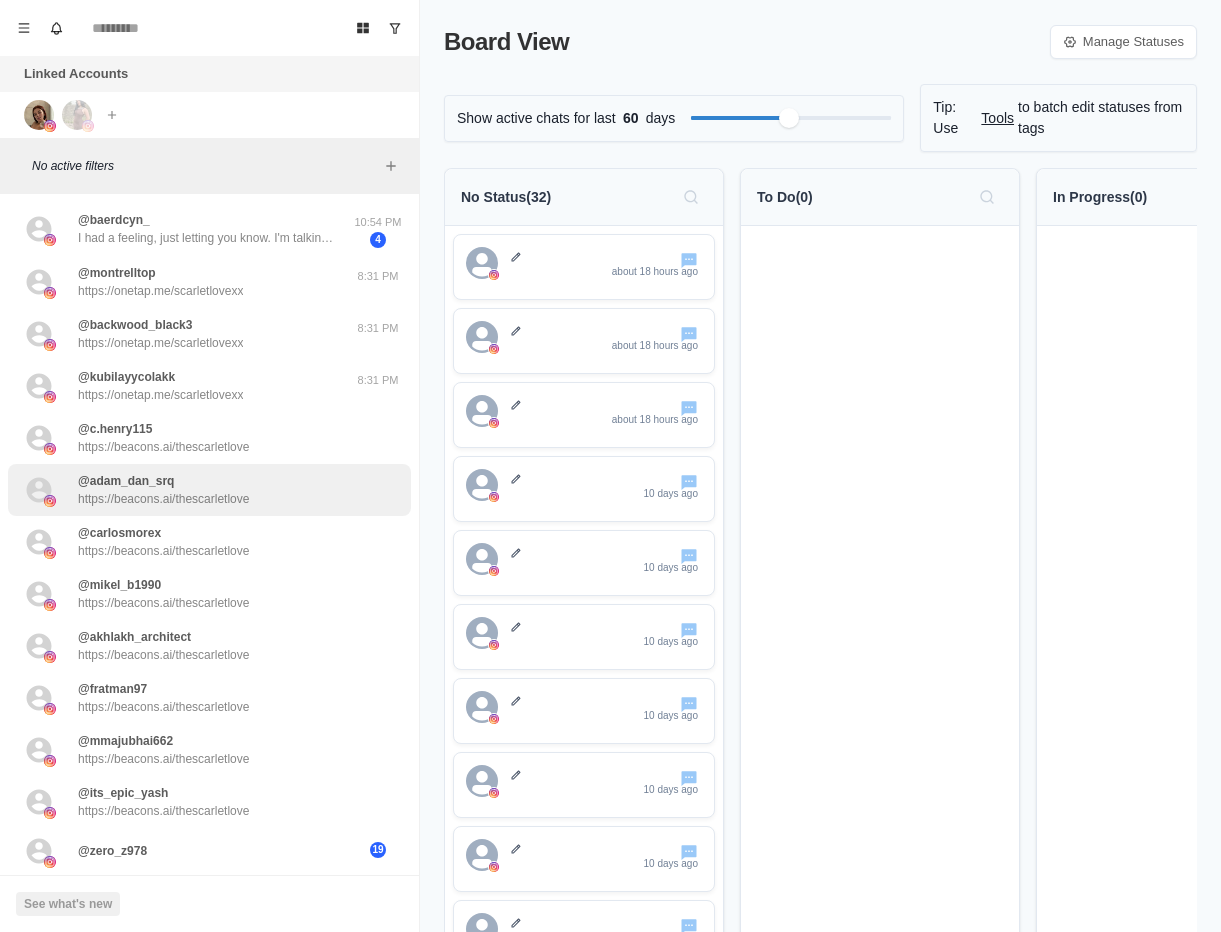 scroll, scrollTop: 221, scrollLeft: 0, axis: vertical 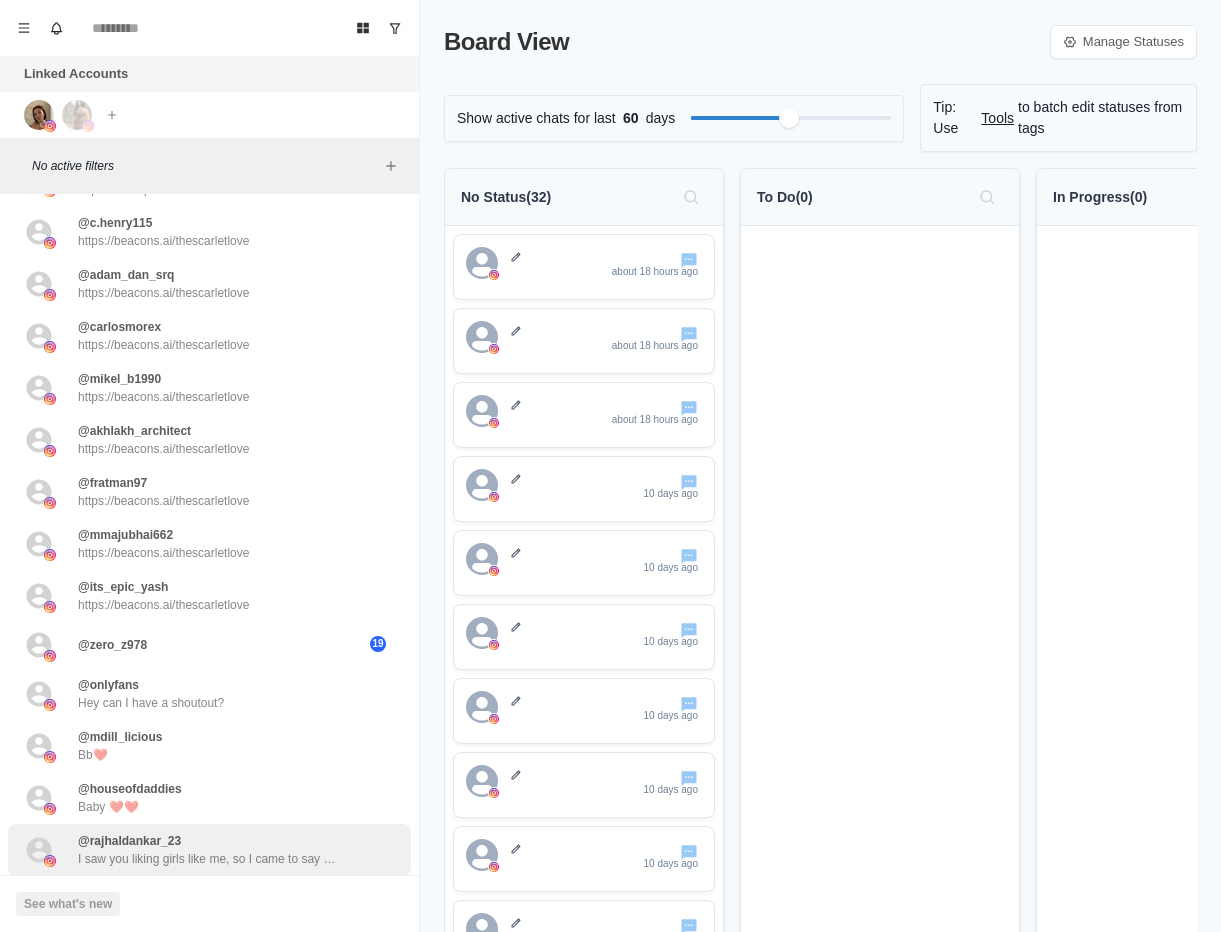 click on "@ [USERNAME] I saw you liking girls like me, so I came to say hi😏😏" at bounding box center [208, 850] 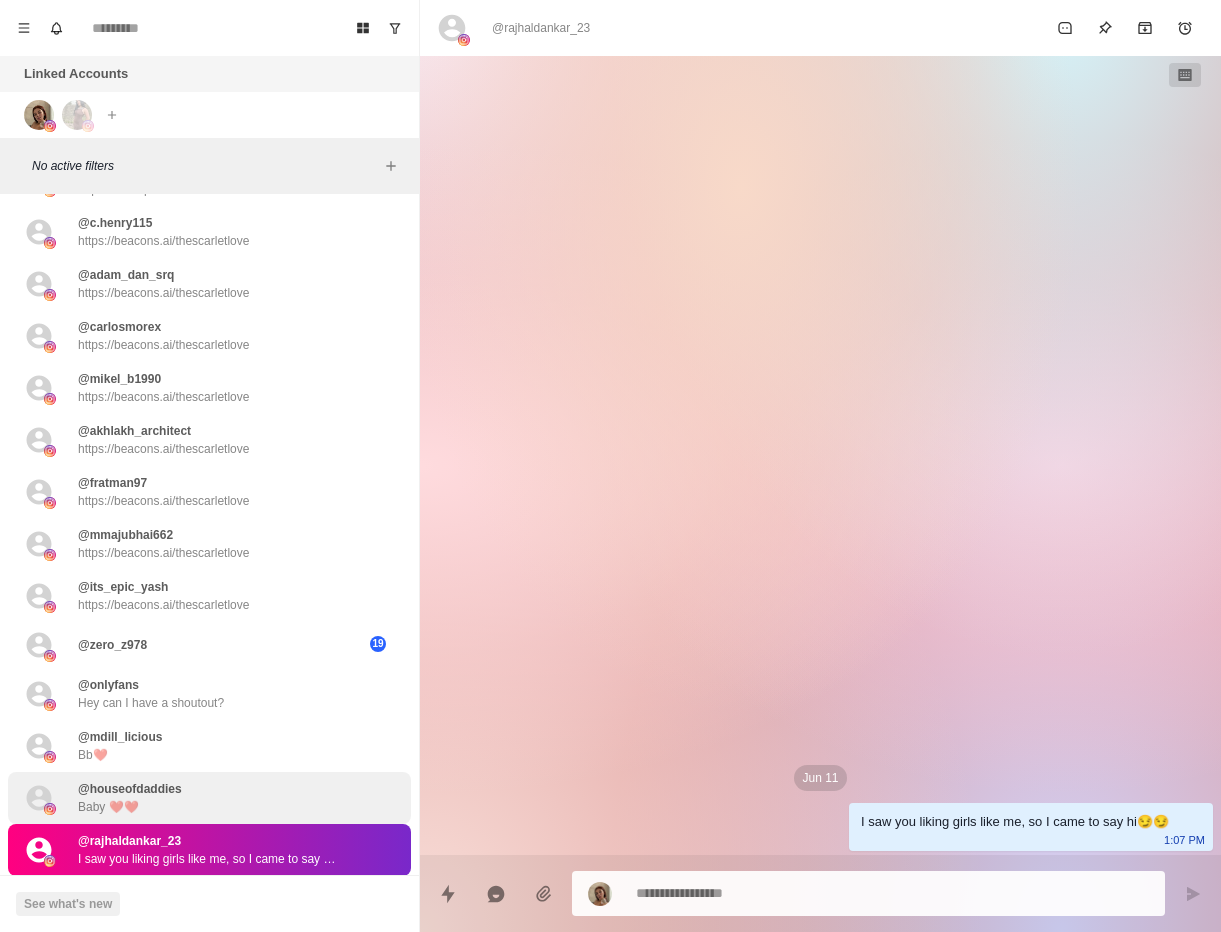 click on "@houseofdaddies Baby ❤️❤️" at bounding box center [188, 798] 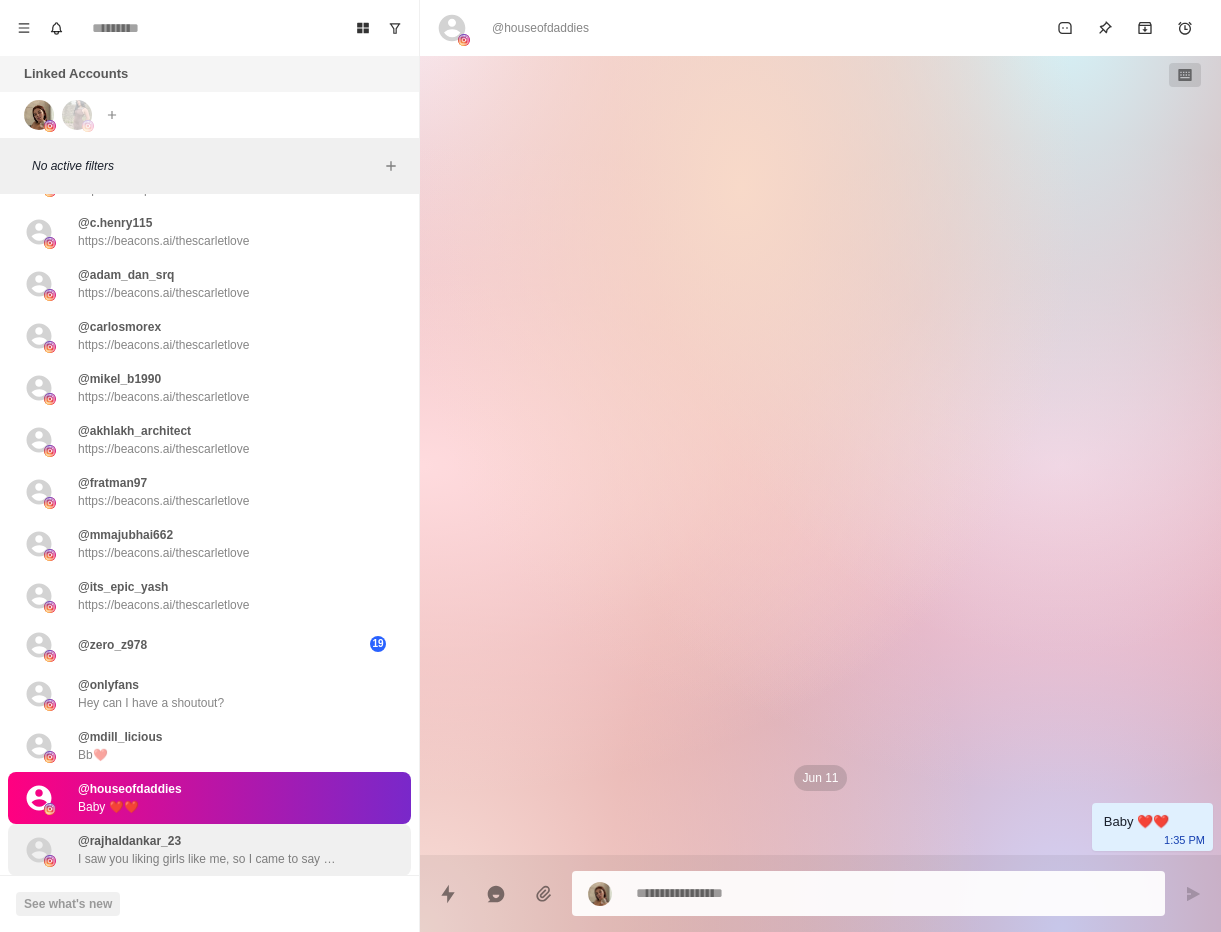 click on "I saw you liking girls like me, so I came to say hi😏😏" at bounding box center [208, 859] 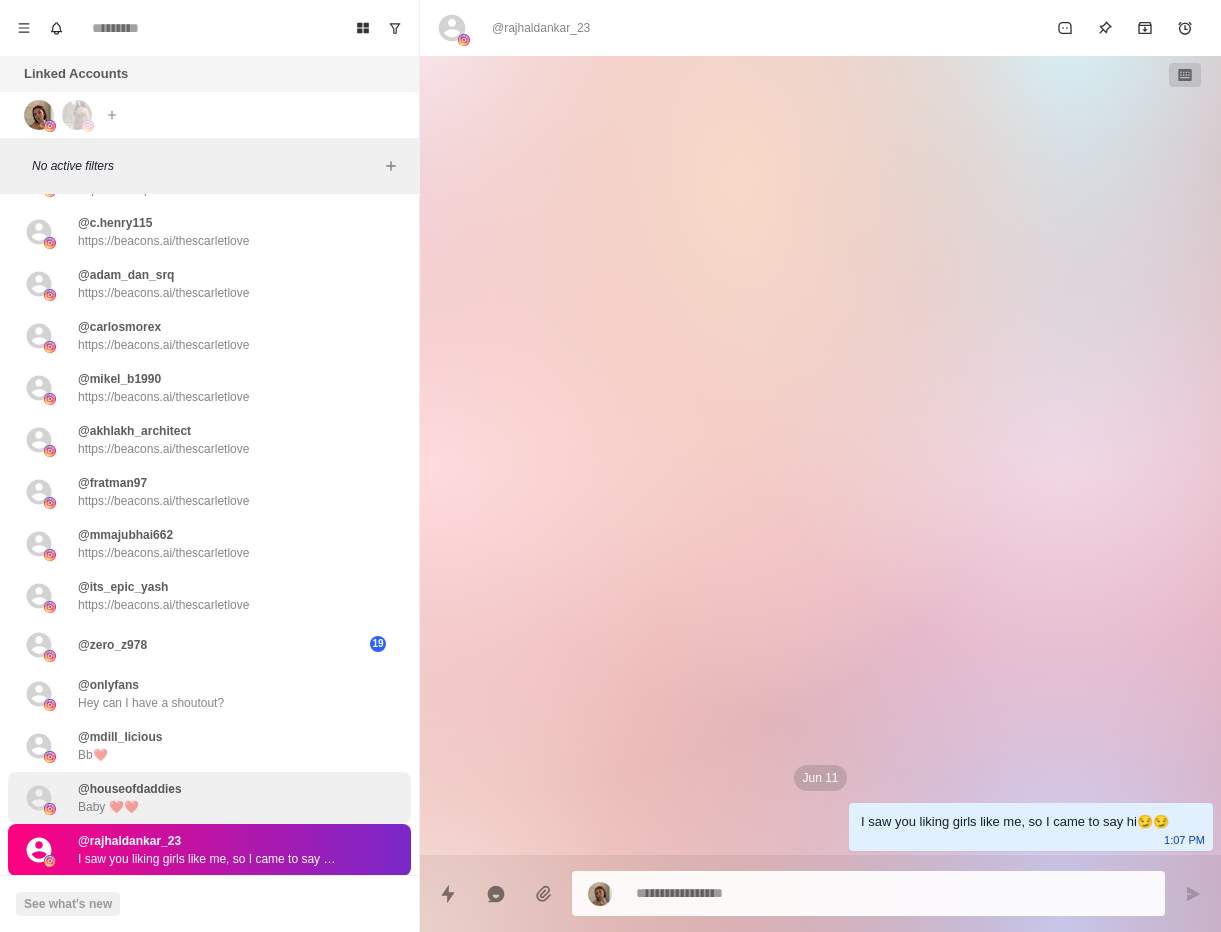 click on "@houseofdaddies Baby ❤️❤️" at bounding box center [188, 798] 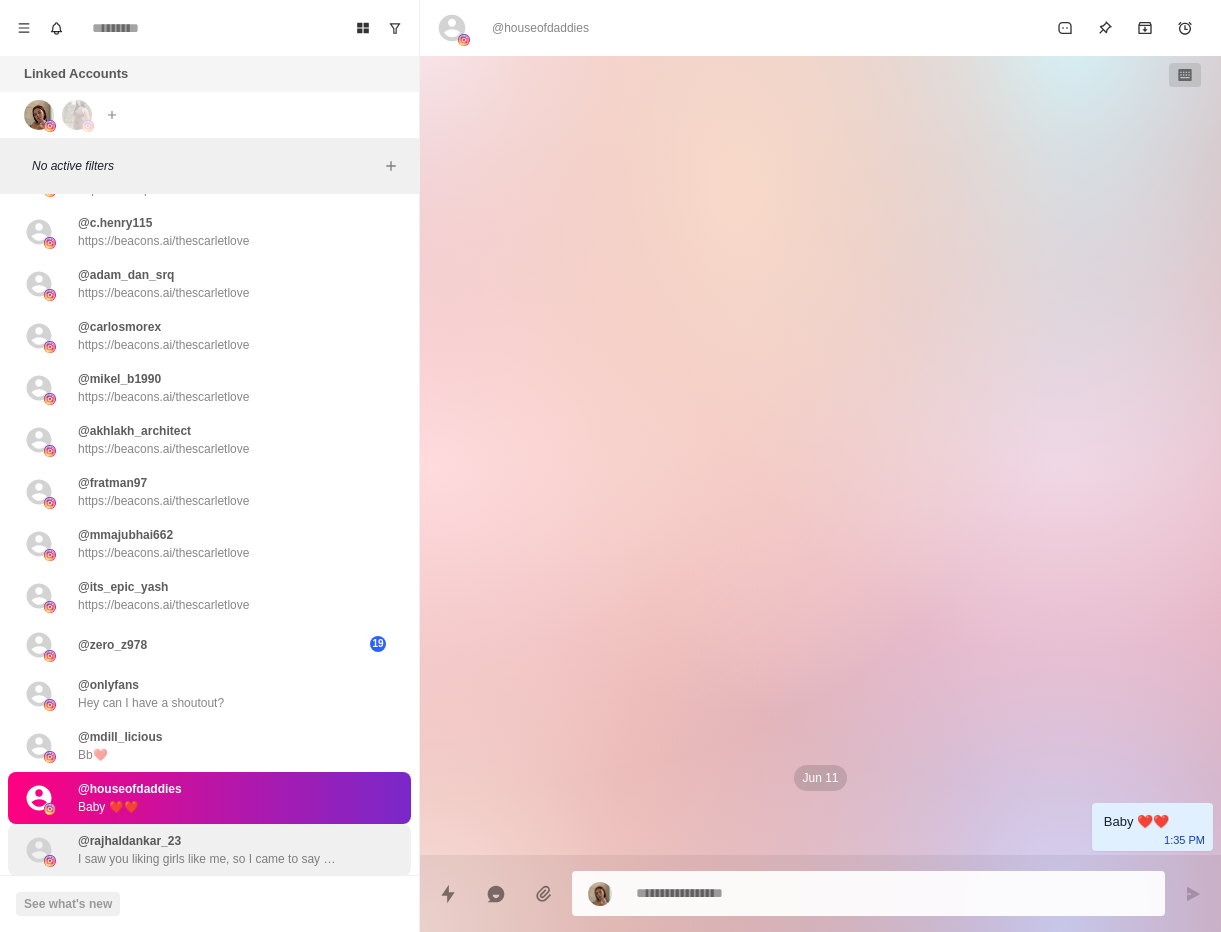 click on "@rajhaldankar_23 I saw you liking girls like me, so I came to say hi😏😏" at bounding box center (208, 850) 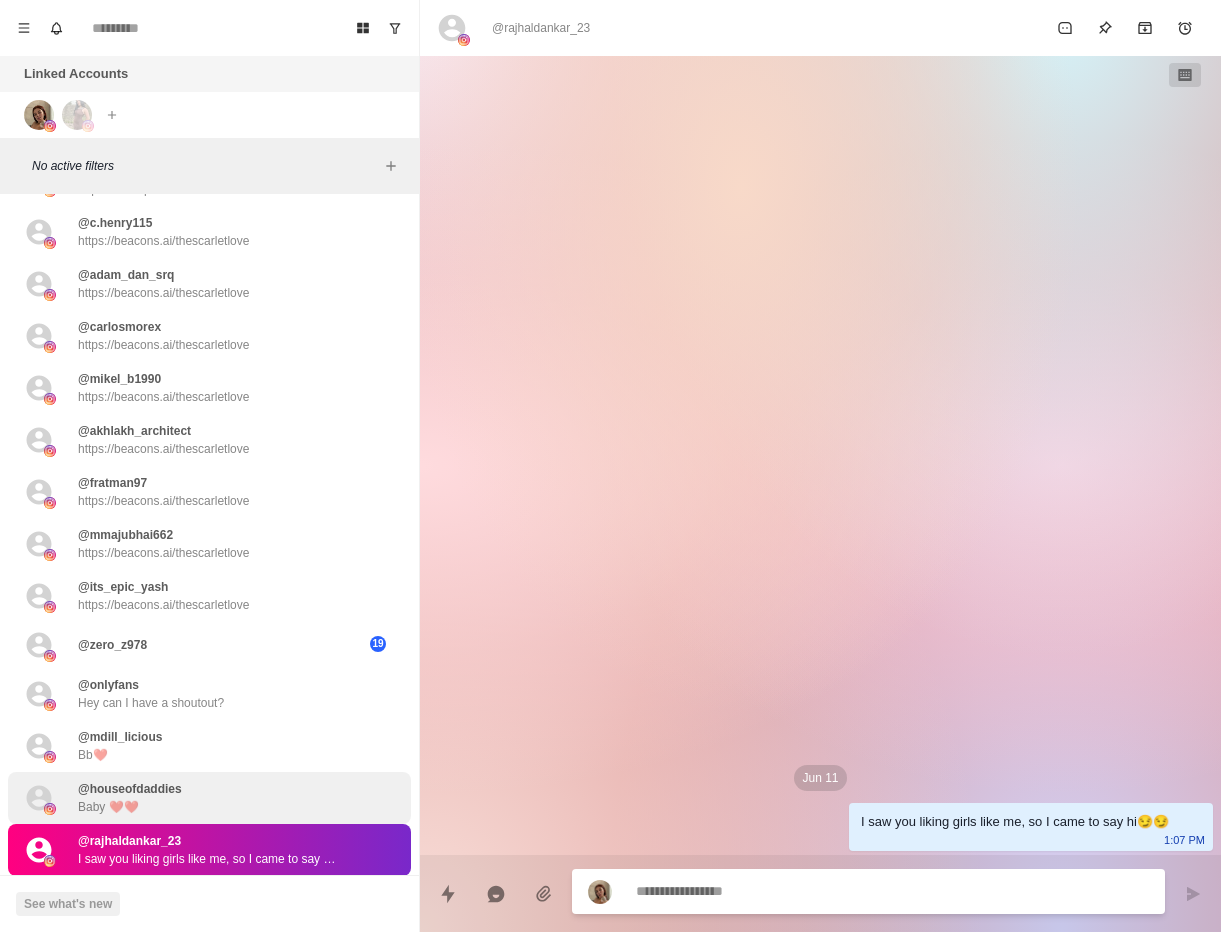 click on "@houseofdaddies Baby ❤️❤️" at bounding box center (188, 798) 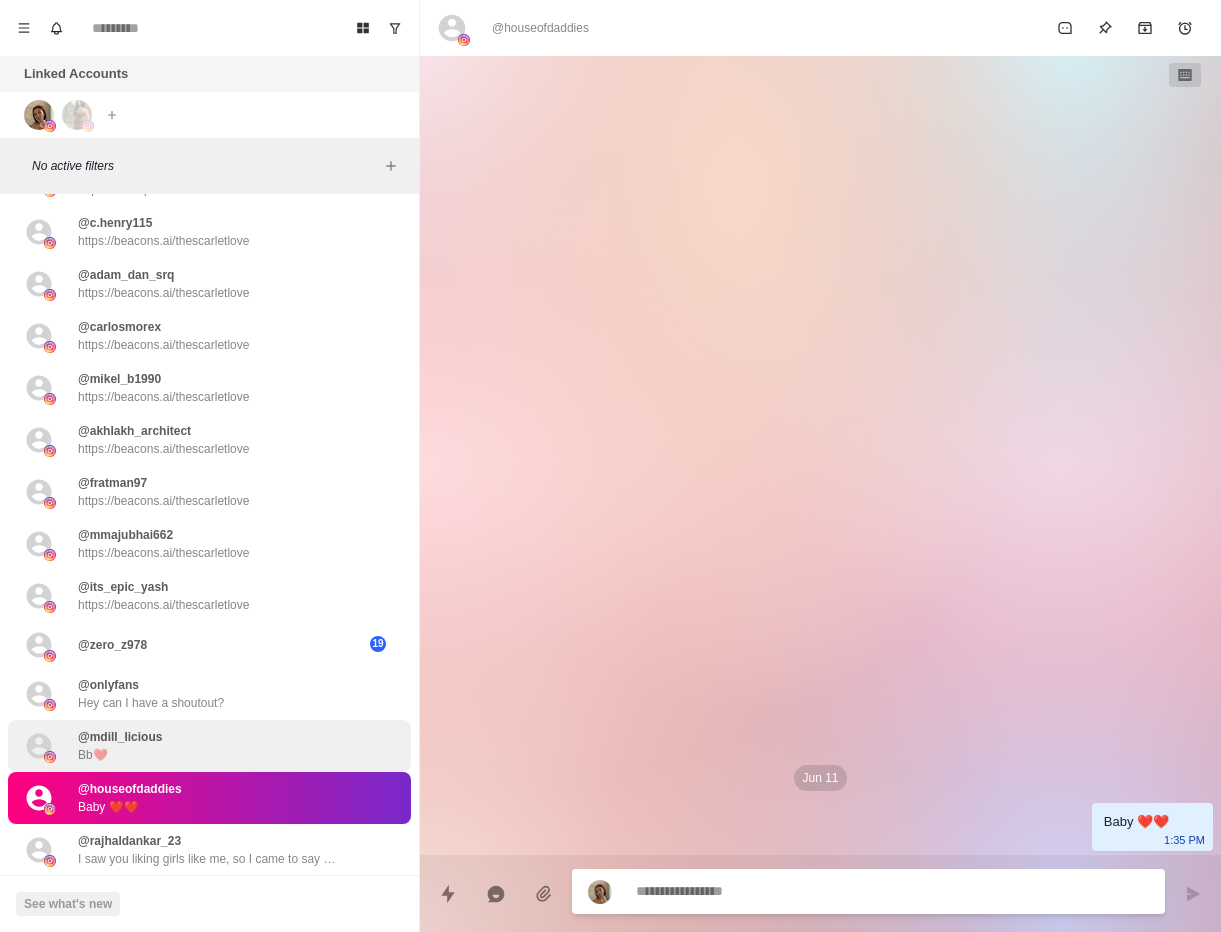 click on "@mdill_licious Bb❤️" at bounding box center [188, 746] 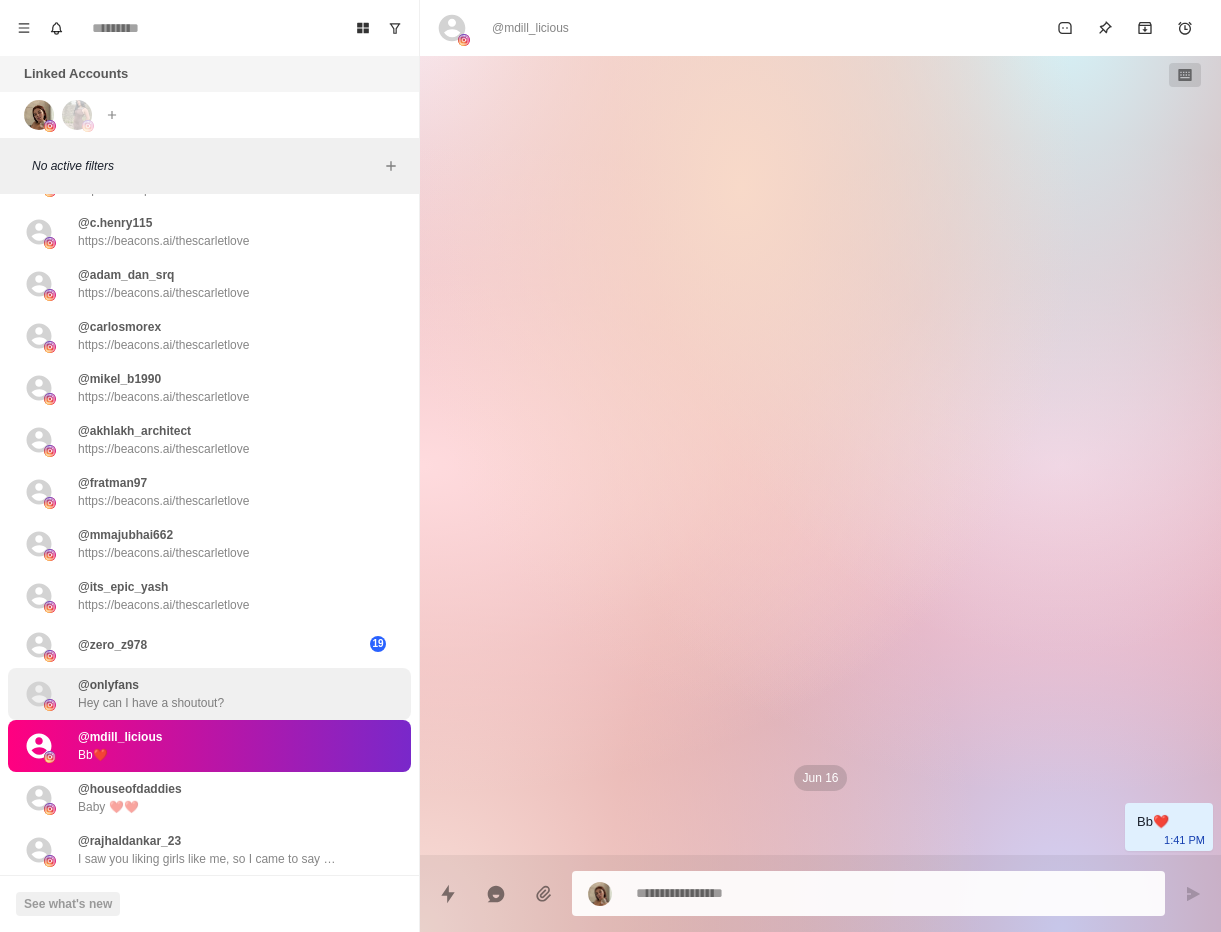 click on "@onlyfans Hey can I have a shoutout?" at bounding box center [188, 694] 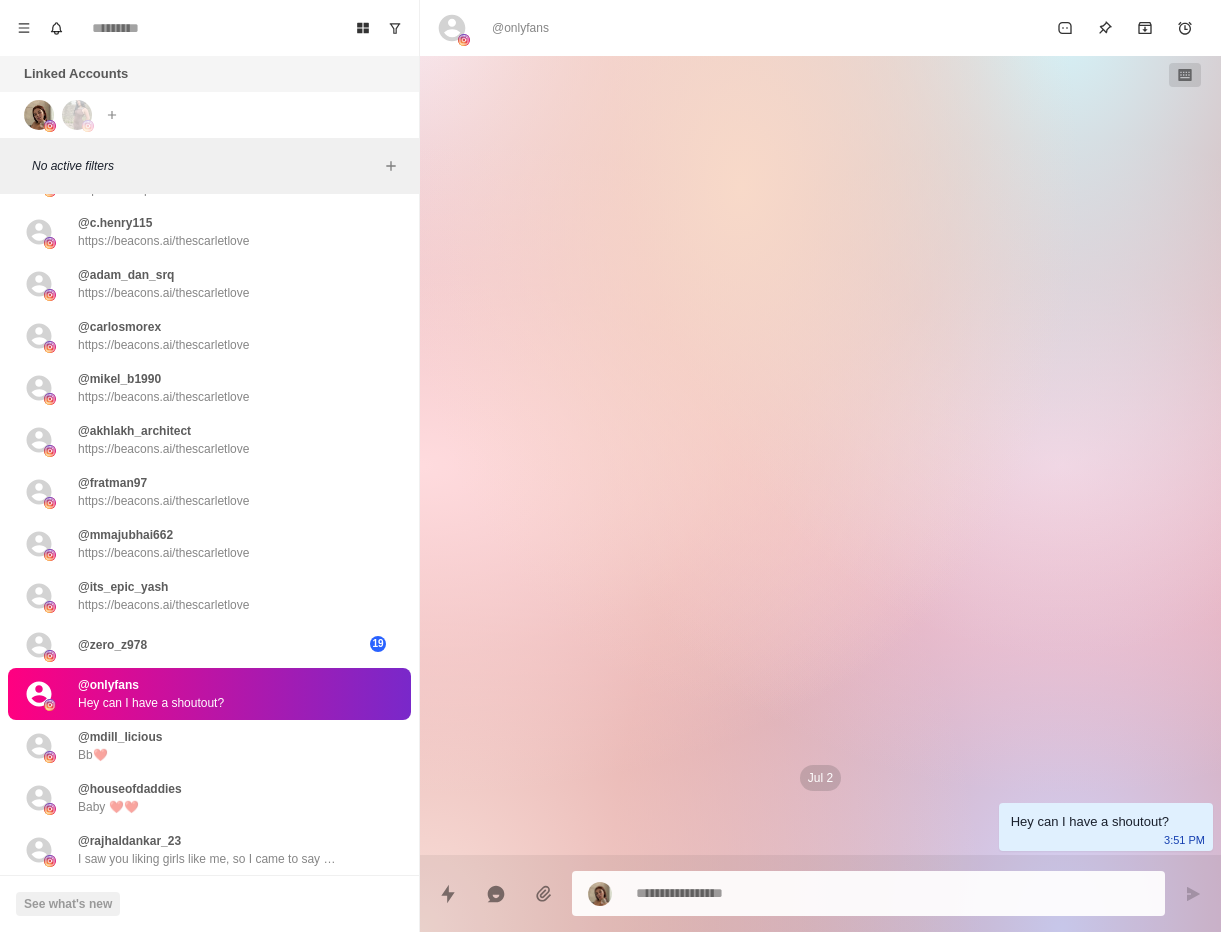 click on "@onlyfans" at bounding box center [520, 28] 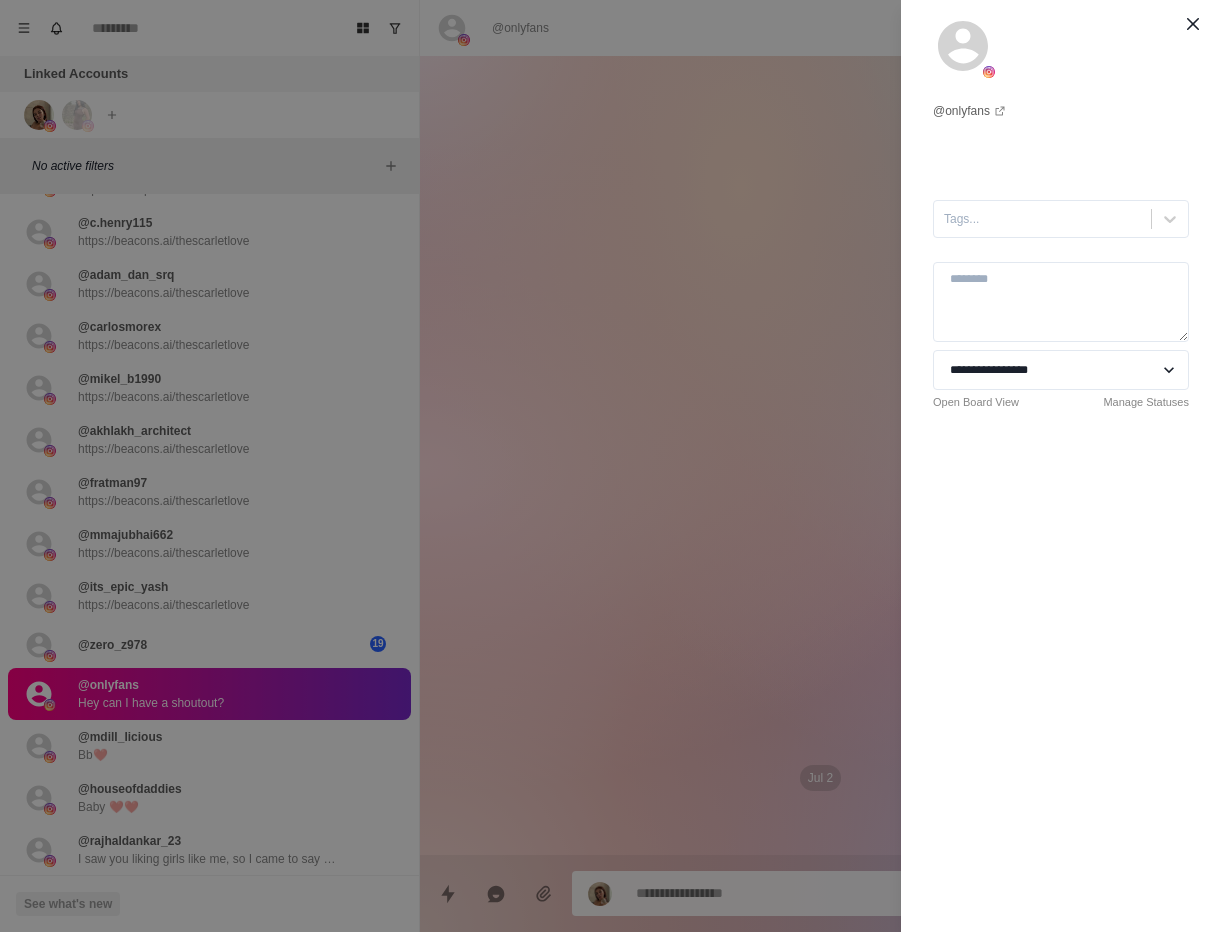click on "**********" at bounding box center [610, 466] 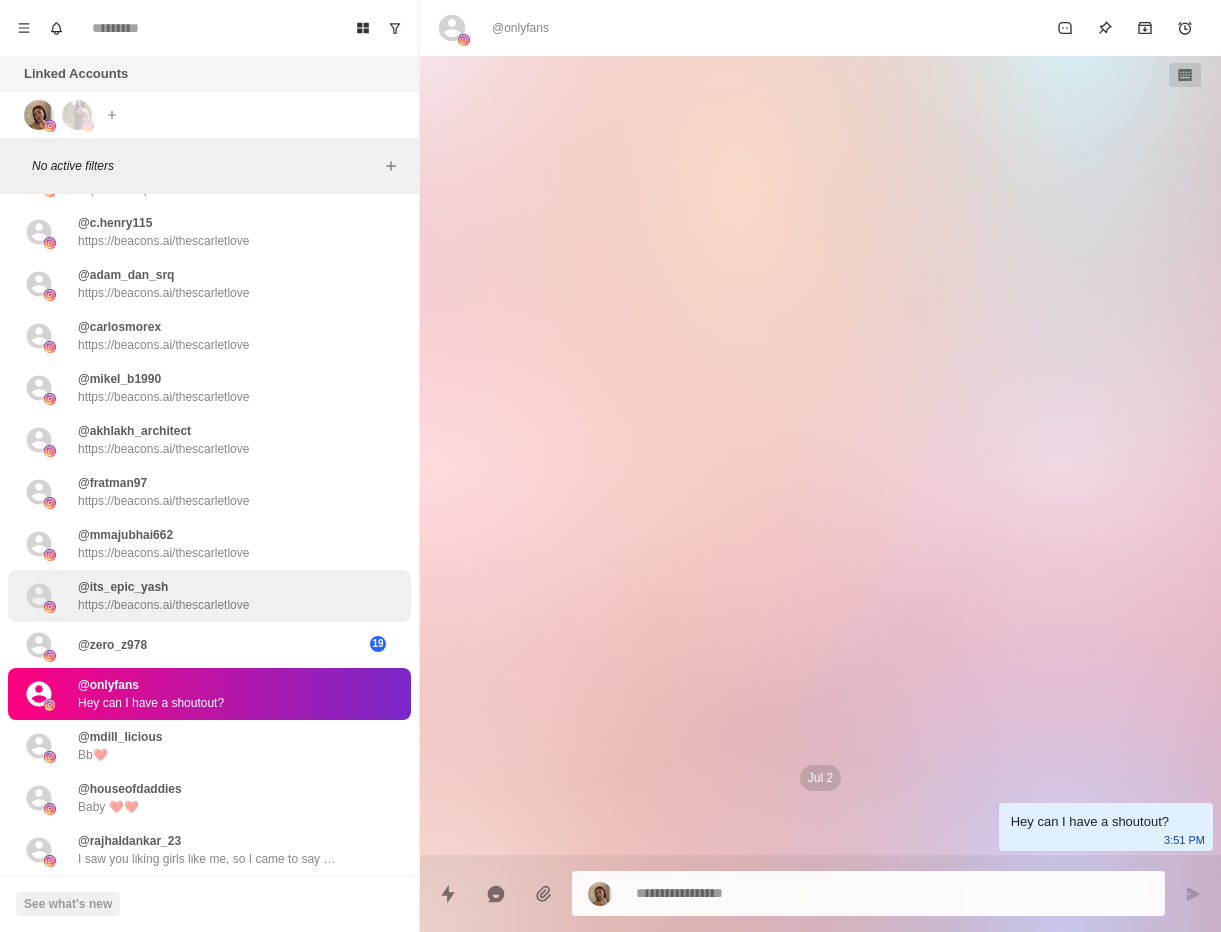 click on "https://beacons.ai/thescarletlove" at bounding box center [163, 605] 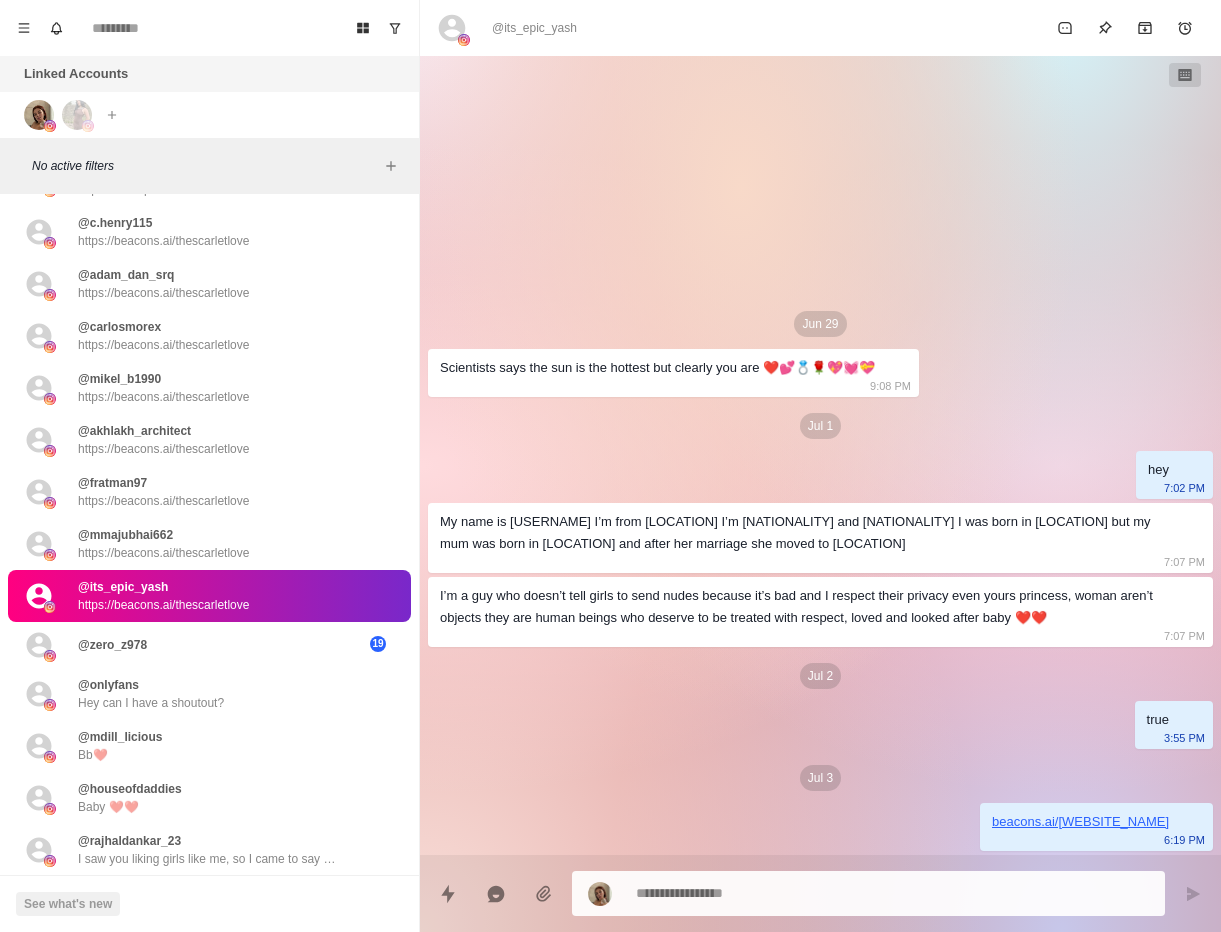 click on "I’m a guy who doesn’t tell girls to send nudes because it’s bad and I respect their privacy even yours princess, woman aren’t objects they are human beings who deserve to be treated with respect, loved and looked after baby ❤️❤️ 7:07 PM" at bounding box center [820, 612] 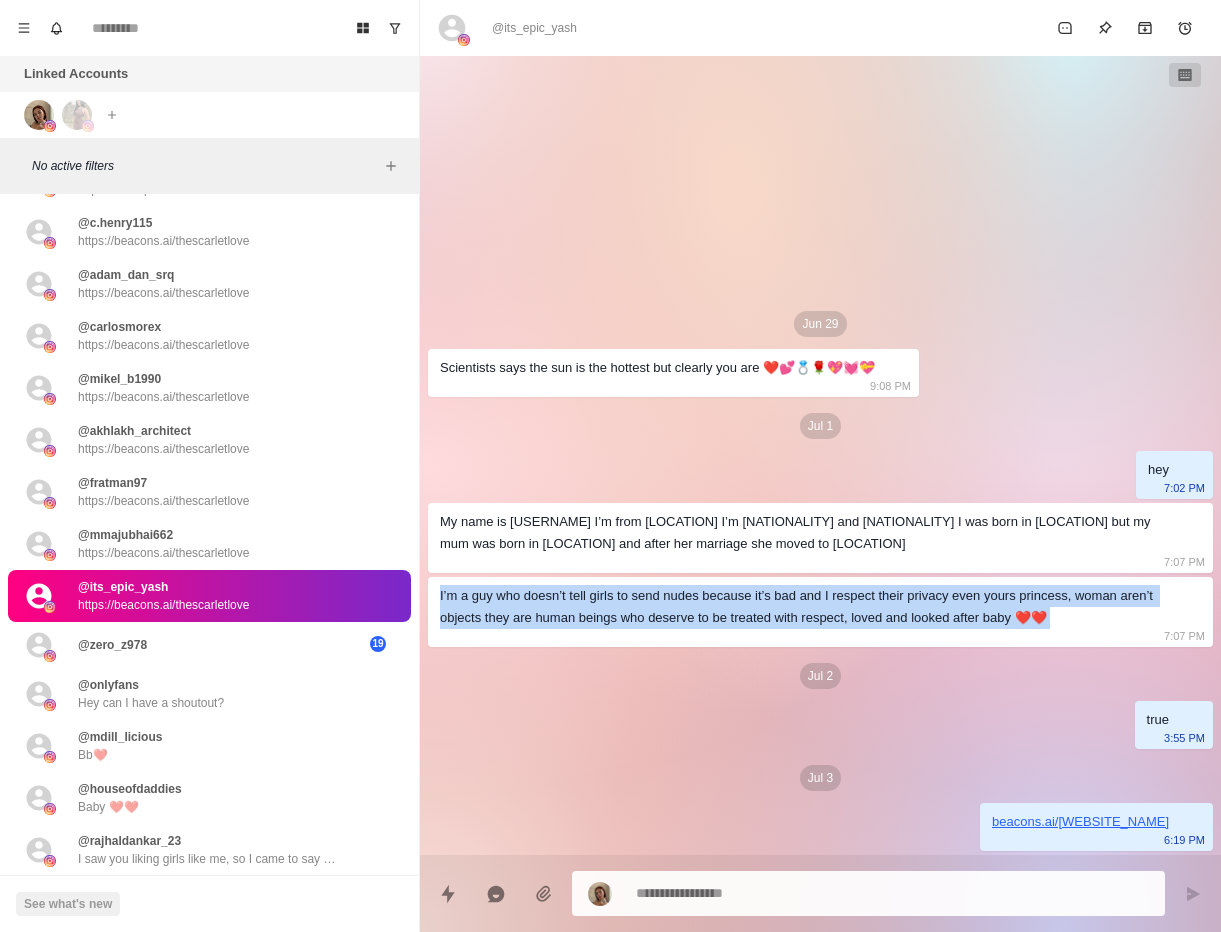 click on "I’m a guy who doesn’t tell girls to send nudes because it’s bad and I respect their privacy even yours princess, woman aren’t objects they are human beings who deserve to be treated with respect, loved and looked after baby ❤️❤️ 7:07 PM" at bounding box center (820, 612) 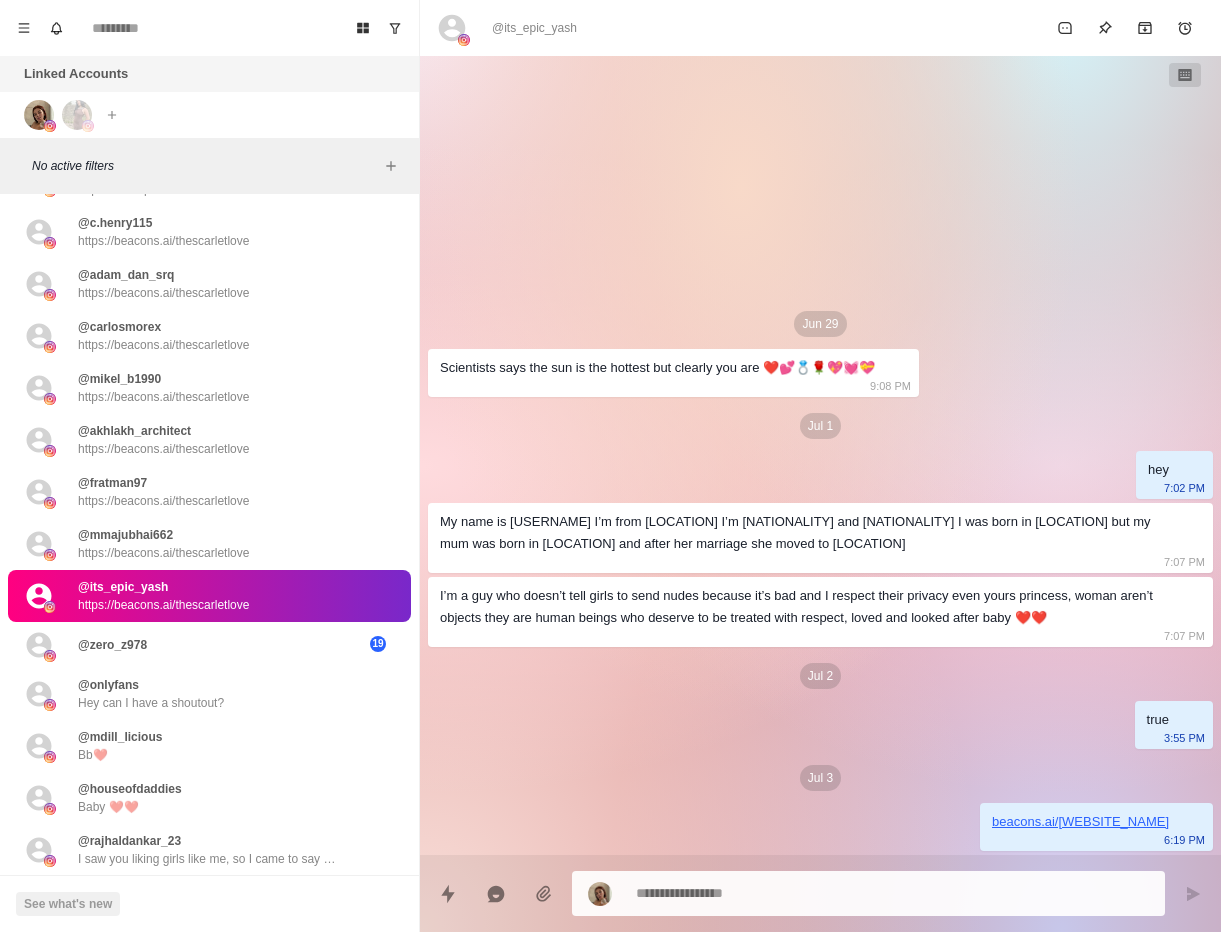 click on "I’m a guy who doesn’t tell girls to send nudes because it’s bad and I respect their privacy even yours princess, woman aren’t objects they are human beings who deserve to be treated with respect, loved and looked after baby ❤️❤️ 7:07 PM" at bounding box center (820, 612) 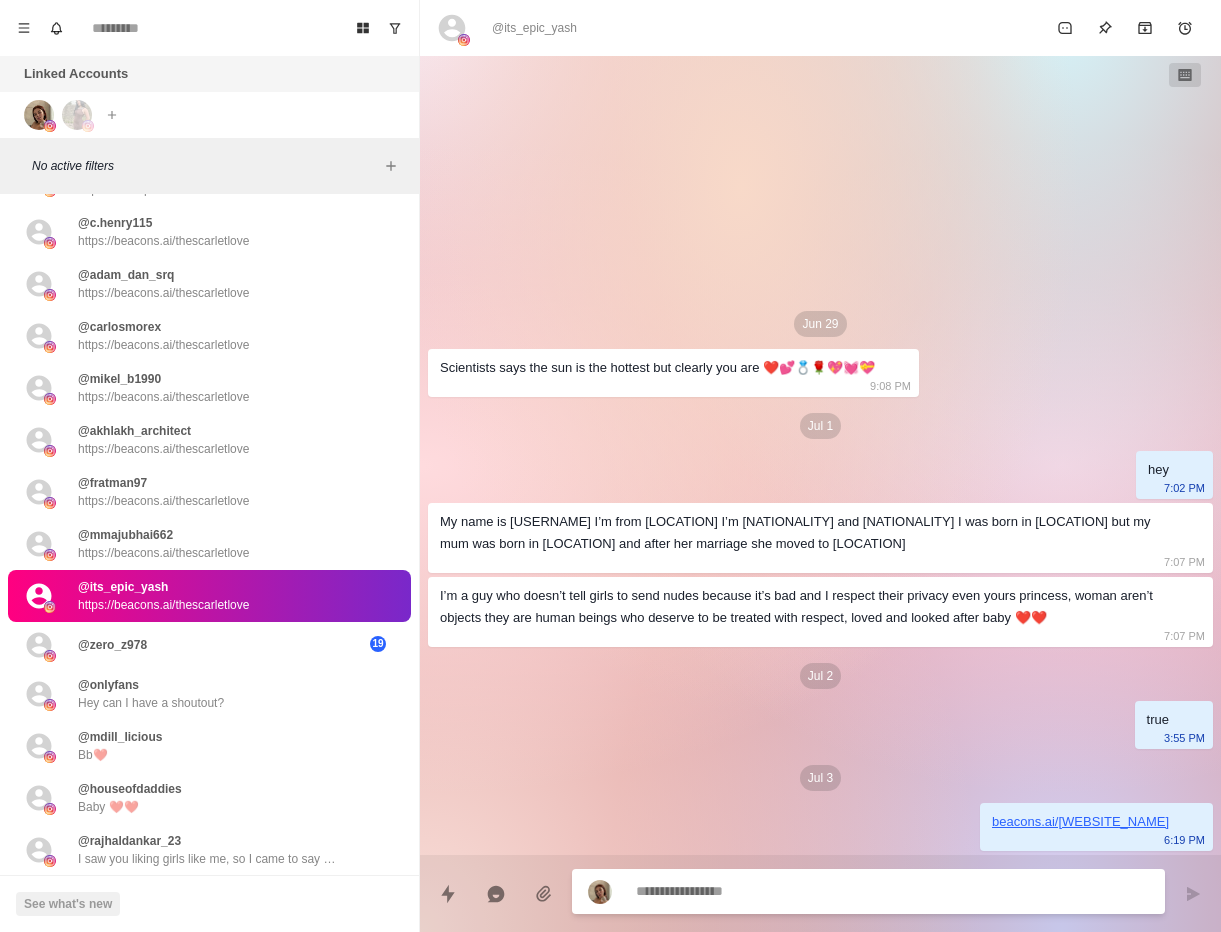 paste on "**********" 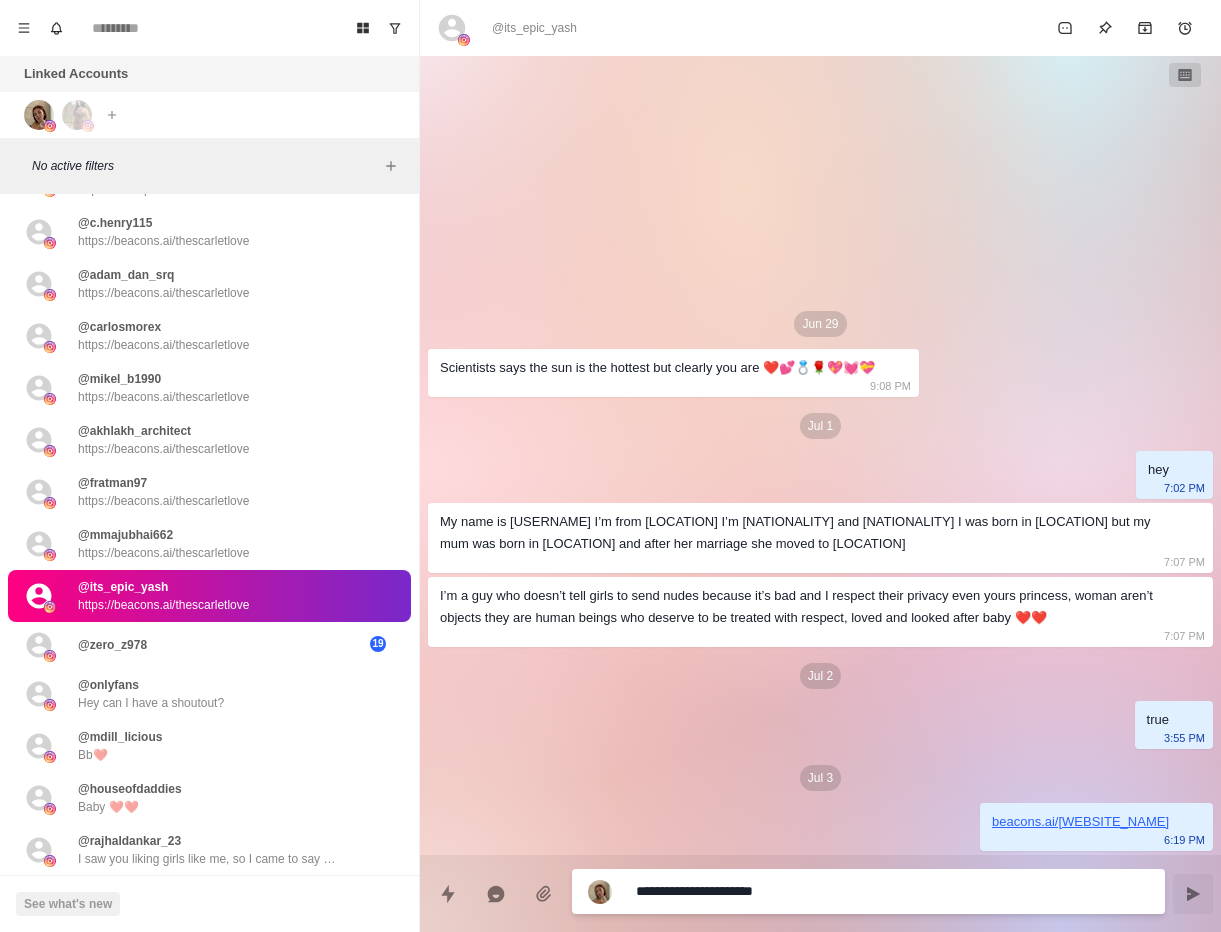 type on "**********" 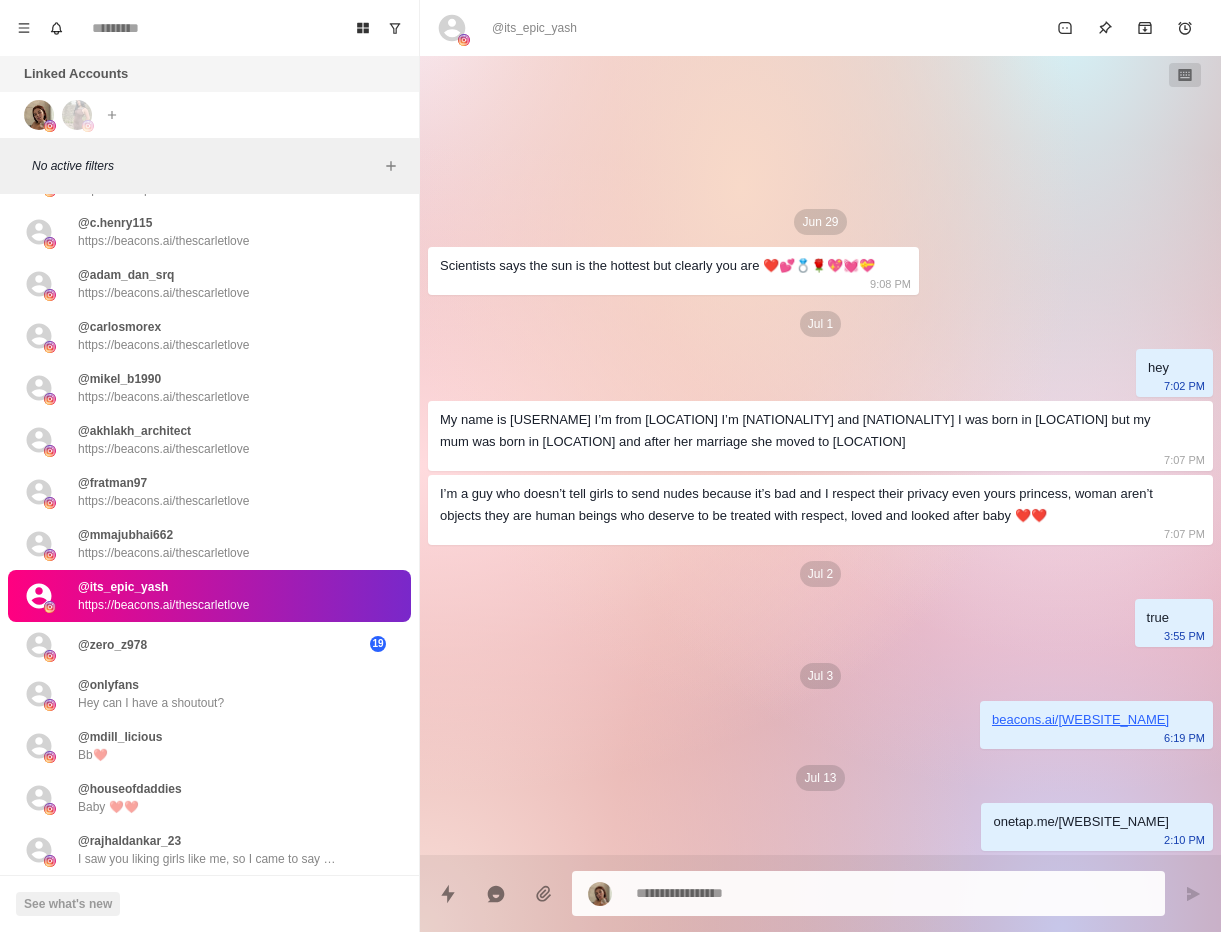 scroll, scrollTop: 0, scrollLeft: 0, axis: both 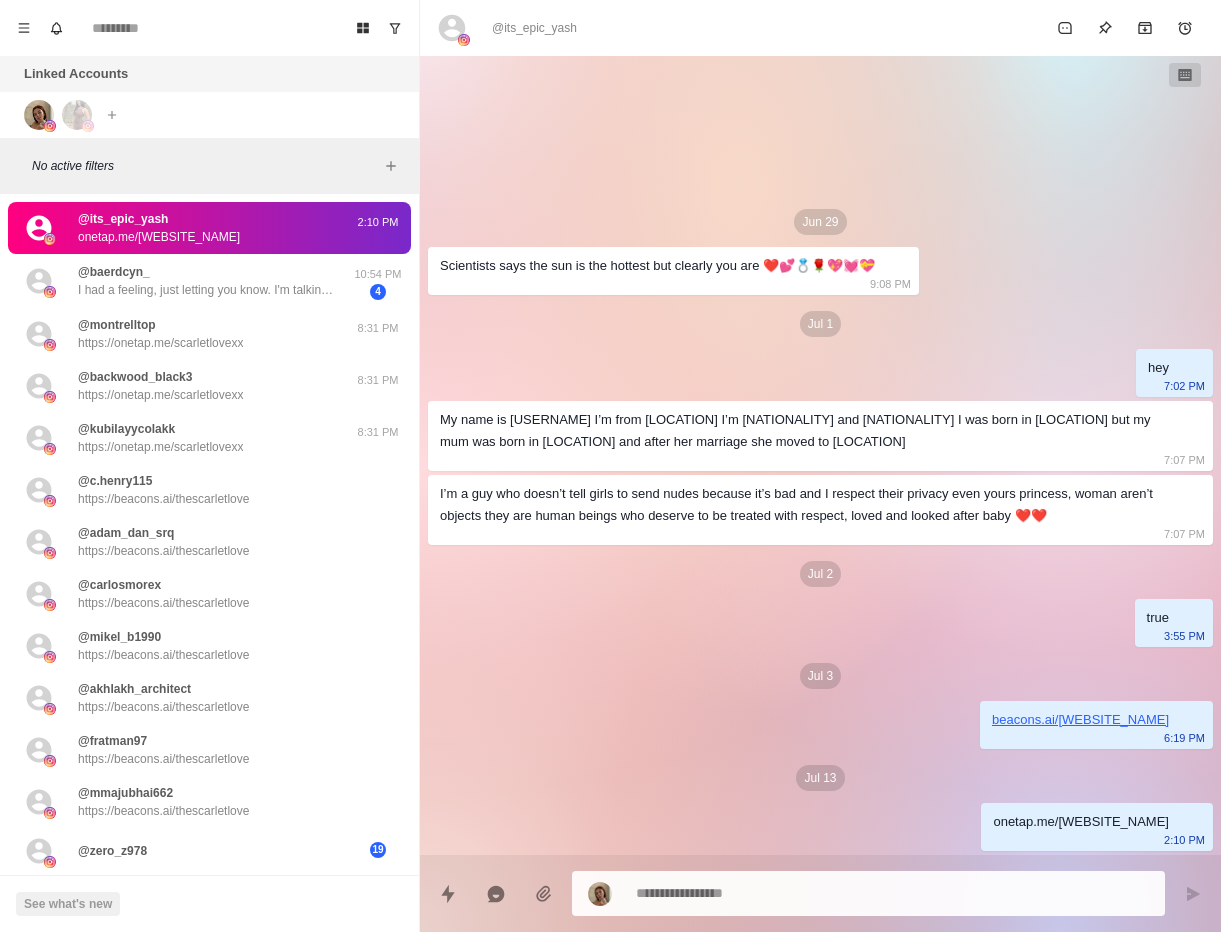 click on "@mikel_b1990 https://beacons.ai/thescarletlove" at bounding box center [163, 646] 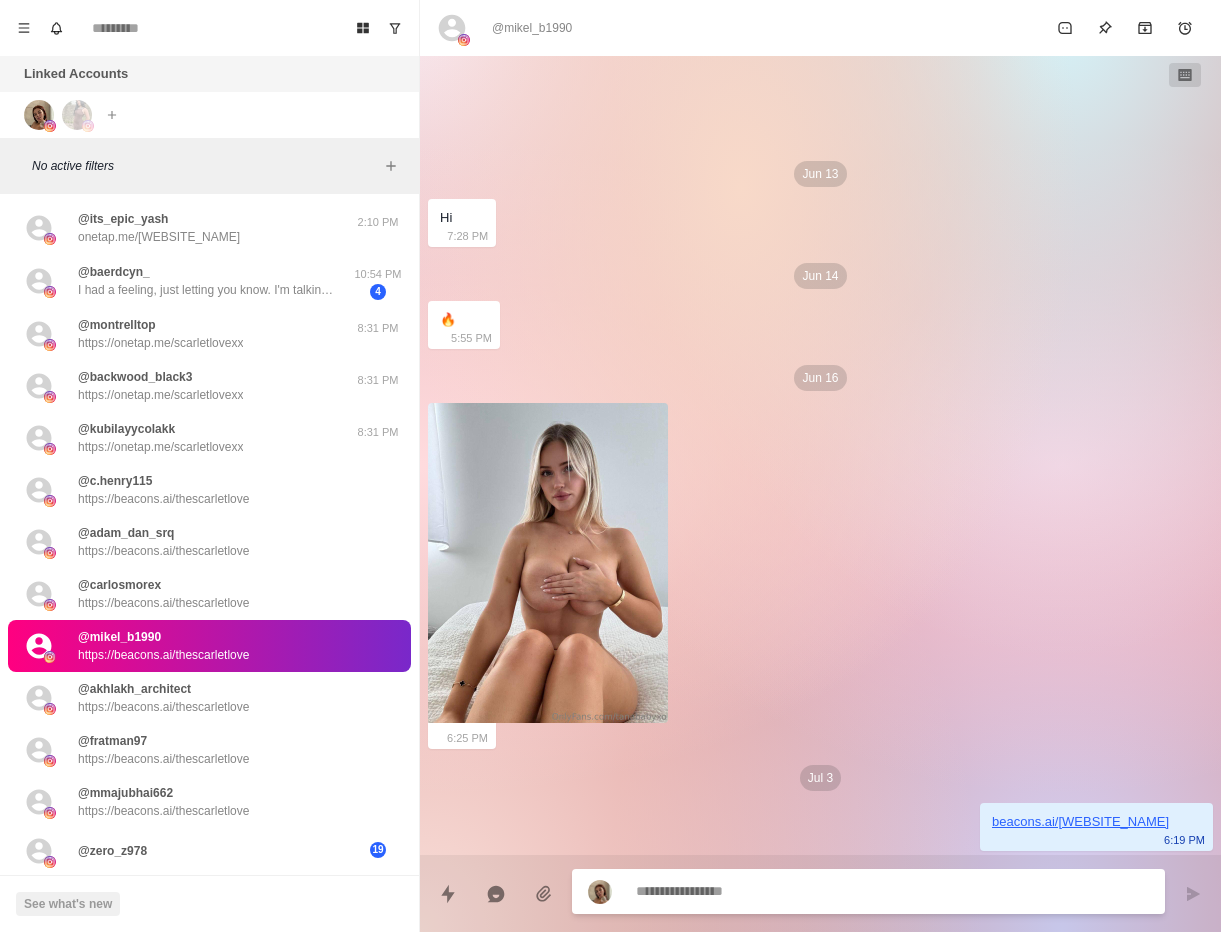 click on "https://beacons.ai/thescarletlove" at bounding box center [163, 603] 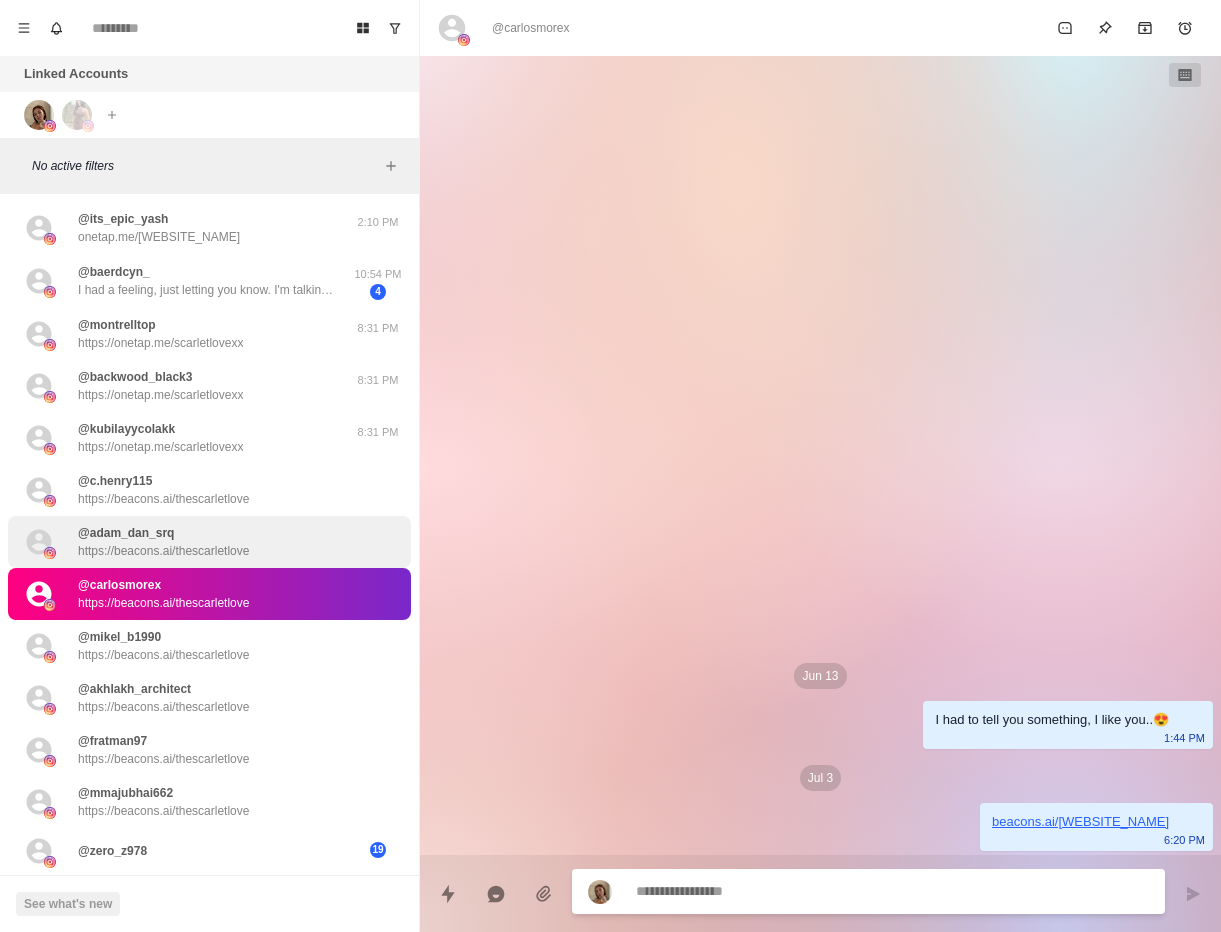 drag, startPoint x: 1196, startPoint y: 893, endPoint x: 126, endPoint y: 533, distance: 1128.9375 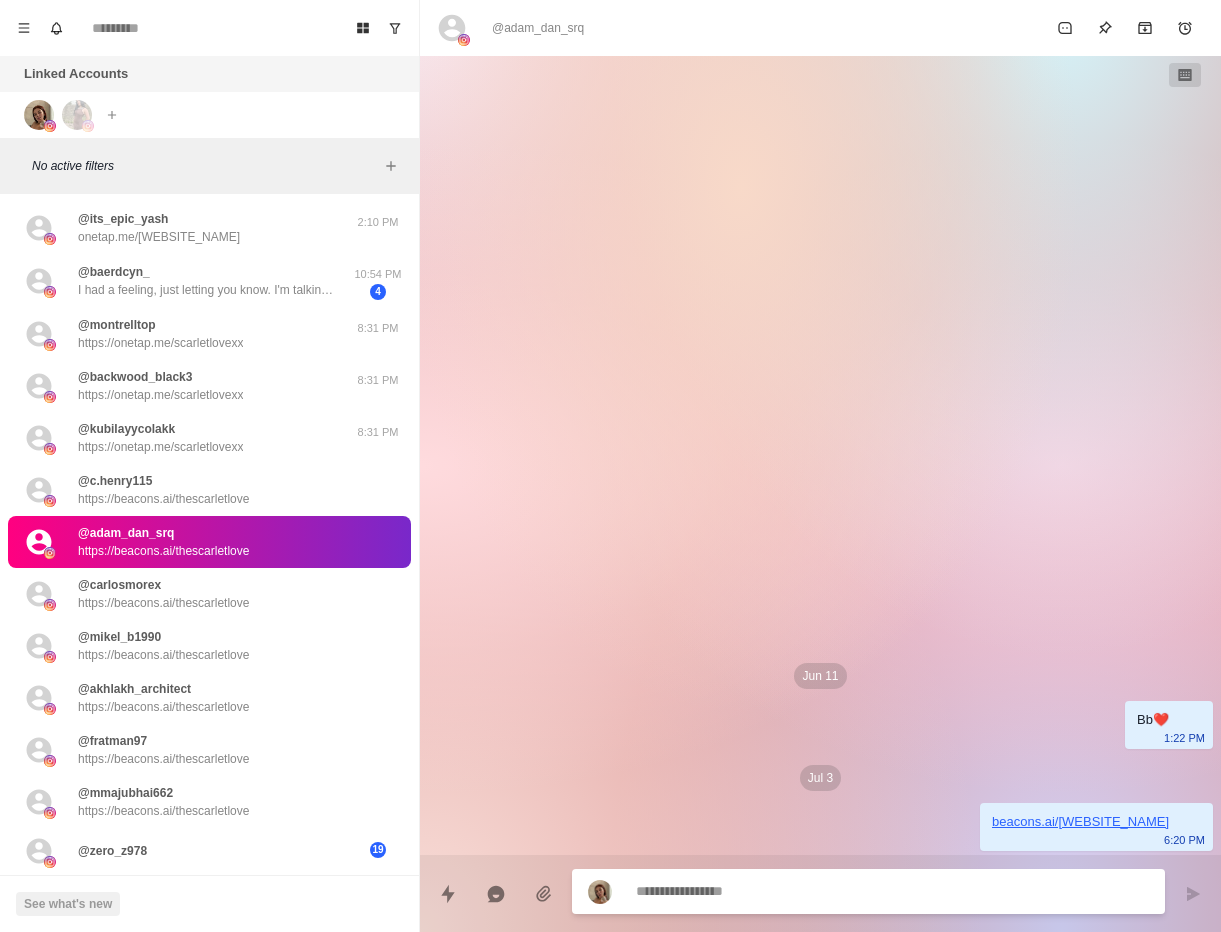 click on "https://beacons.ai/thescarletlove" at bounding box center [163, 603] 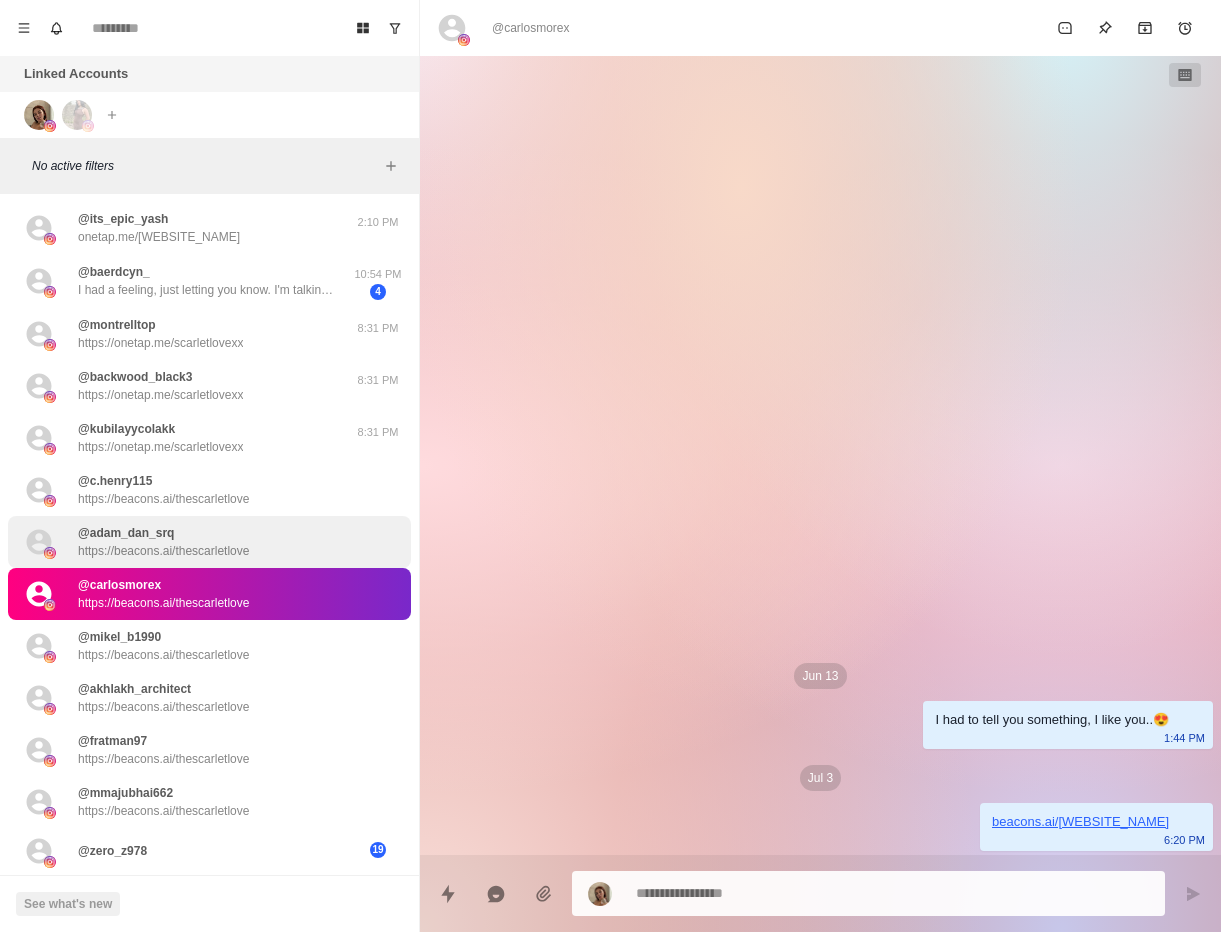 click on "@akhlakh_architect" at bounding box center (134, 689) 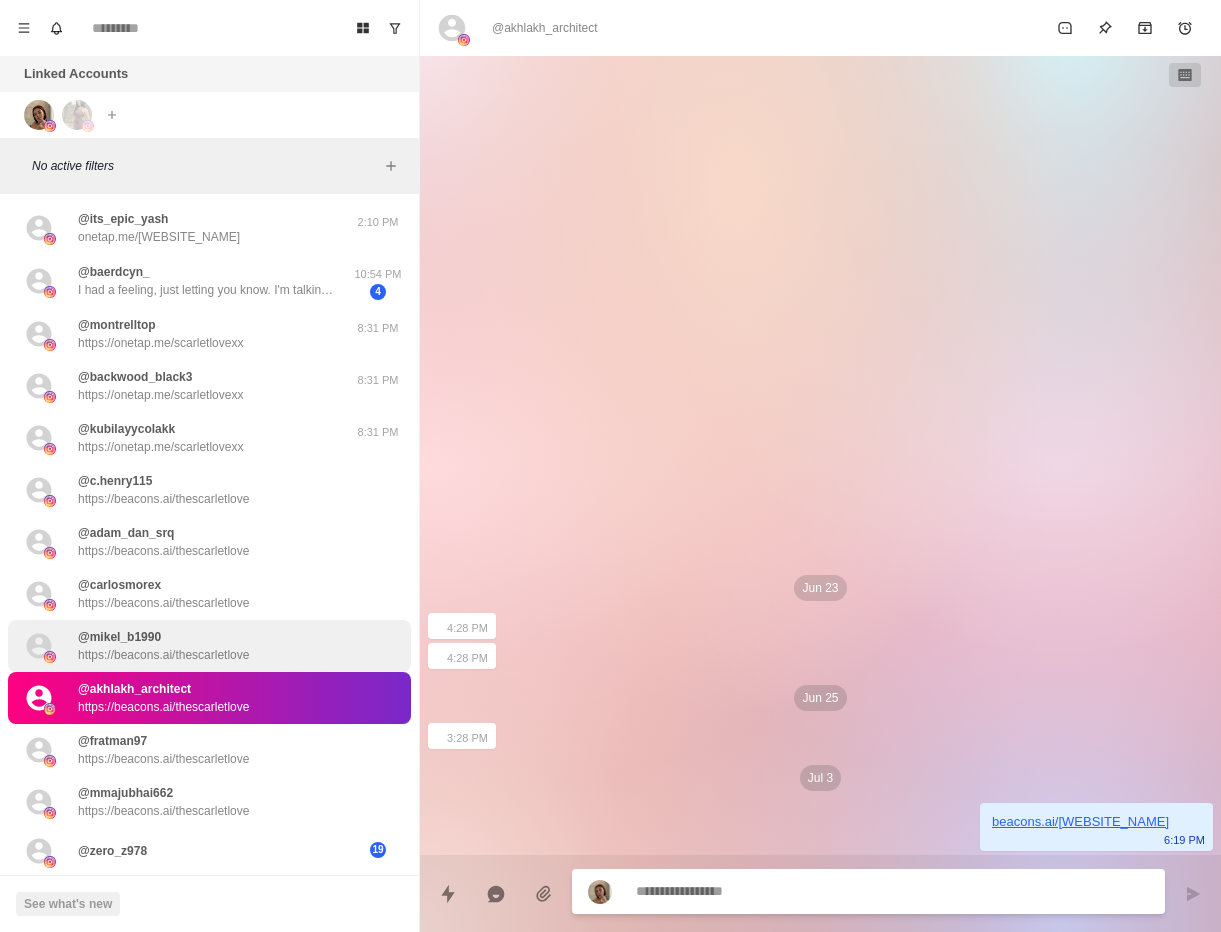 drag, startPoint x: 126, startPoint y: 533, endPoint x: 169, endPoint y: 654, distance: 128.41339 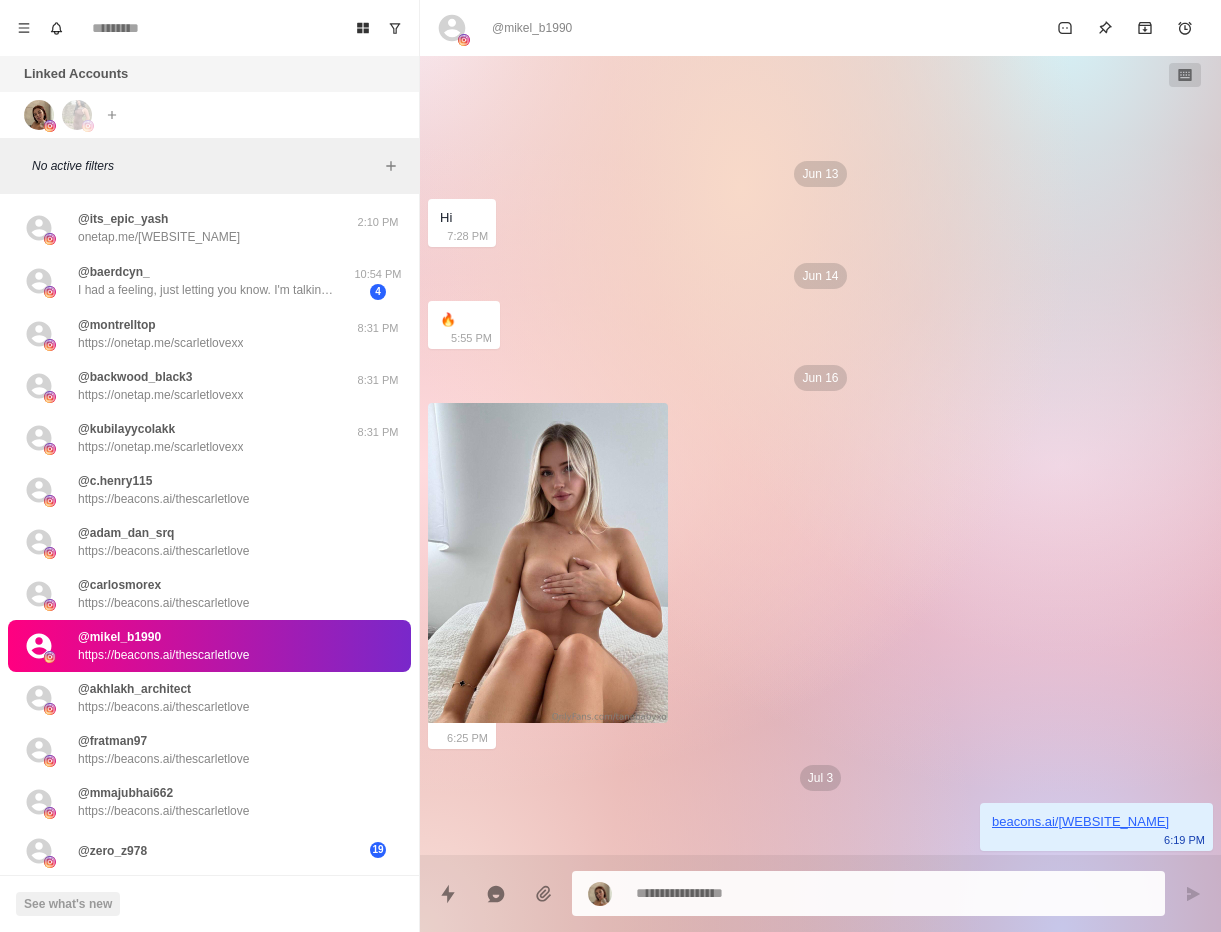 click at bounding box center (548, 563) 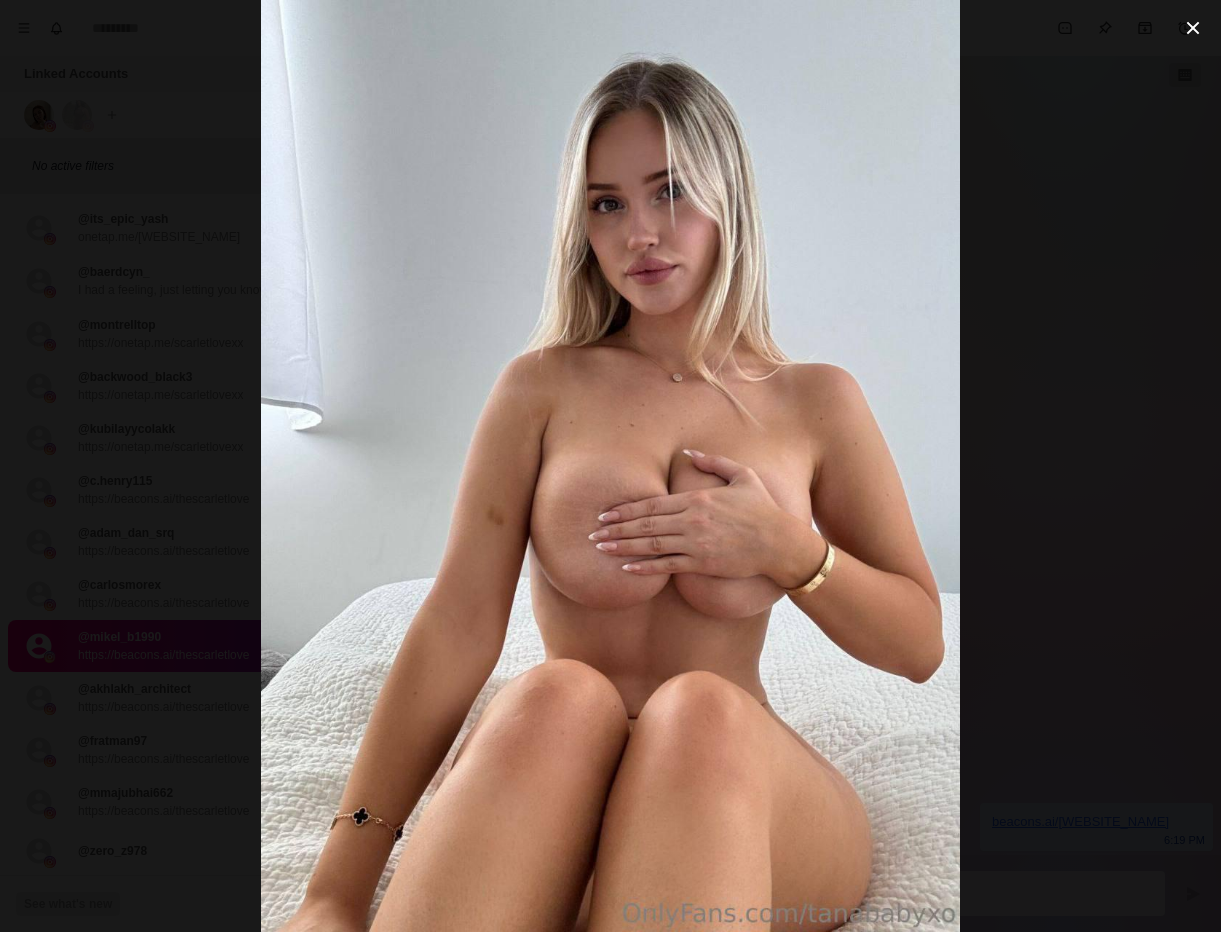 drag, startPoint x: 169, startPoint y: 654, endPoint x: 1104, endPoint y: 435, distance: 960.3052 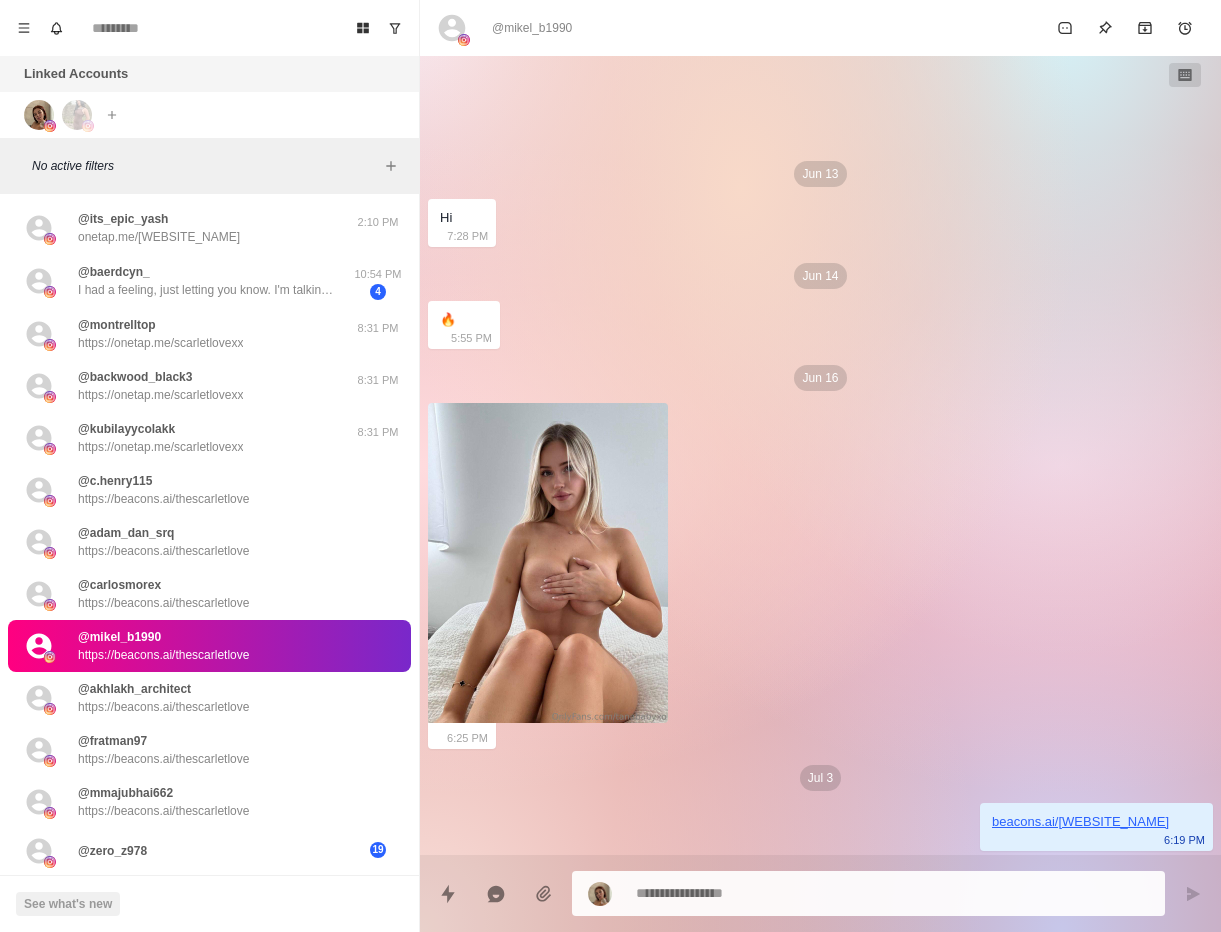 click on "@mikel_b1990" at bounding box center [532, 28] 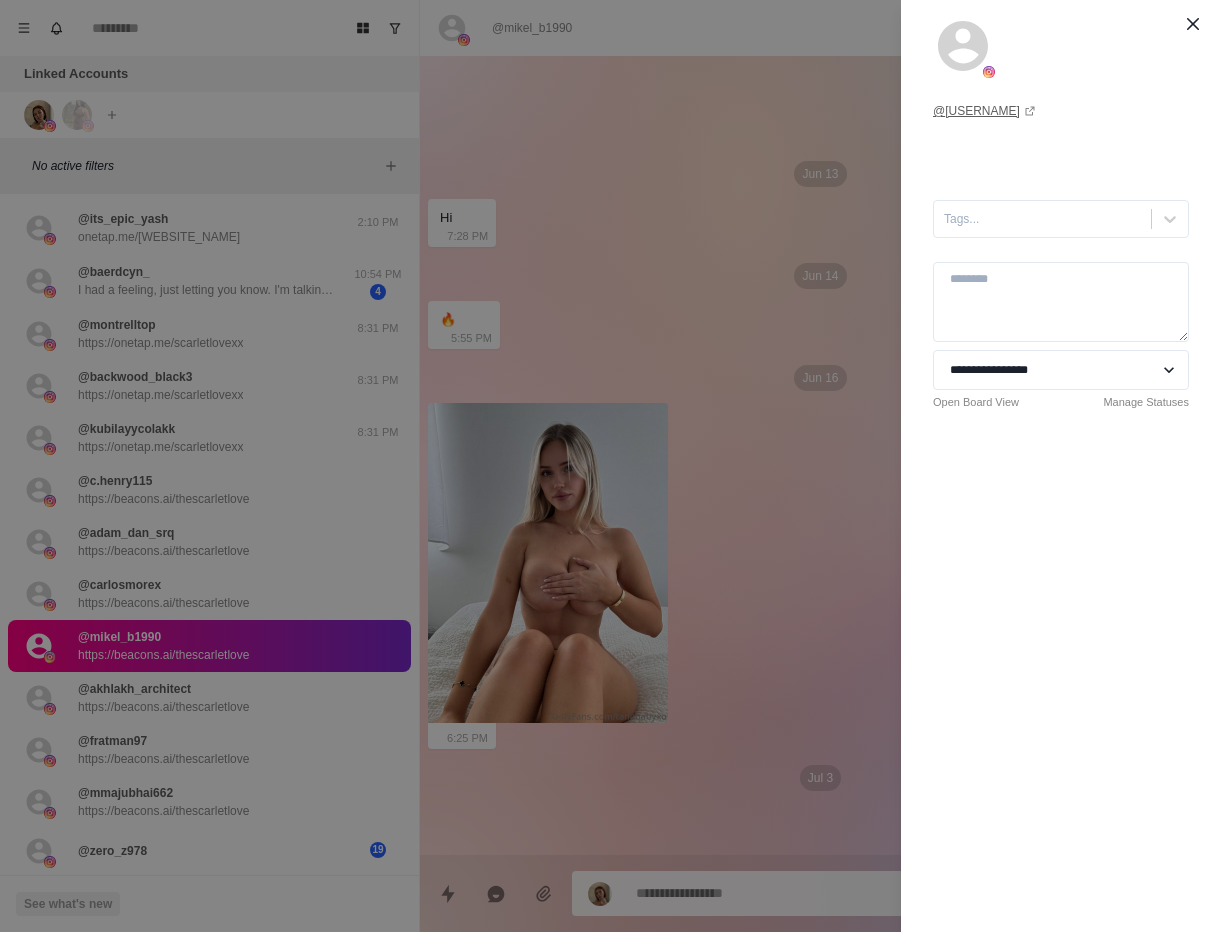 click 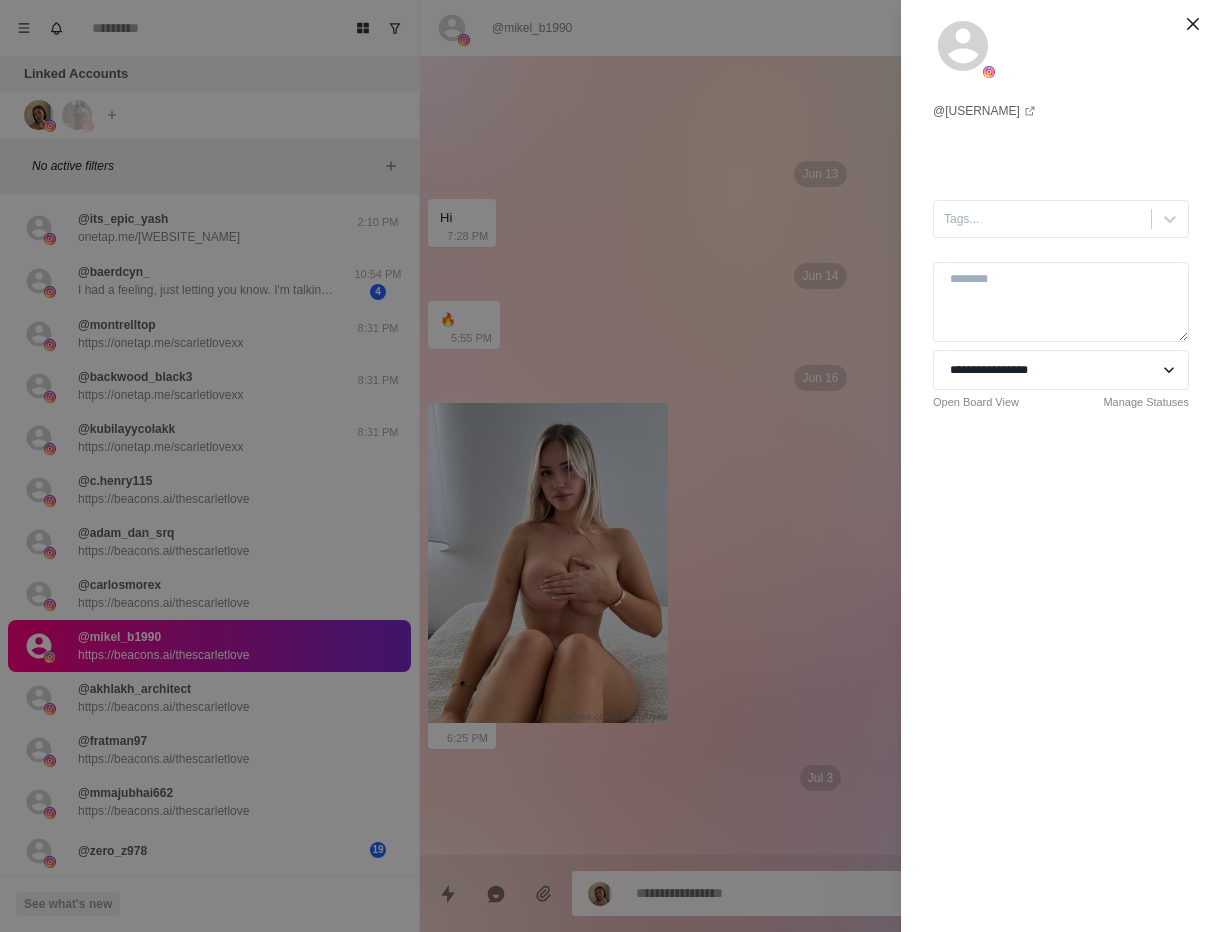 click on "**********" at bounding box center (610, 466) 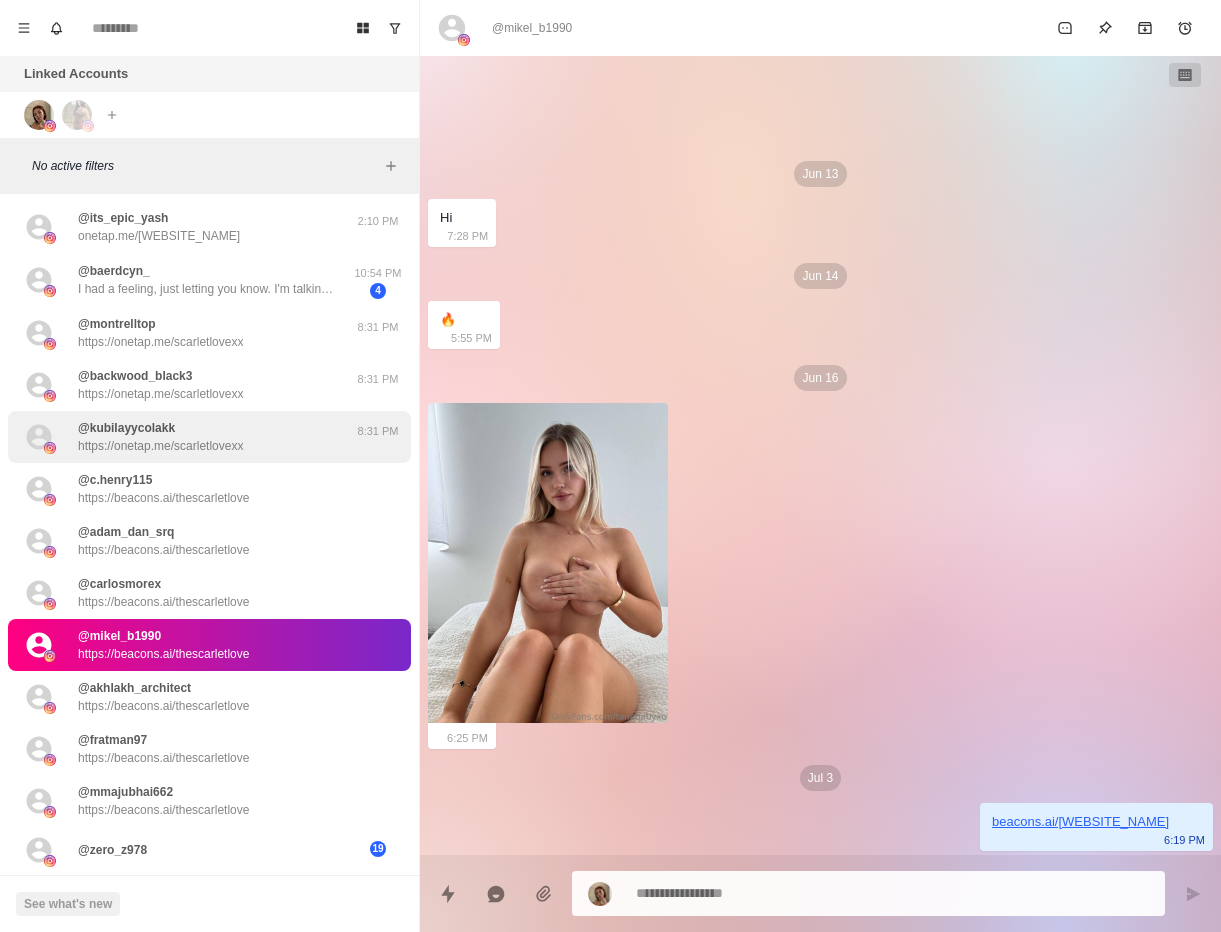 scroll, scrollTop: 0, scrollLeft: 0, axis: both 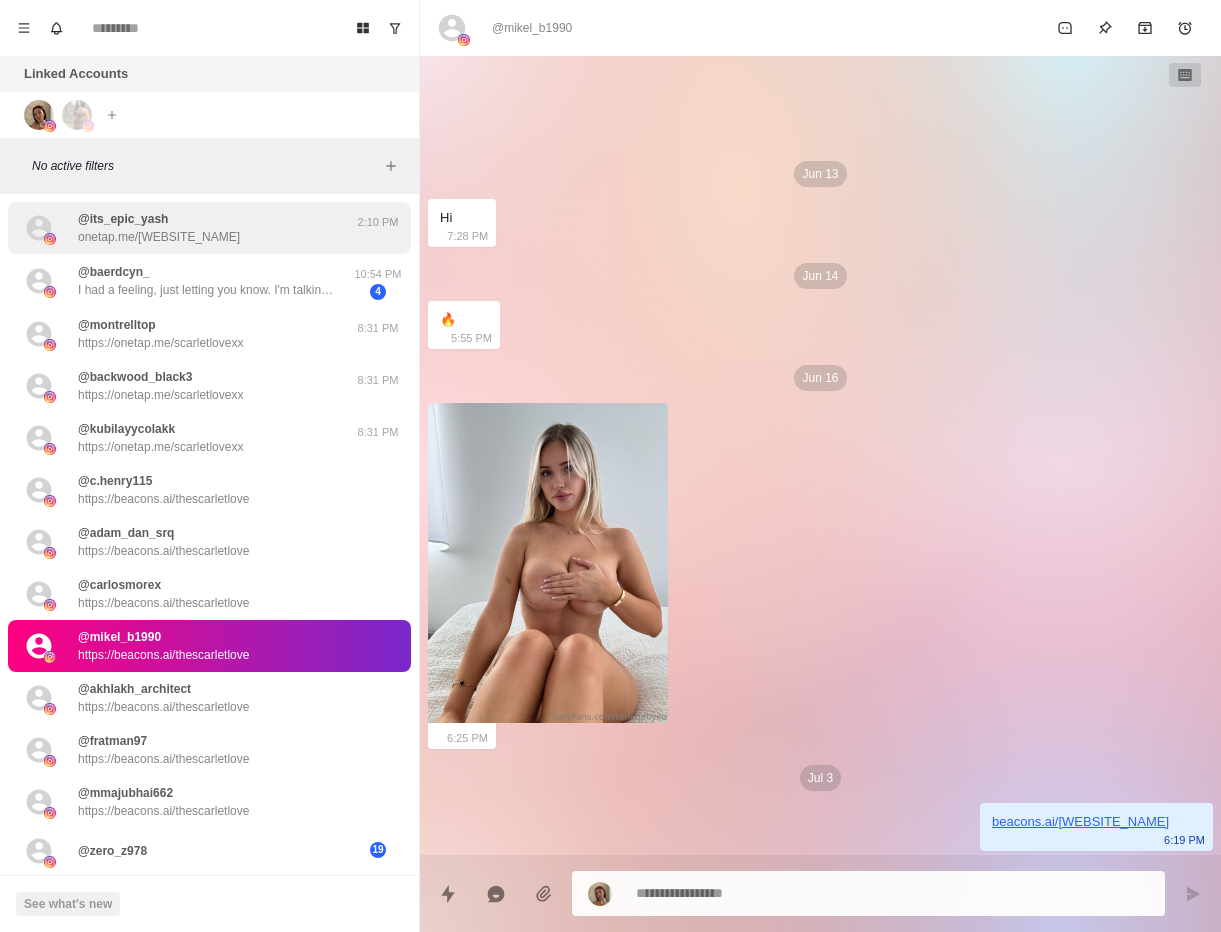 click on "[USERNAME] [URL]" at bounding box center (159, 228) 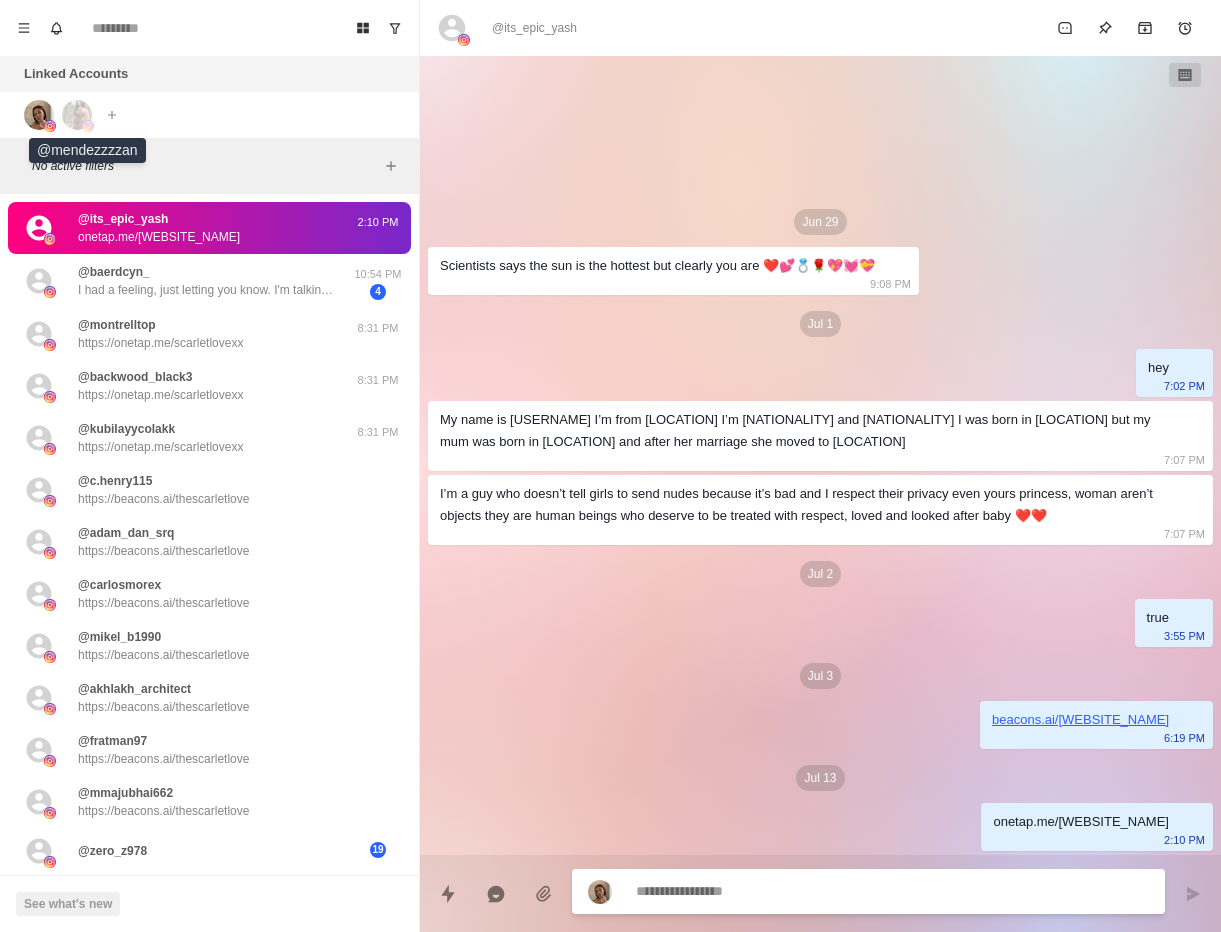 click at bounding box center (77, 115) 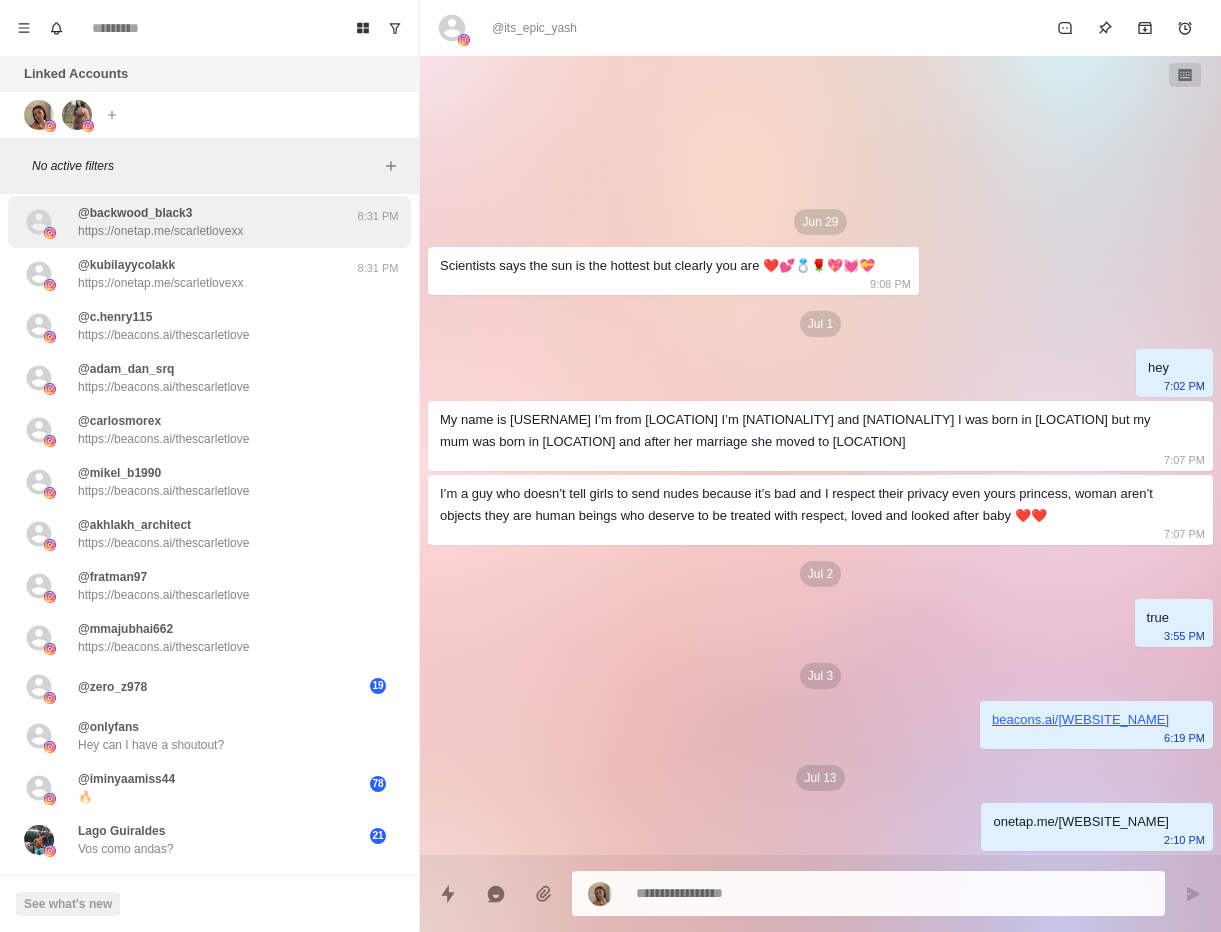scroll, scrollTop: 0, scrollLeft: 0, axis: both 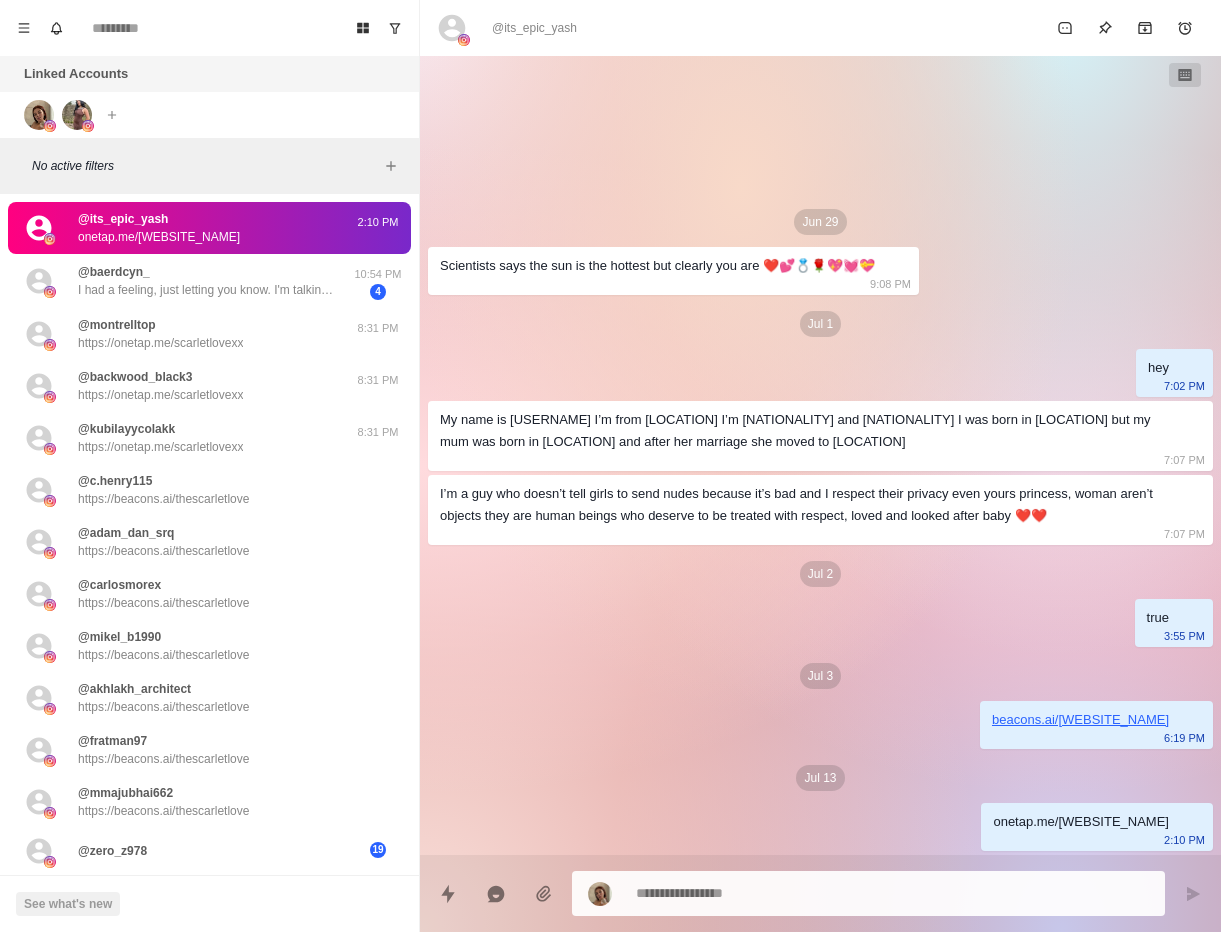 type on "*" 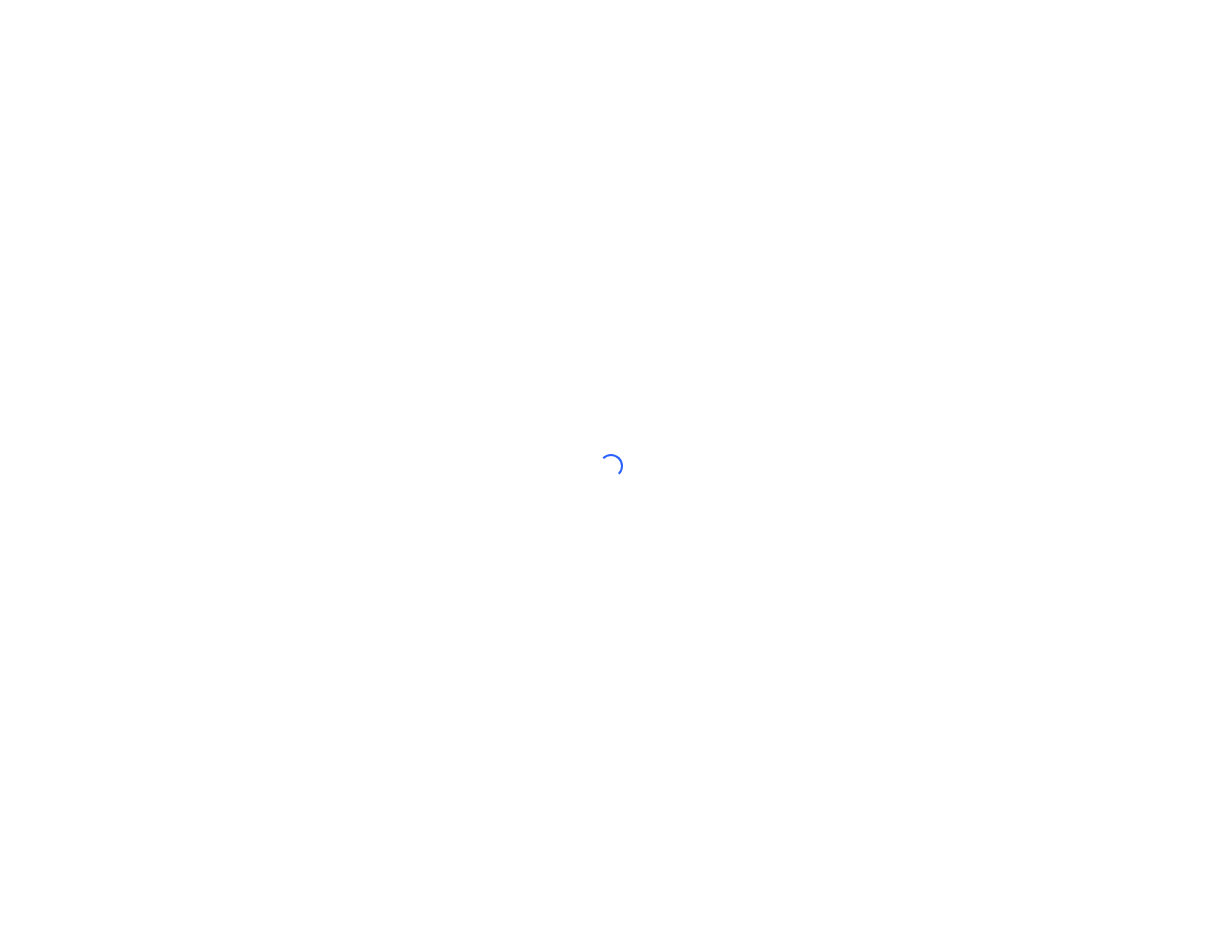 scroll, scrollTop: 0, scrollLeft: 0, axis: both 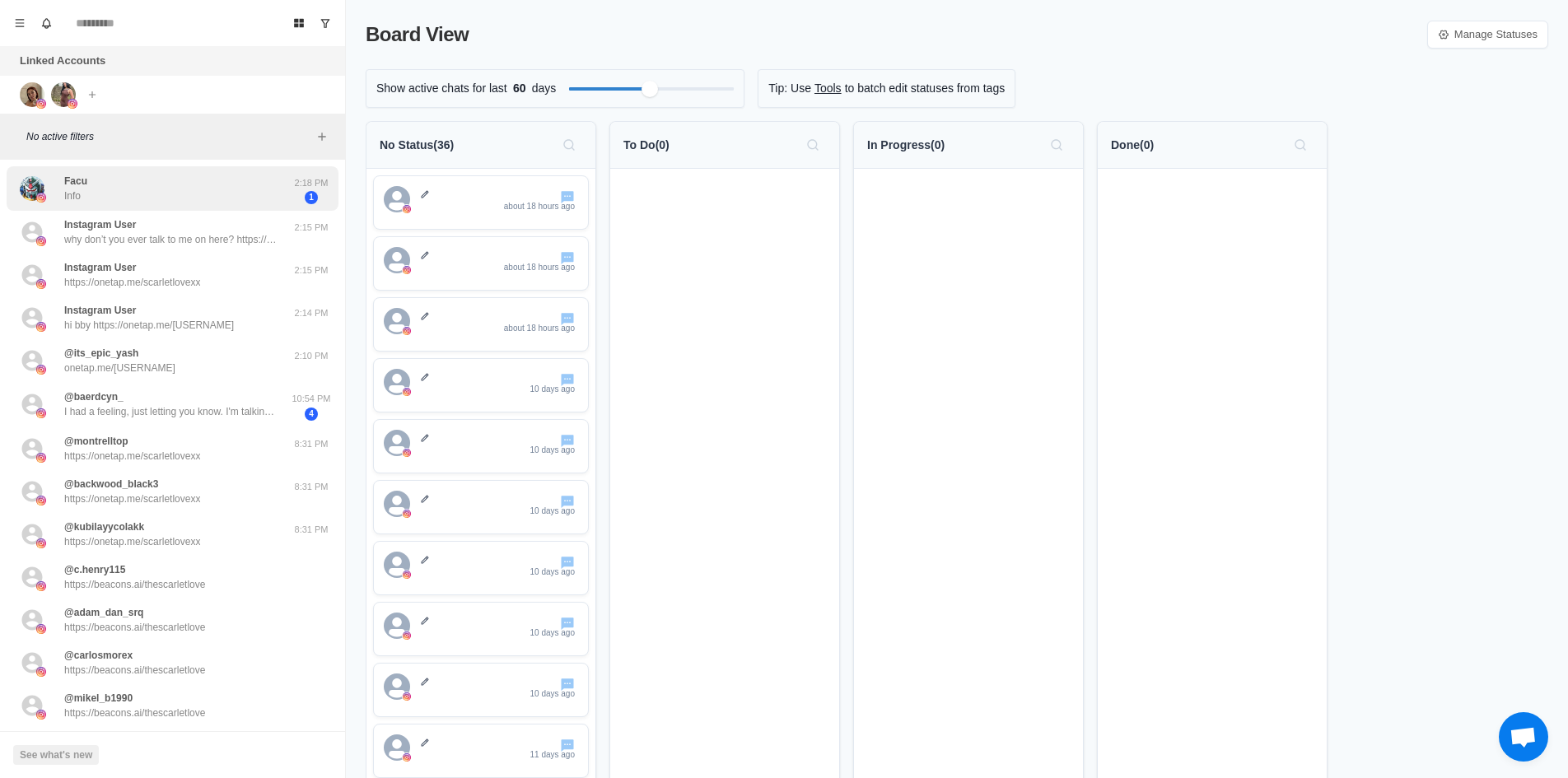 click on "Facu Info" at bounding box center [155, 189] 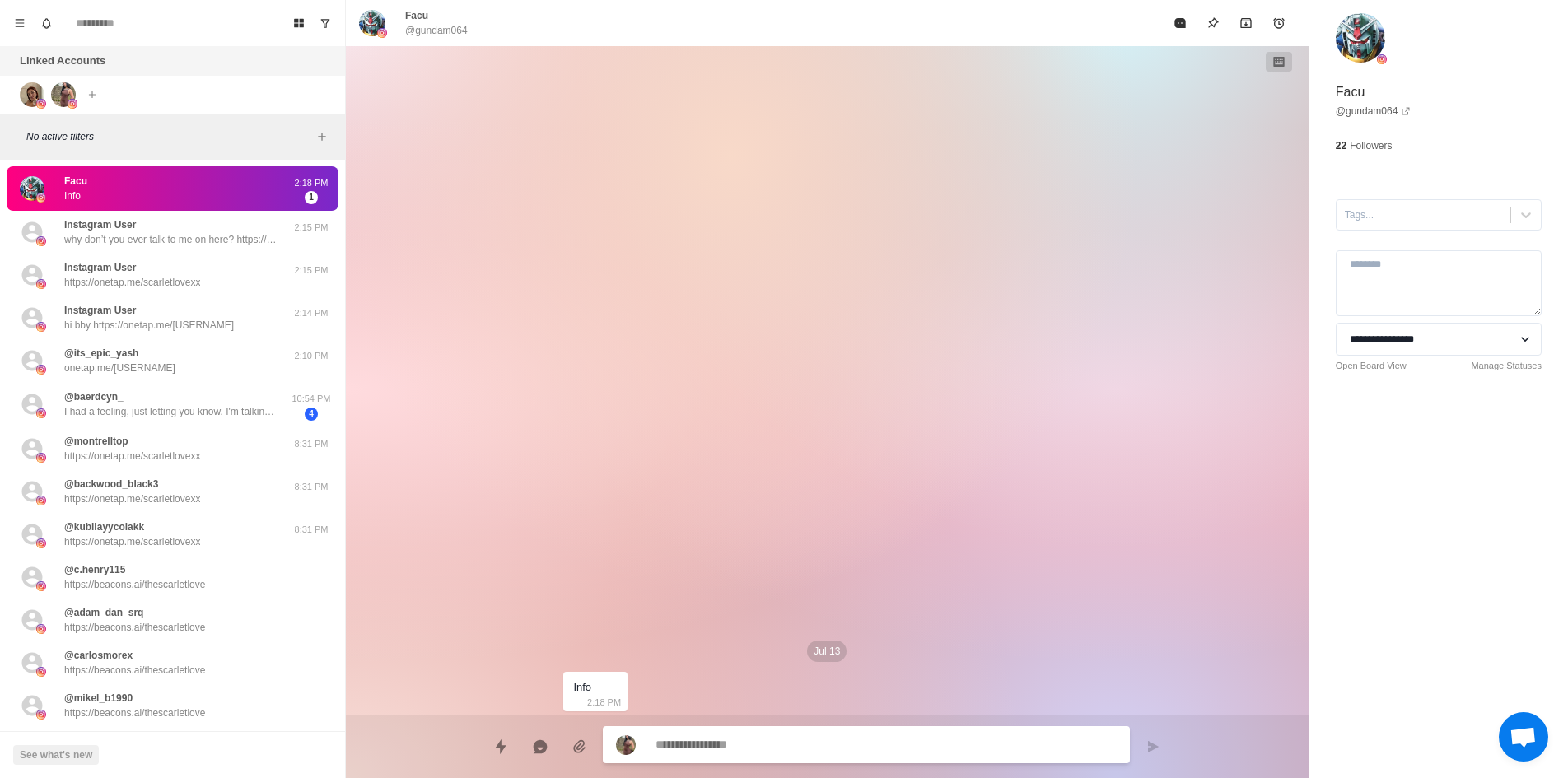 type on "*" 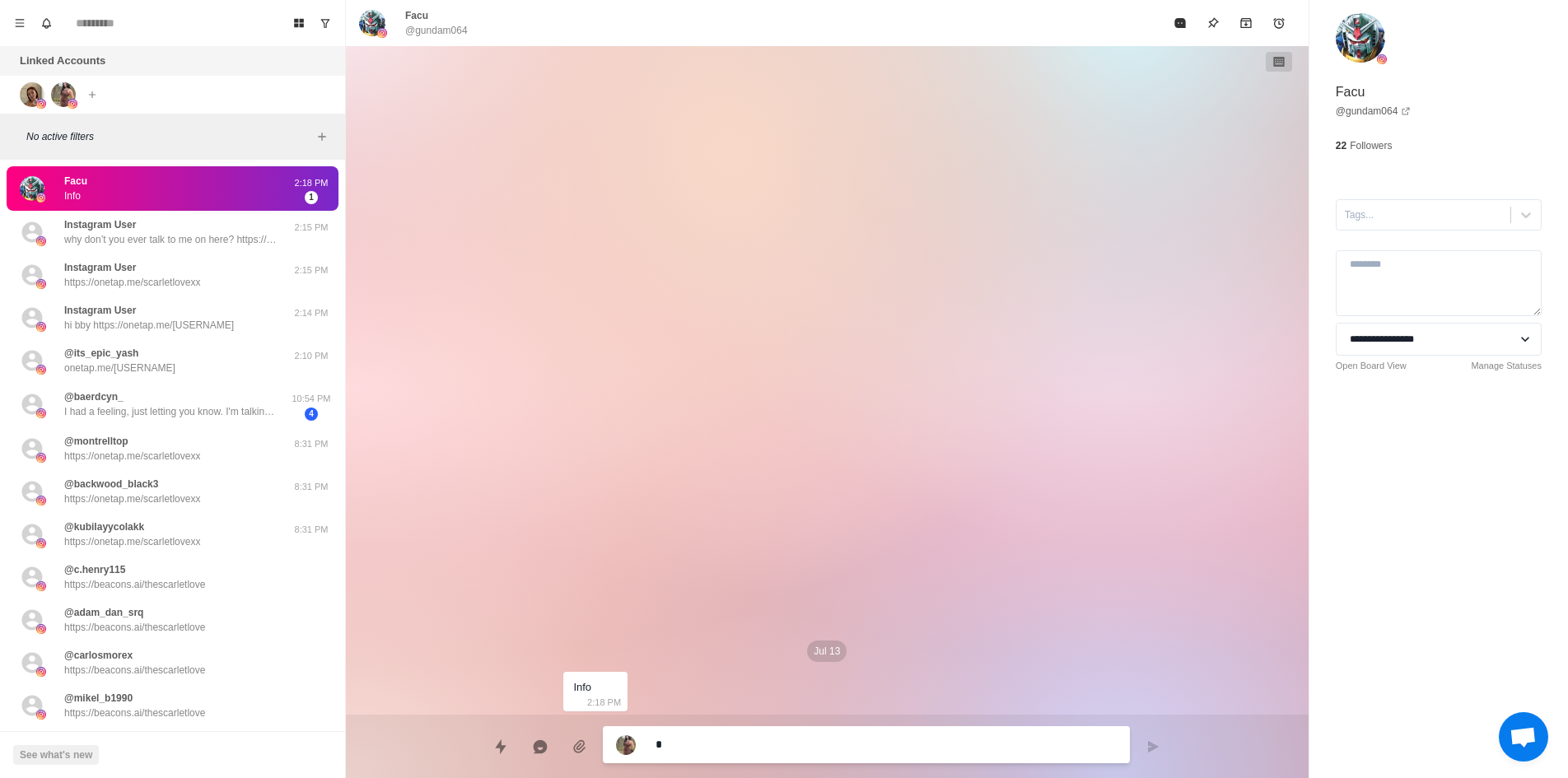 type on "**" 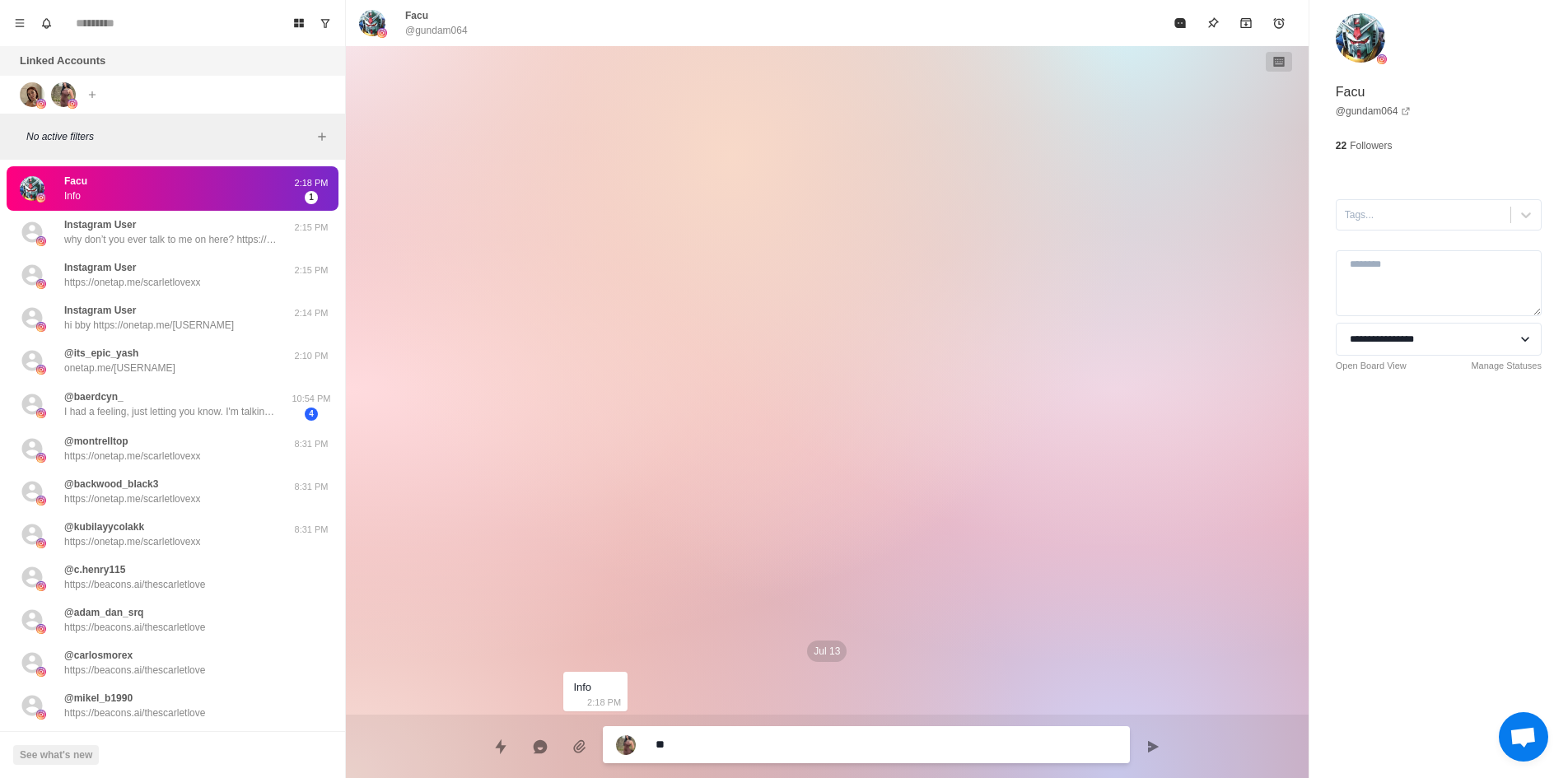 type on "*" 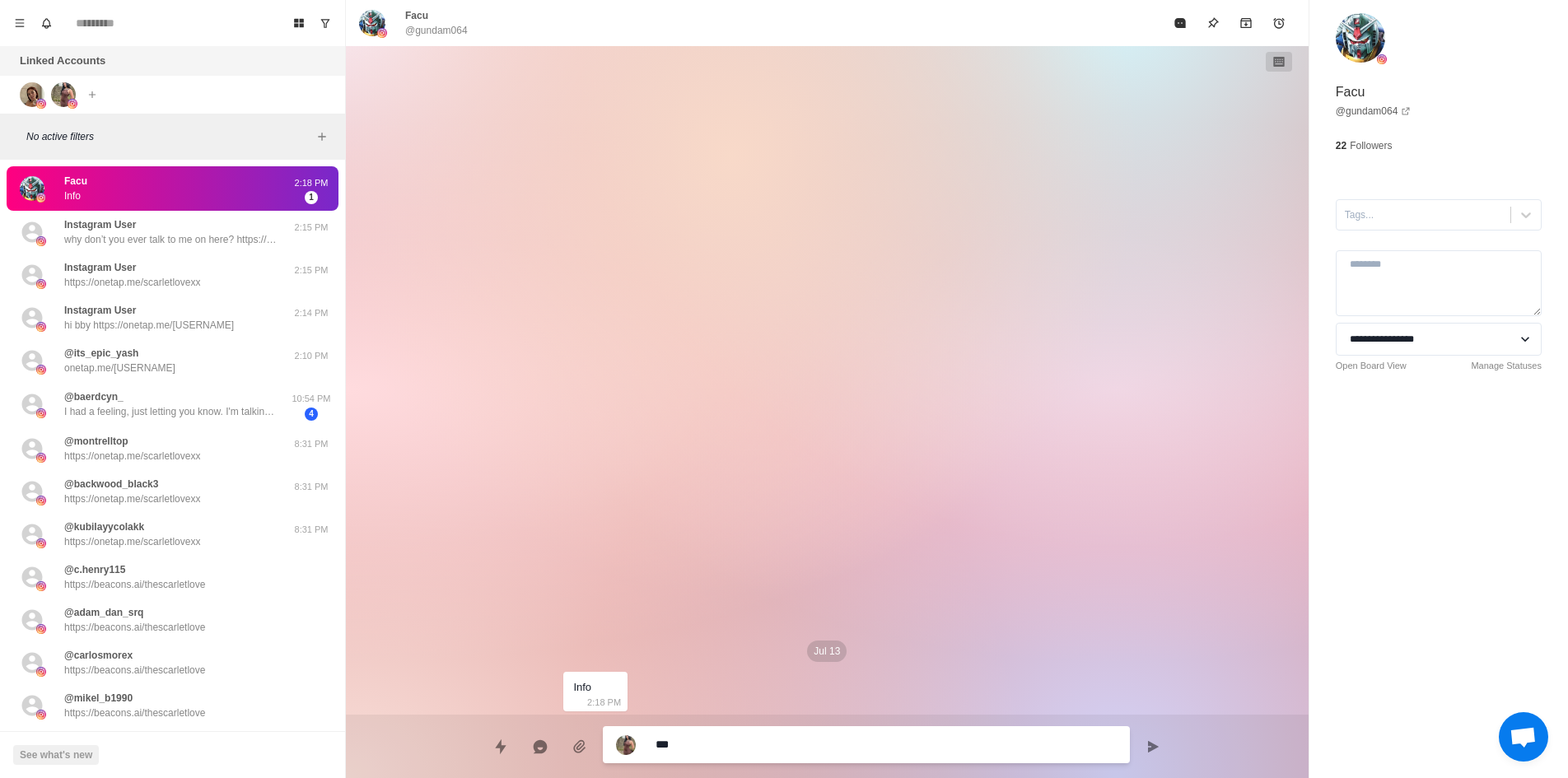 type on "*" 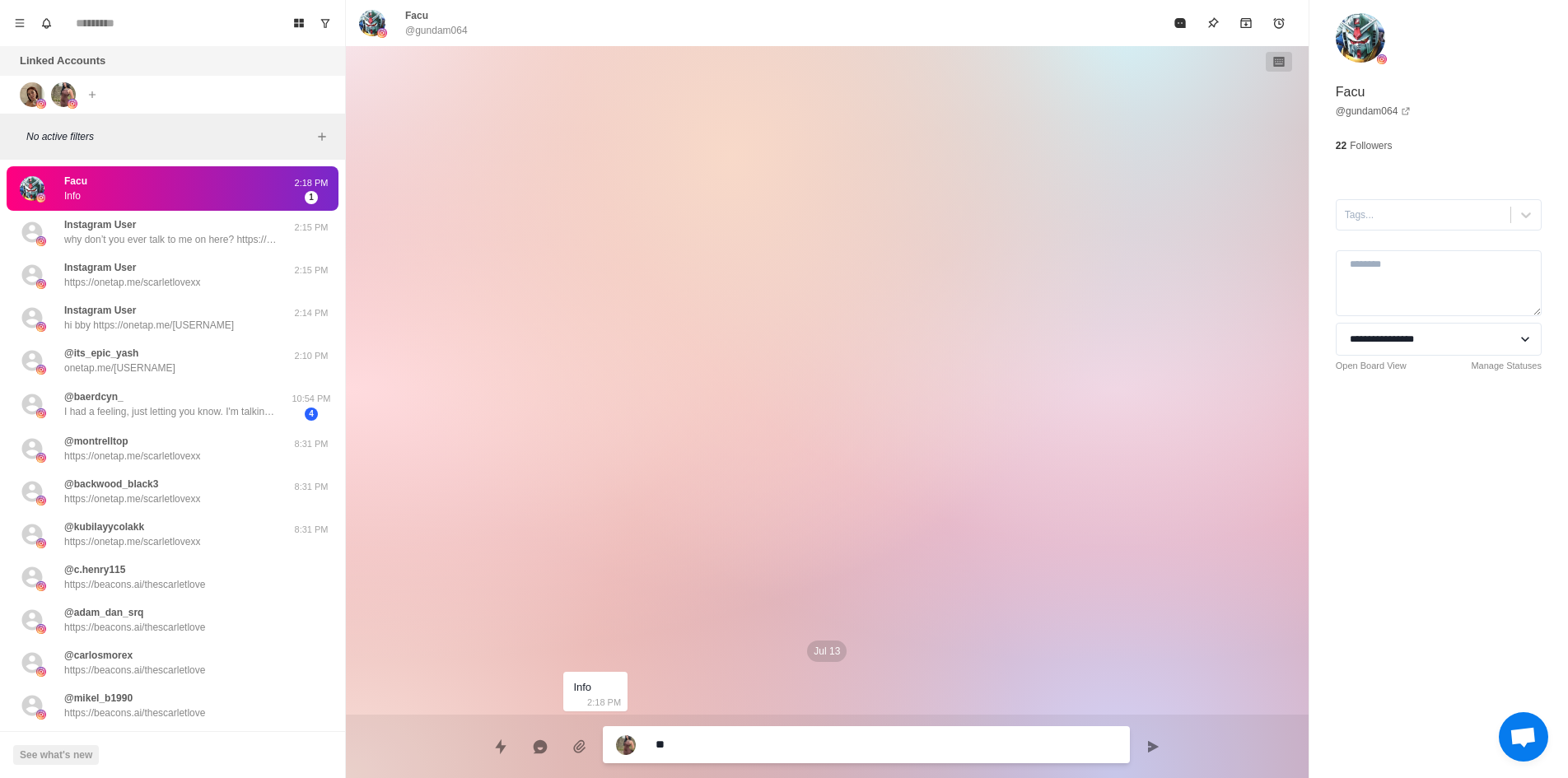type on "*" 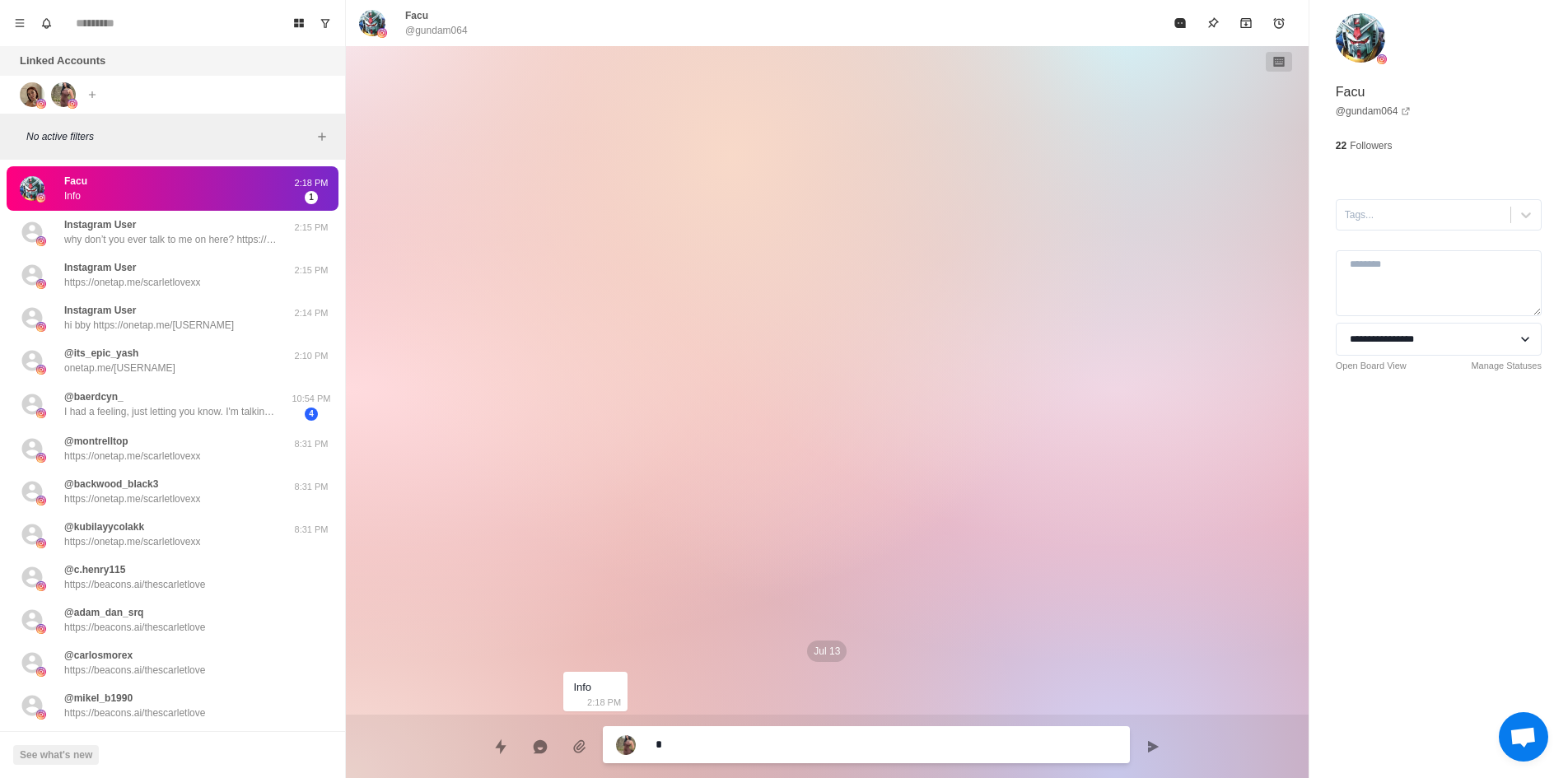 type on "*" 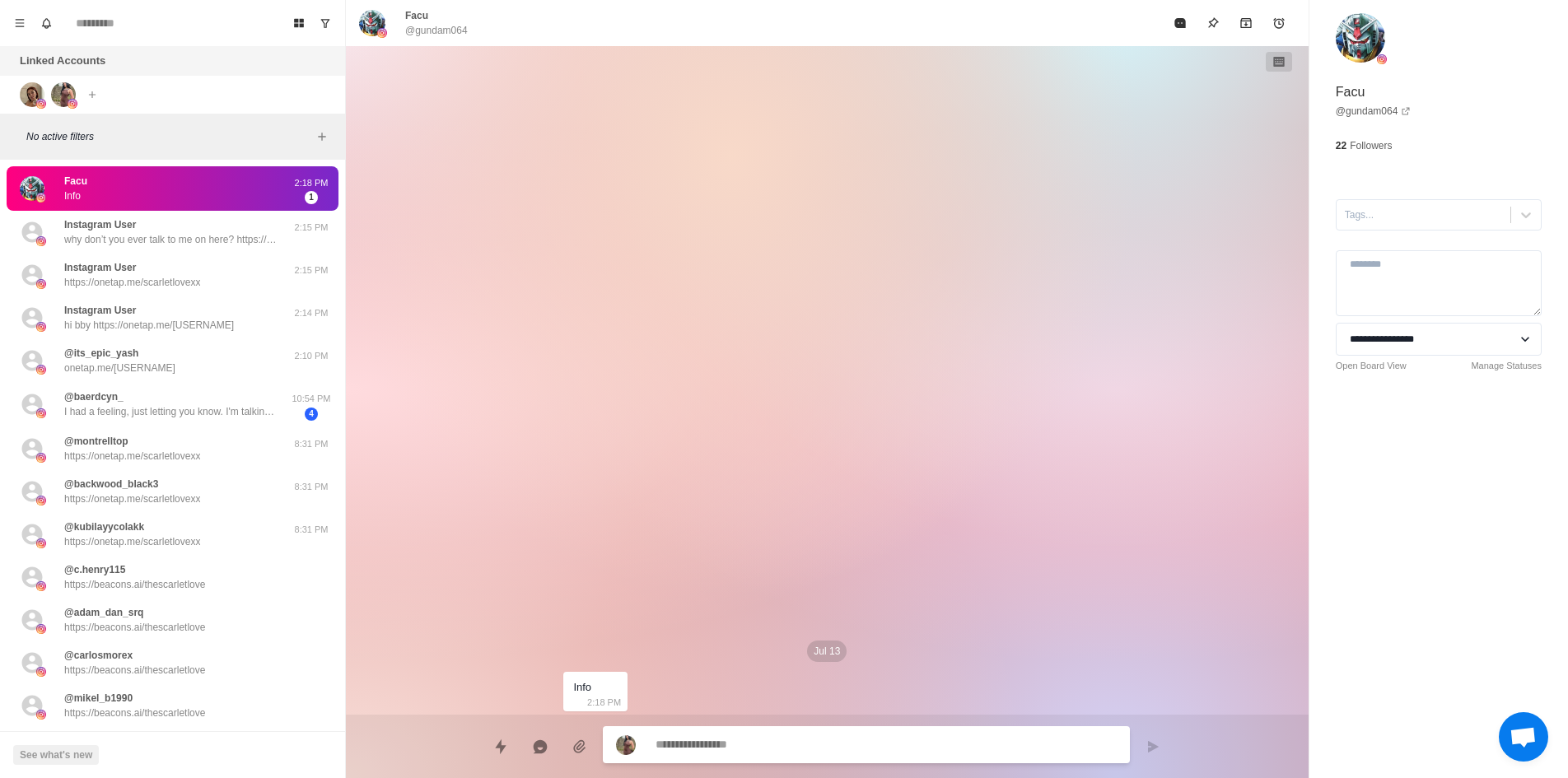 type on "*" 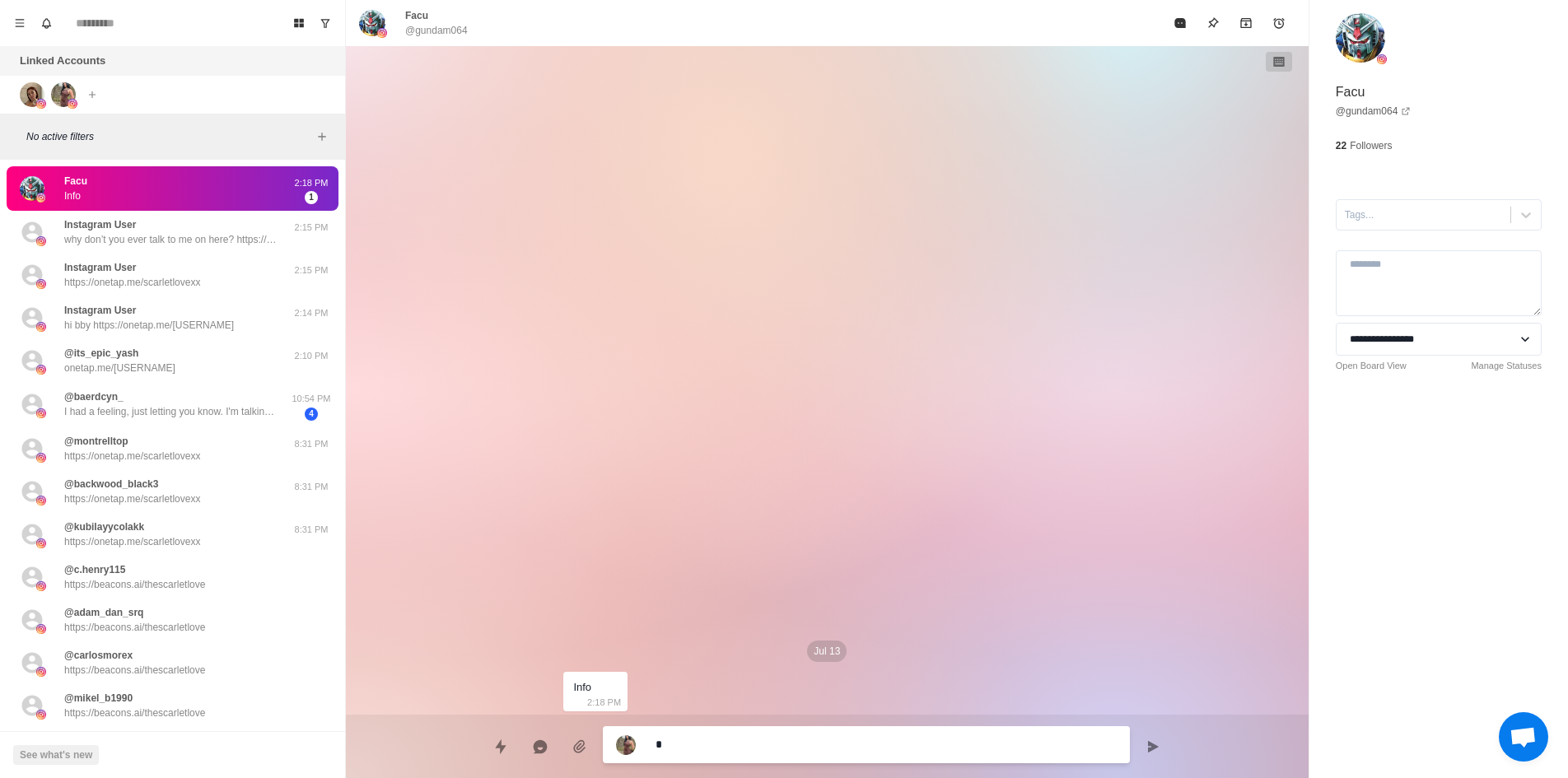 type on "*" 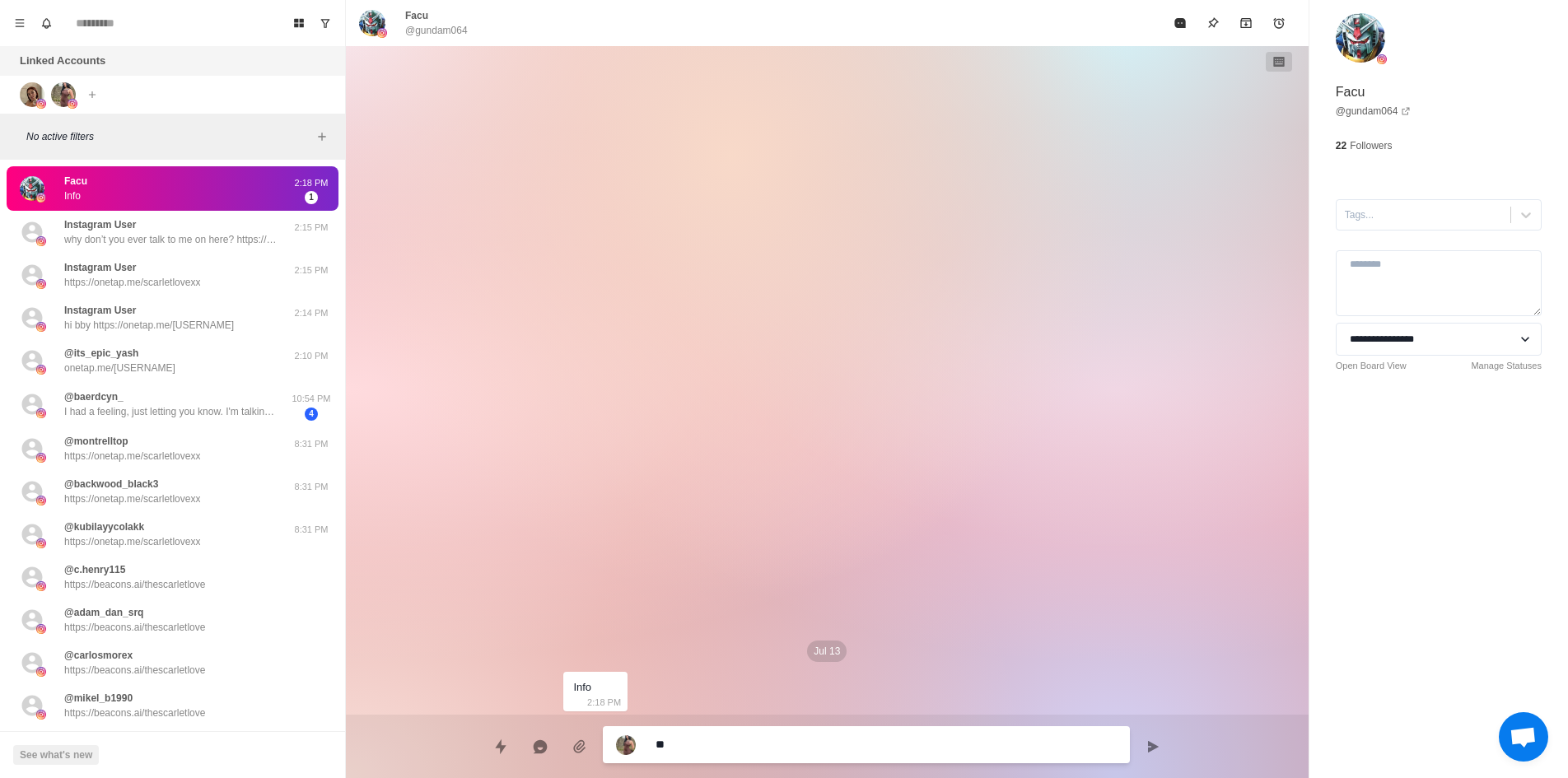 type on "*" 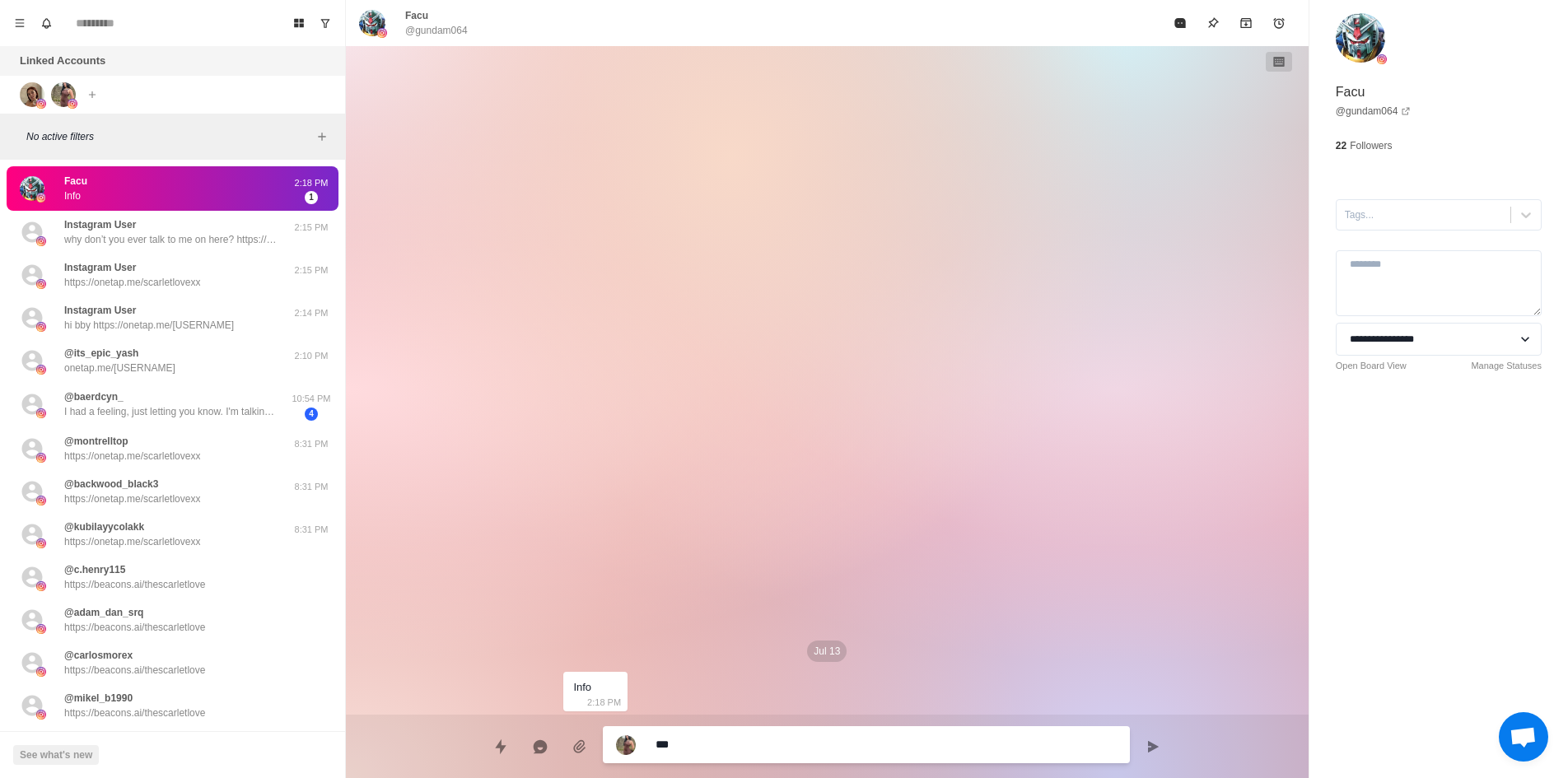 type on "*" 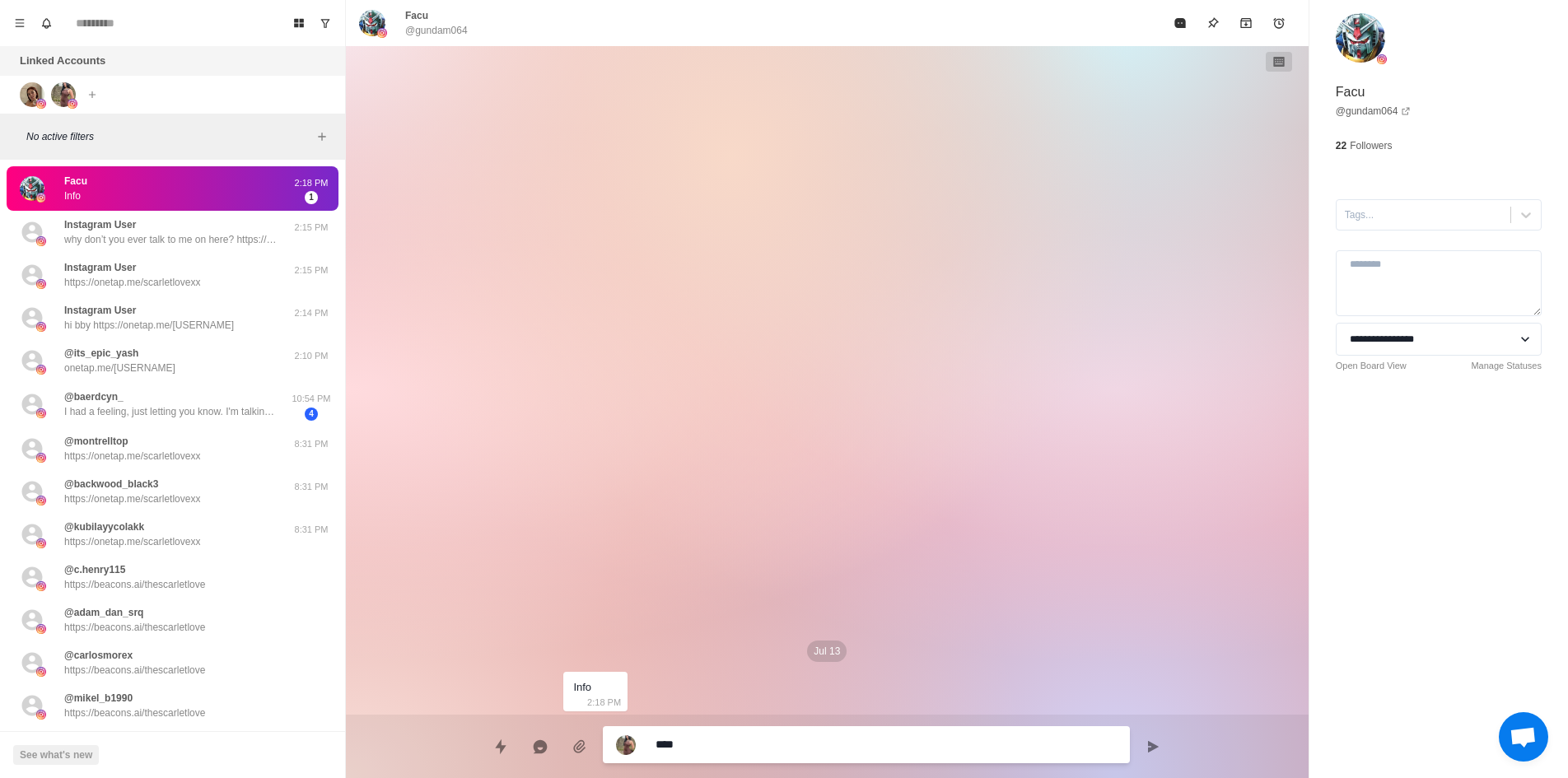 type on "*" 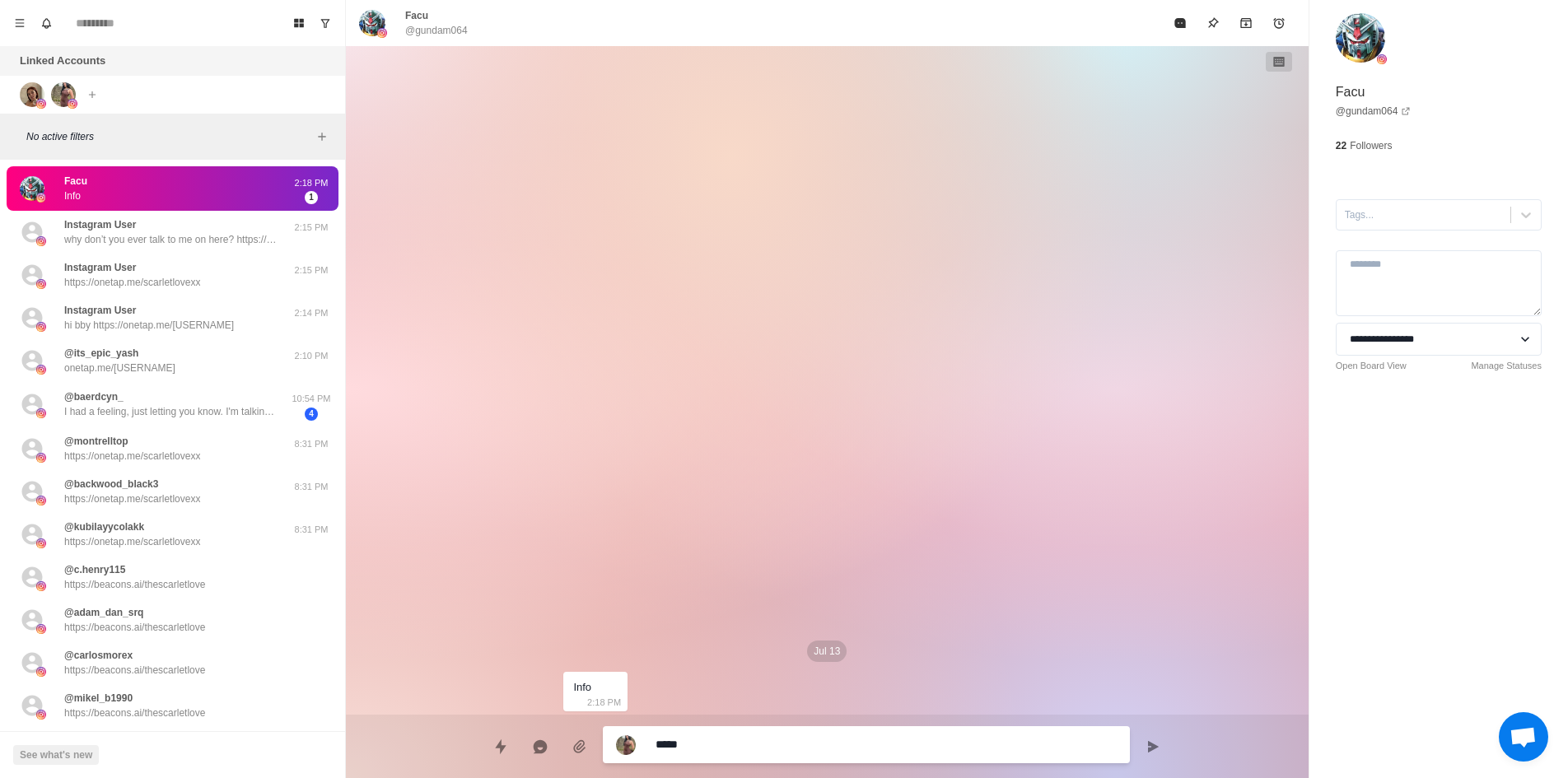 paste on "**********" 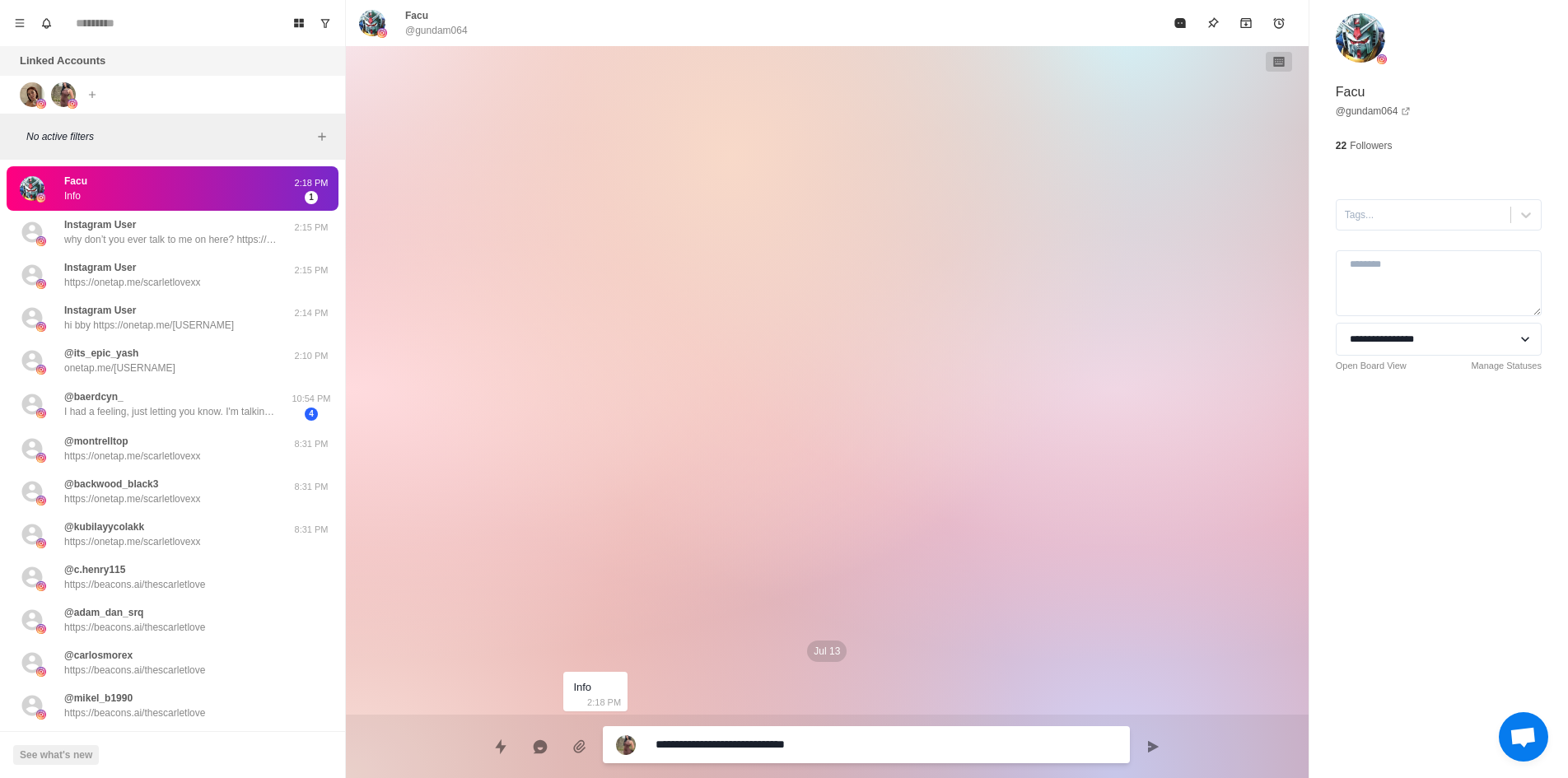 click on "**********" at bounding box center [886, 744] 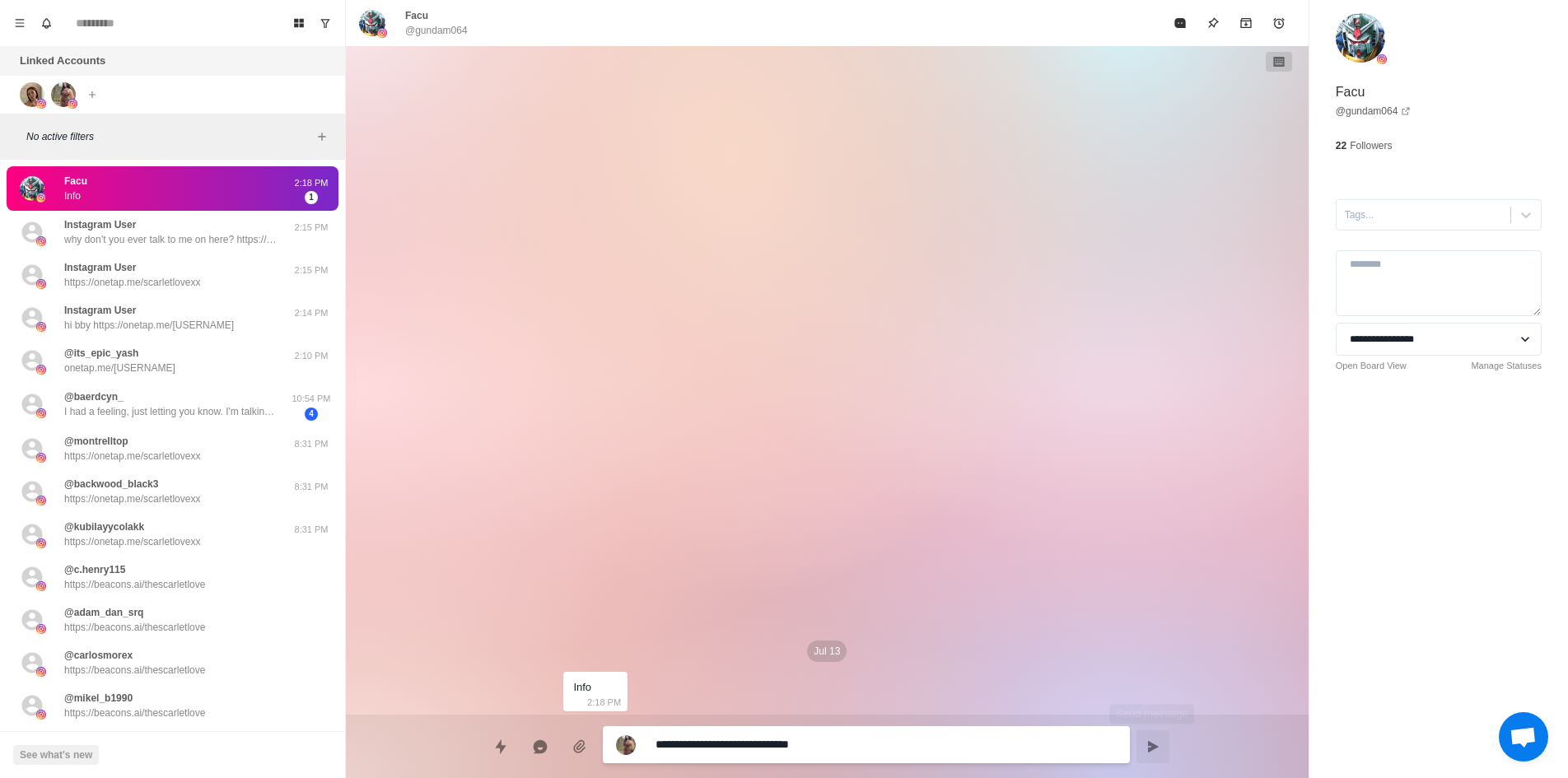 type on "**********" 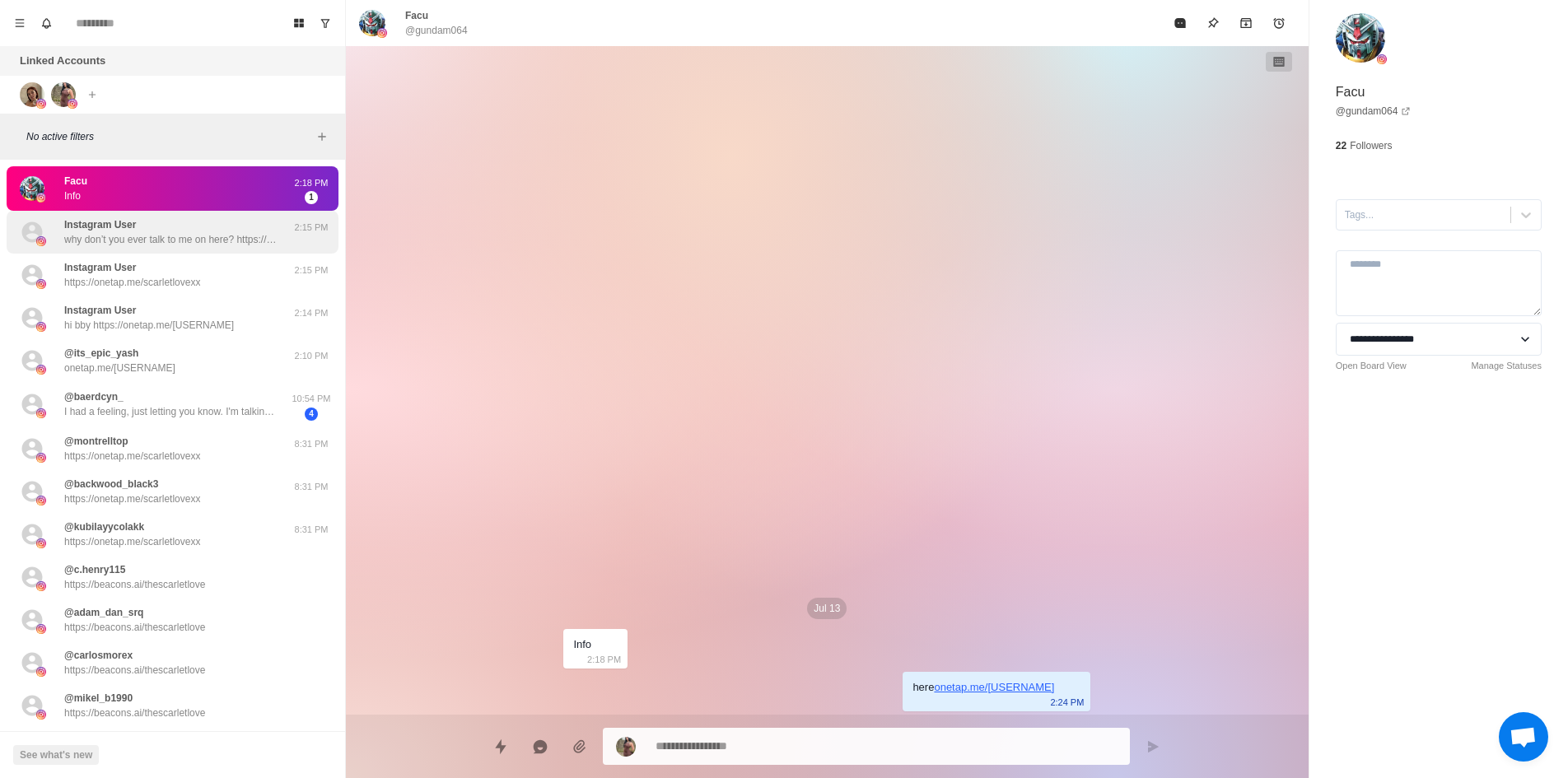 click on "[USERNAME] [URL] [TIME]" at bounding box center (172, 232) 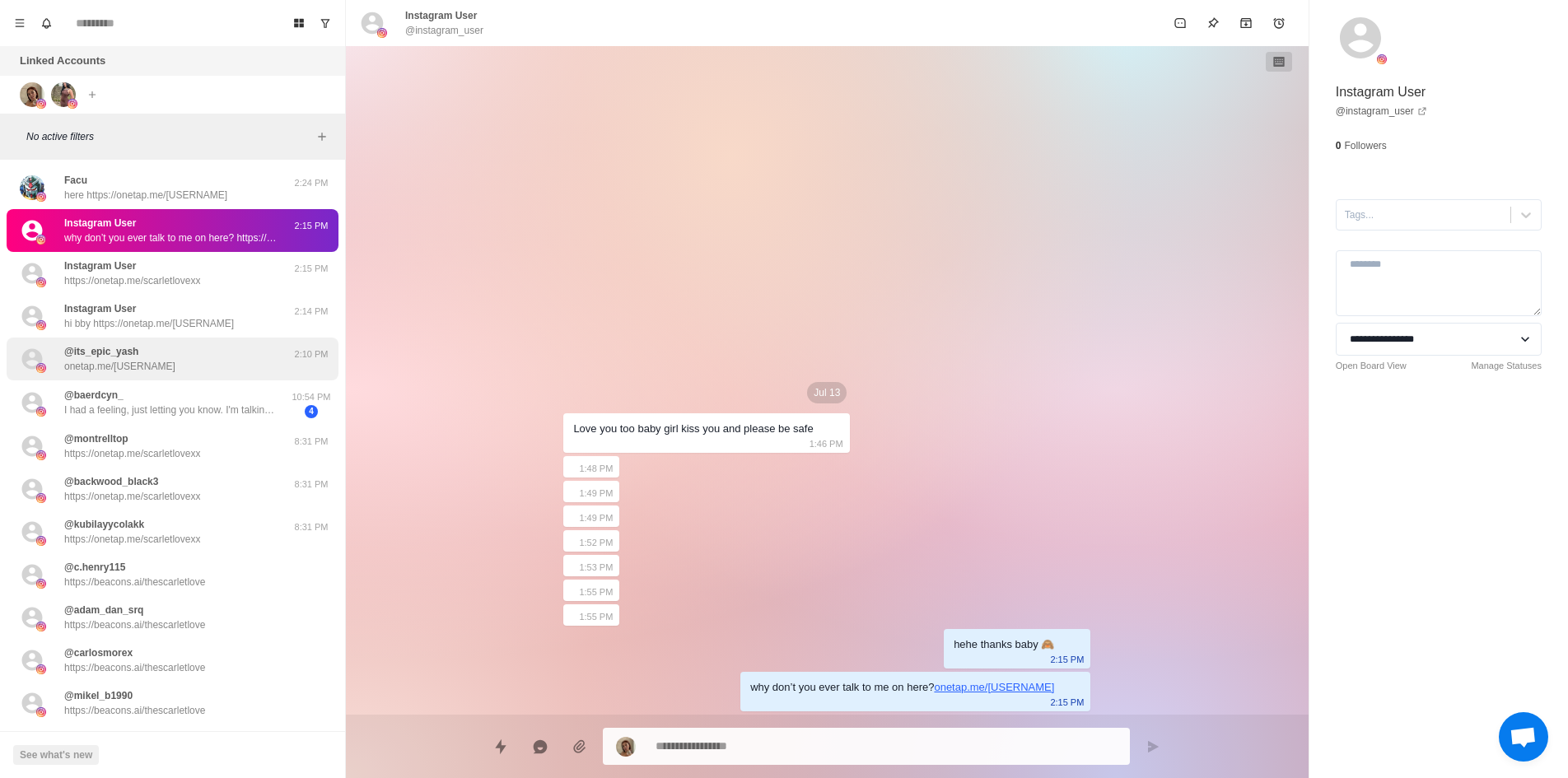 click on "[USERNAME] [URL]" at bounding box center (155, 359) 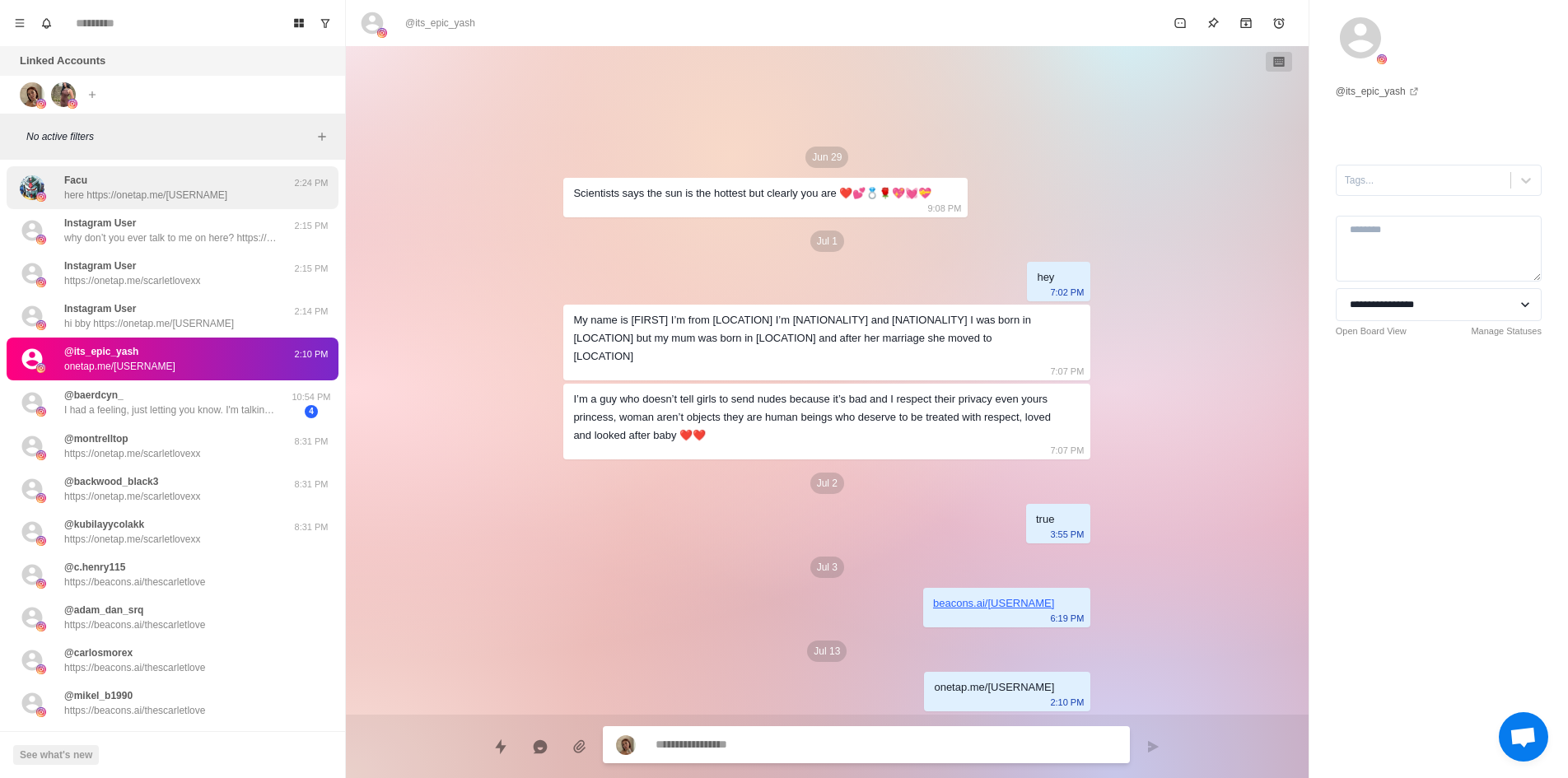 type on "*" 